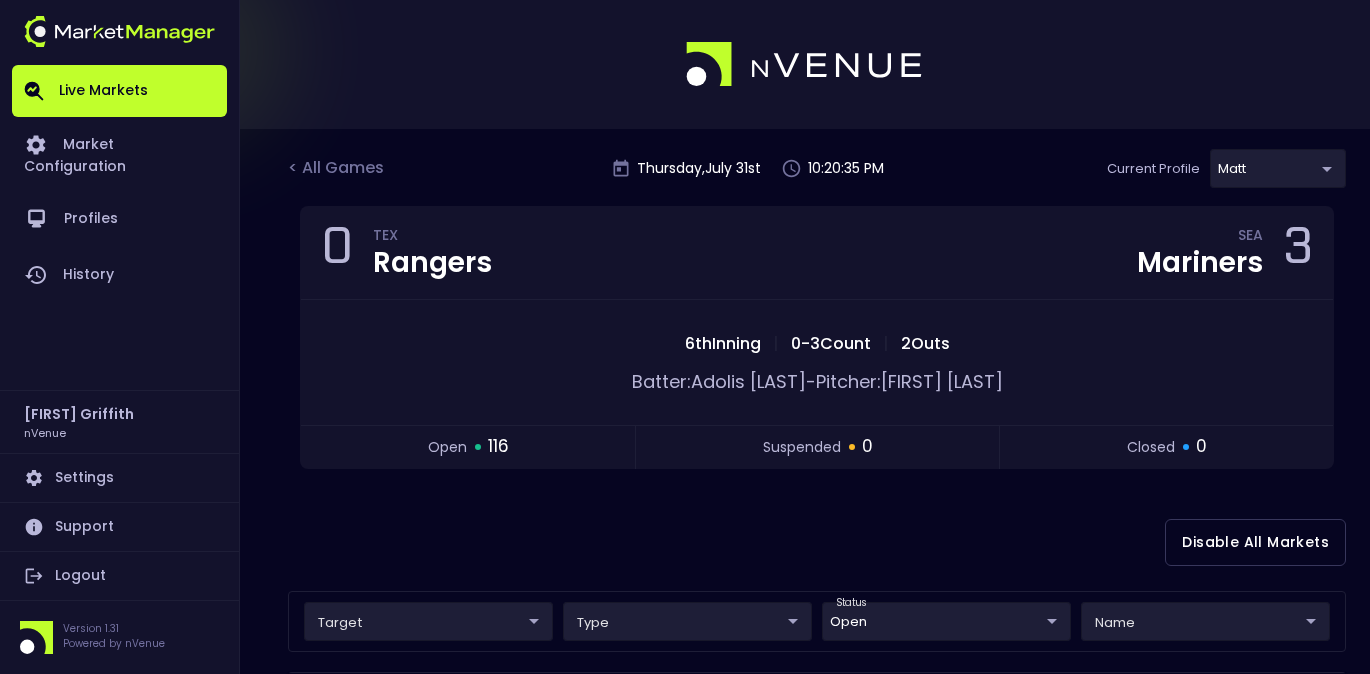 scroll, scrollTop: 327, scrollLeft: 0, axis: vertical 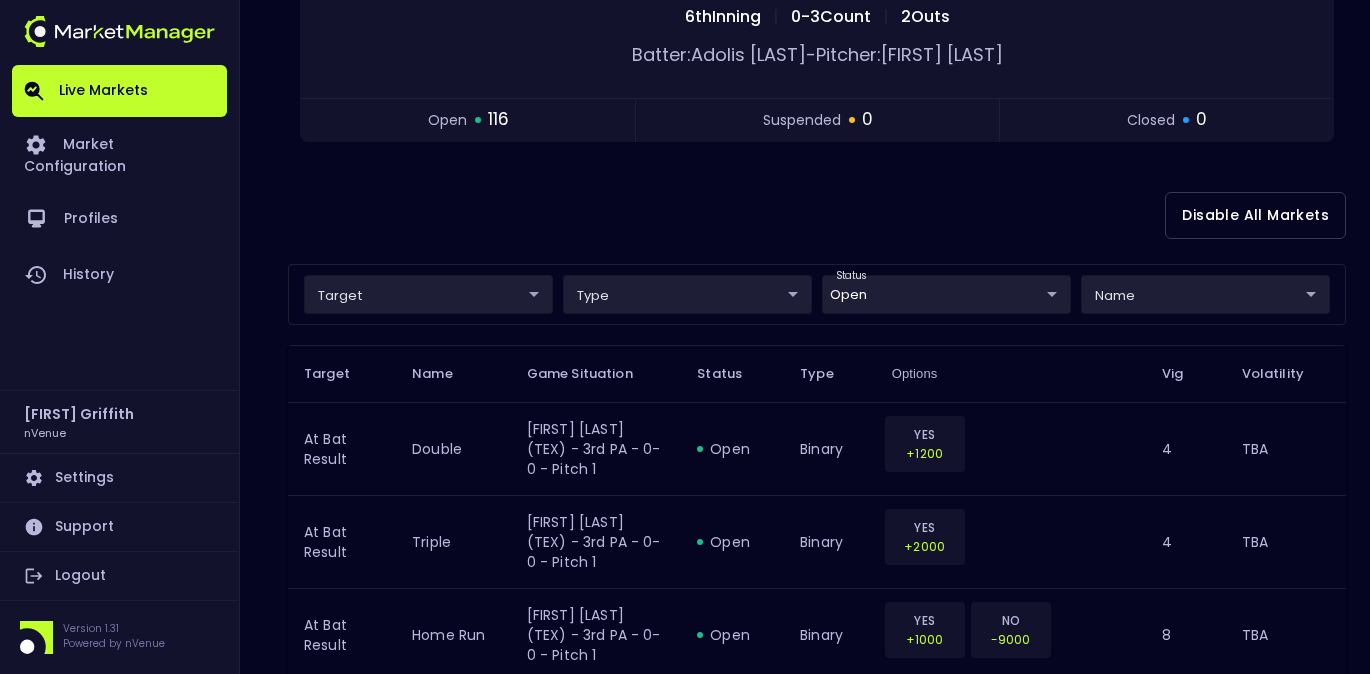 click on "Live Markets Market Configuration Profiles History [FIRST]   [LAST] nVenue Settings Support Logout   Version 1.31  Powered by nVenue < All Games Thursday ,  July   31 st 10:20:35 PM Current Profile [FIRST] [UUID] Select Target Market Status Type Vig Volatility Options Close 0 TEX Rangers SEA Mariners 3 6th  Inning | 0 - 3  Count | 2  Outs Batter:  [FIRST]   [LAST]  -   Pitcher:  [FIRST]   [LAST] open 116 suspended 0 closed 0 Disable All Markets target ​ ​ type ​ ​ status open open ​ name ​ ​ Target Name Game Situation Status Type Options Vig Volatility At Bat Result double [FIRST] [LAST] (TEX) - 3rd PA - 0-0 - Pitch 1  open binary YES +1200 4 TBA At Bat Result triple [FIRST] [LAST] (TEX) - 3rd PA - 0-0 - Pitch 1  open binary YES +2000 4 TBA At Bat Result home run [FIRST] [LAST] (TEX) - 3rd PA - 0-0 - Pitch 1  open binary YES +1000 NO -9000 8 TBA At Bat Result reach or not [FIRST] [LAST] (TEX) - 3rd PA - 0-0 - Pitch 1  open binary YES +195 NO -290 8 TBA At Bat Result open YES" at bounding box center [685, 1656] 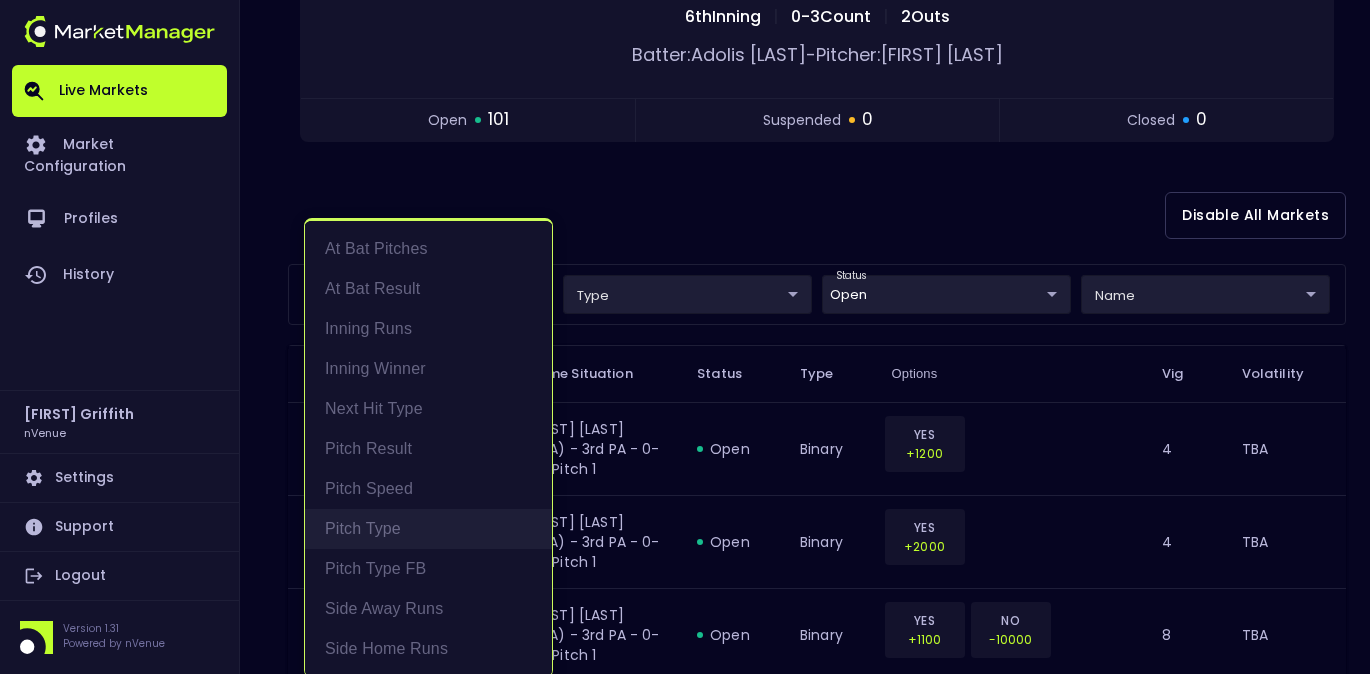 click on "Pitch Type" at bounding box center (428, 529) 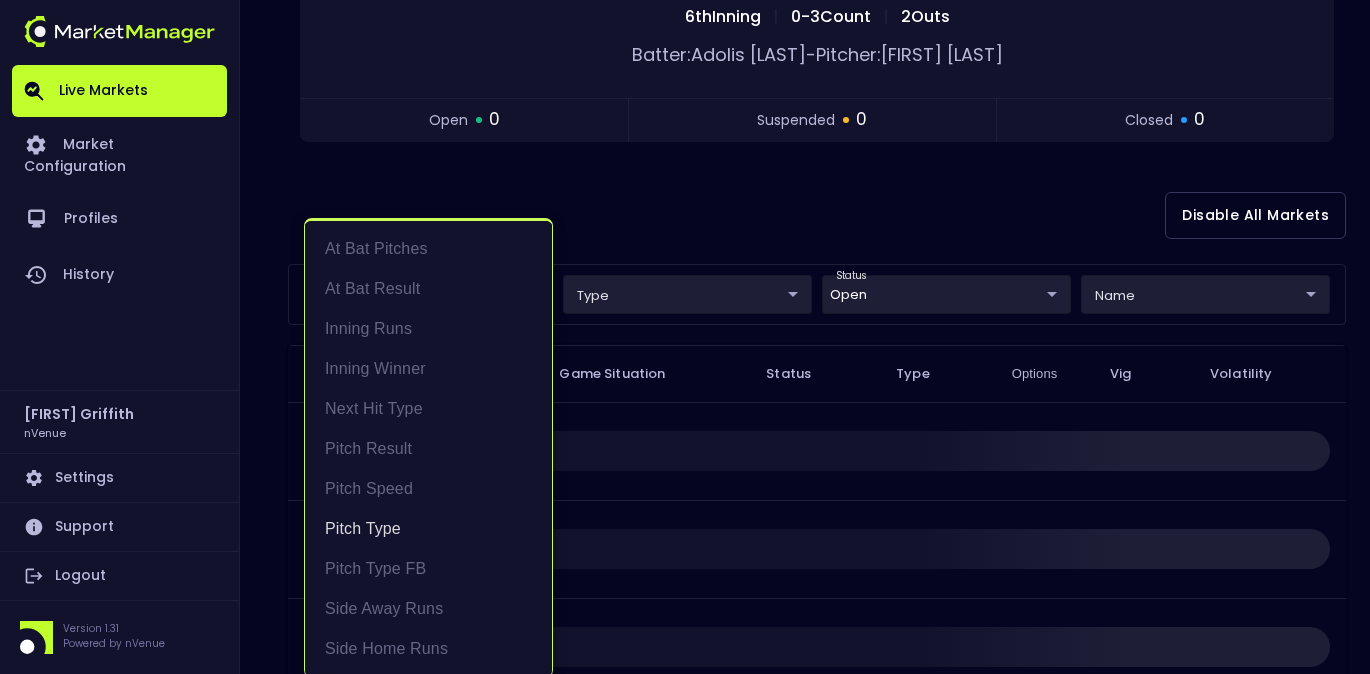 click at bounding box center [685, 337] 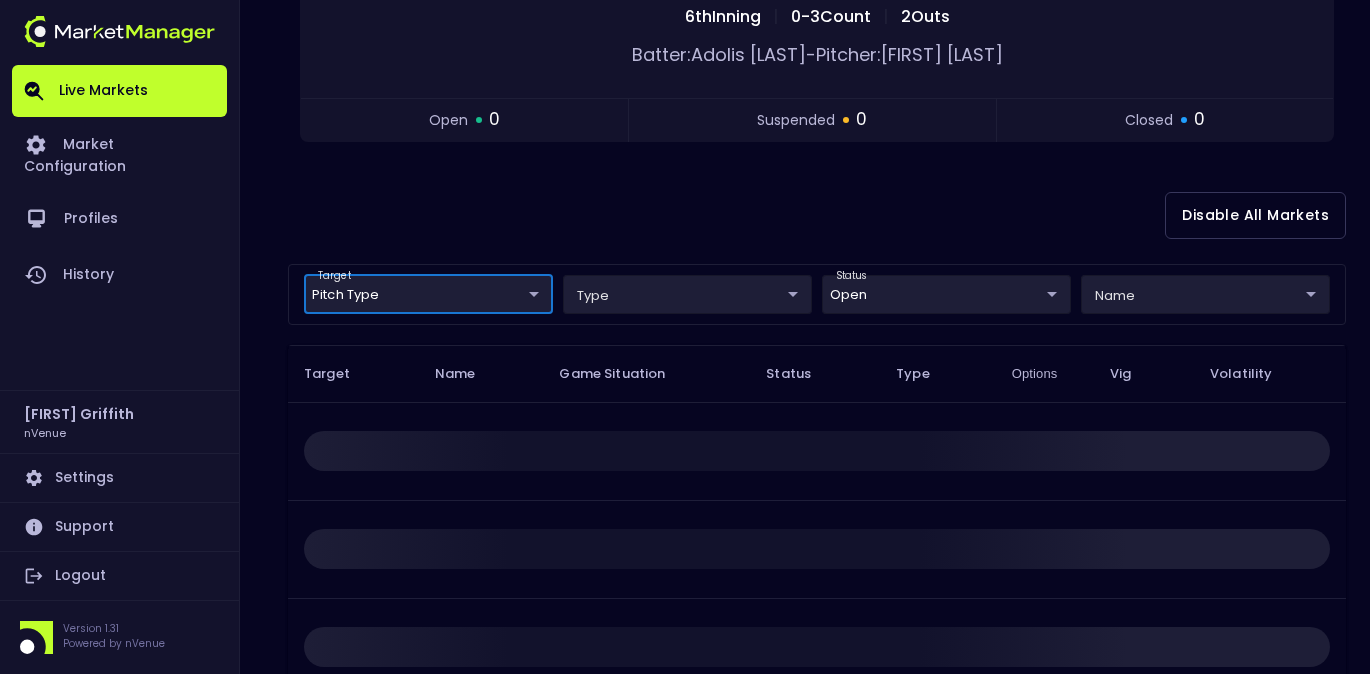 scroll, scrollTop: 0, scrollLeft: 0, axis: both 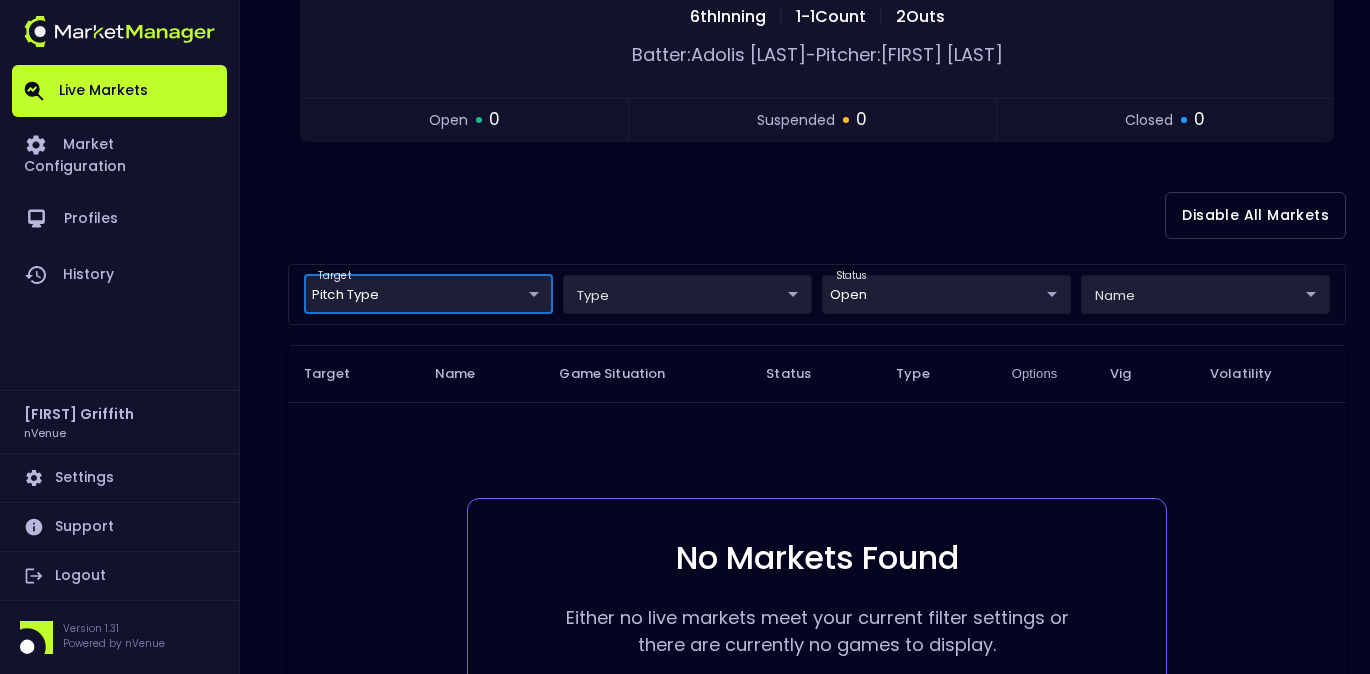 click on "Live Markets Market Configuration Profiles History [FIRST]   [LAST] nVenue Settings Support Logout   Version 1.31  Powered by nVenue < All Games Thursday ,  July   31 st 10:23:49 PM Current Profile [FIRST] [UUID] Select Target Market Status Type Vig Volatility Options Close 0 TEX Rangers SEA Mariners 3 6th  Inning | 1 - 1  Count | 2  Outs Batter:  [FIRST]   [LAST]  -   Pitcher:  [FIRST]   [LAST] open 0 suspended 0 closed 0 Disable All Markets target Pitch Type Pitch Type ​ type ​ ​ status open open ​ name ​ ​ Target Name Game Situation Status Type Options Vig Volatility No Markets Found Either no live markets meet your current filter settings or there are currently no games to display. Rows per page: 25 25 0–0 of 0" at bounding box center (685, 284) 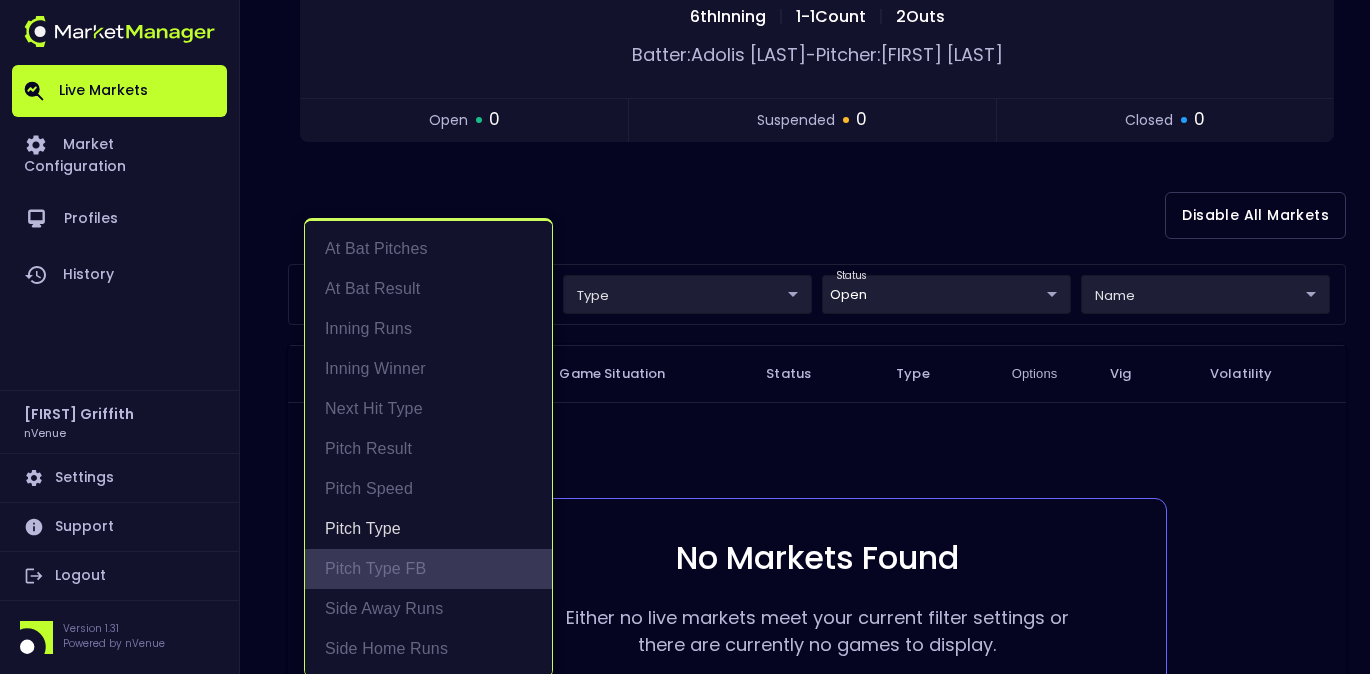click on "Pitch Type FB" at bounding box center [428, 569] 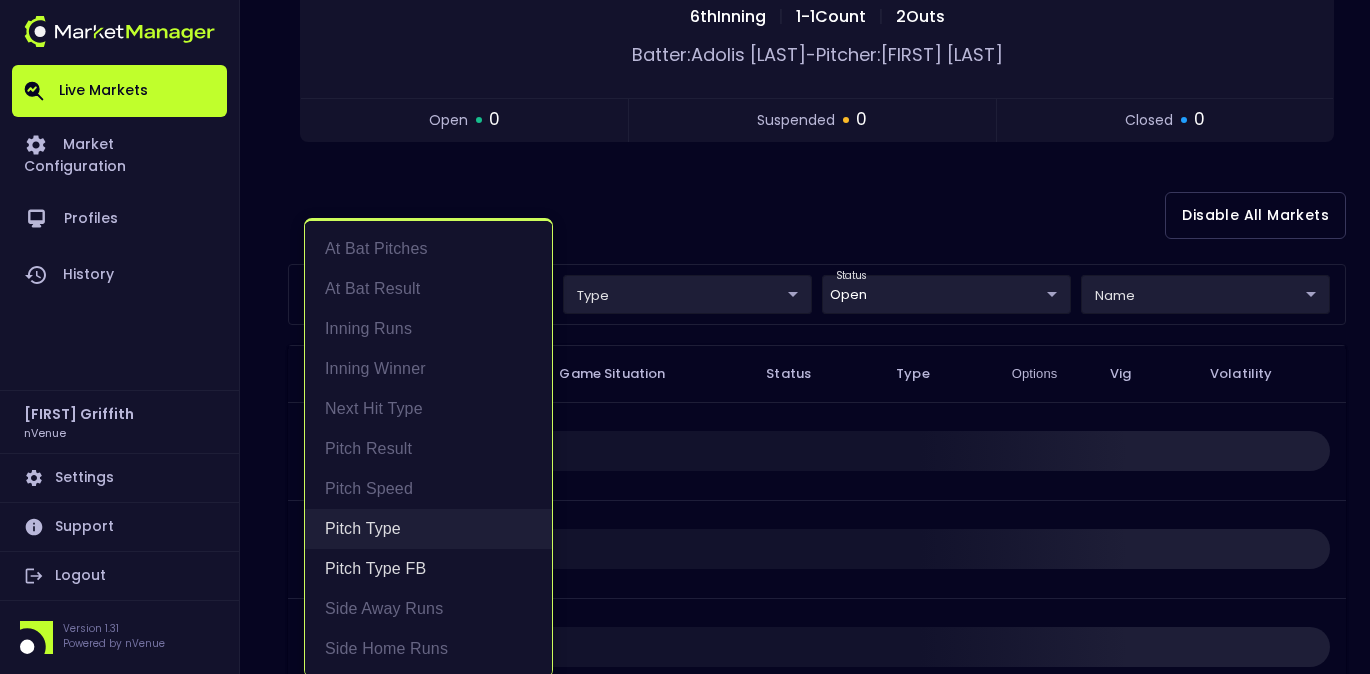 click on "Pitch Type" at bounding box center [428, 529] 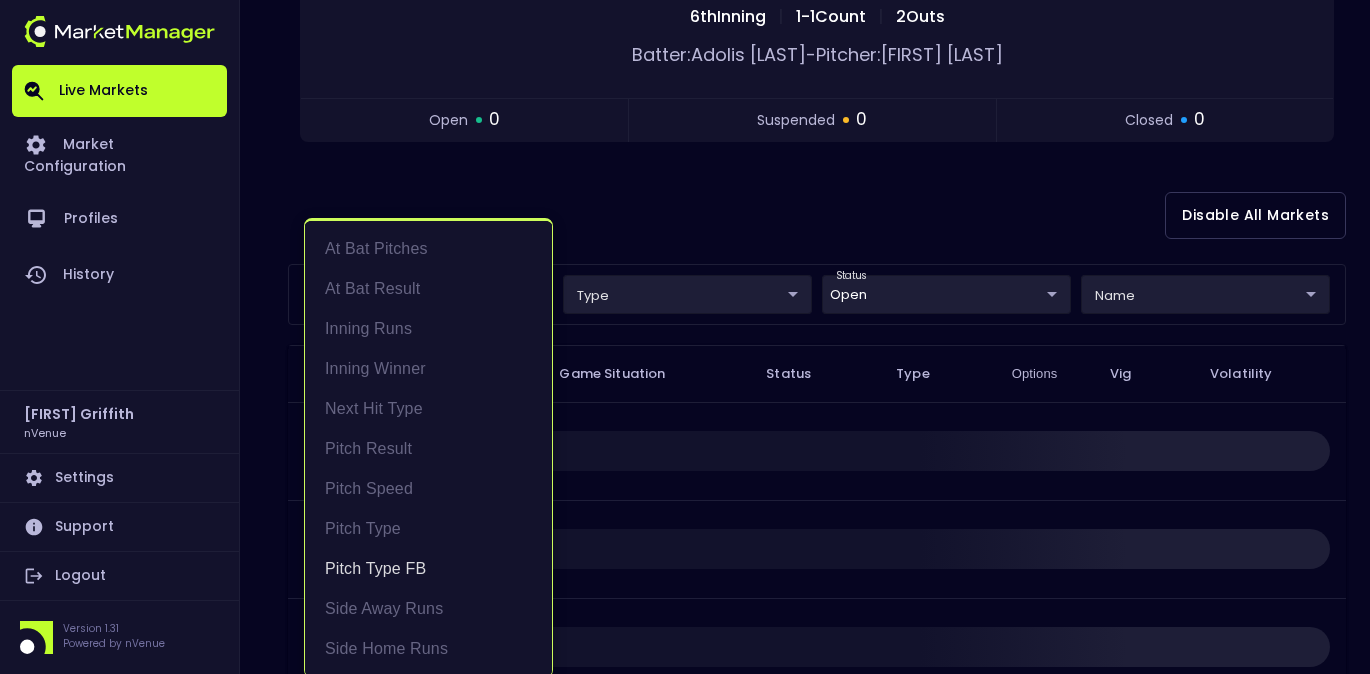 click at bounding box center [685, 337] 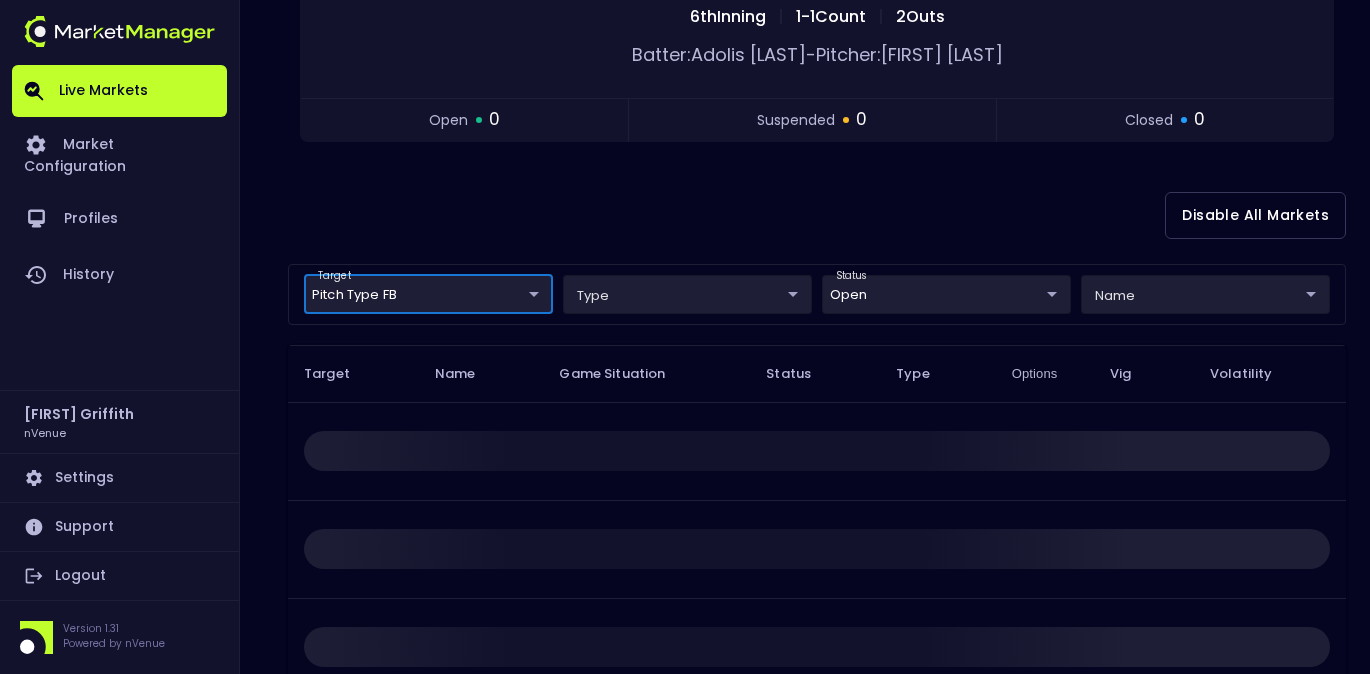 scroll, scrollTop: 0, scrollLeft: 0, axis: both 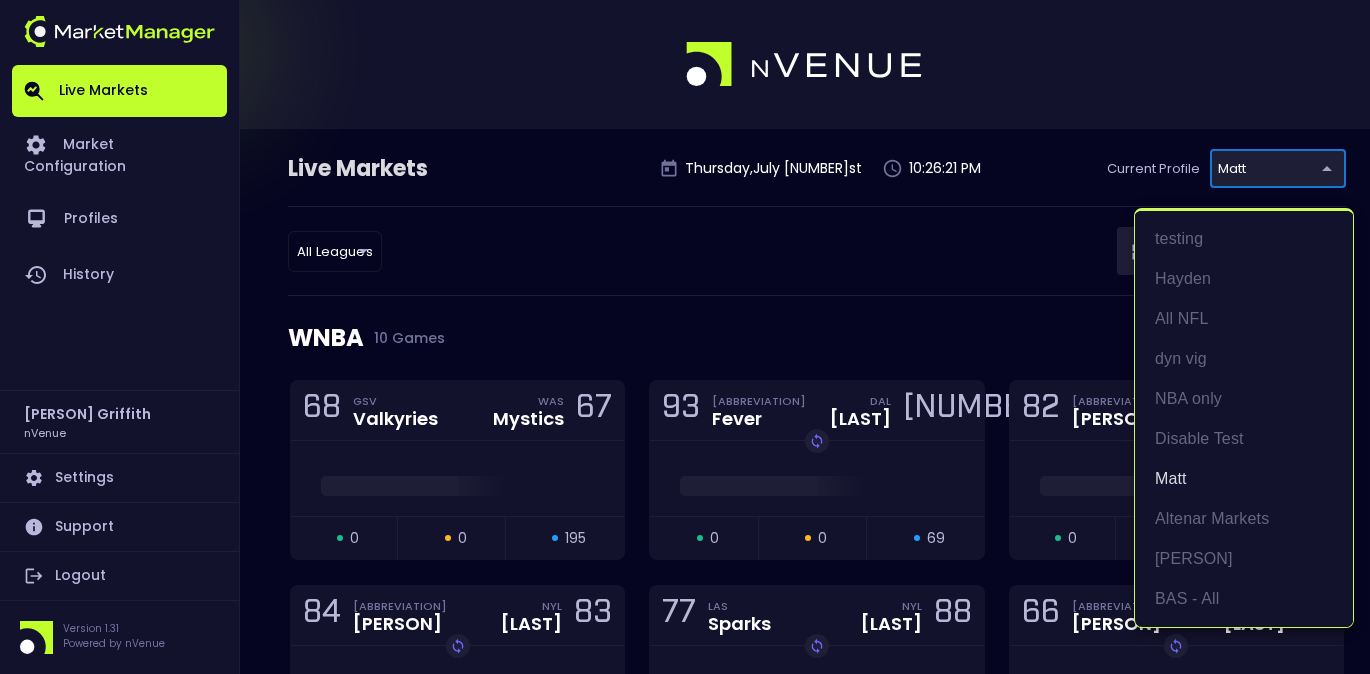 click on "Live Markets Market Configuration Profiles History [FIRST] [LAST] nVenue Settings Support Logout Version 1.31 Powered by nVenue Live Markets Thursday , July 31st 10:26:21 PM Current Profile [FIRST] [UUID] Select All Leagues all leagues ​ Games Markets WNBA 10 Games 68 GSV Valkyries WAS Mystics 67 open 0 suspended 0 closed 195 93 IND Fever DAL Wings 101 Replay Game open 0 suspended 0 closed 69 82 MIN Lynx CON Sun 83 Replay Game open 0 suspended 0 closed 205 84 MIN Lynx NYL Liberty 83 Replay Game open 0 suspended 0 closed 218 77 LAS Sparks NYL Liberty 88 Replay Game open 0 suspended 0 closed 215 66 MIN Lynx NYL Liberty 77 Replay Game open 0 suspended 0 closed 227 68 CHI Sky PHX Mercury 86 Replay Game open 0 suspended 0 closed 218 68 IND Fever NYL Liberty 104 Replay Game open 0 suspended 0 closed 266 110 LAS Sparks DAL Wings 113 Replay Game open 0 suspended 0 closed 236 48 NYL Liberty IND Fever 31 Replay Game open 0 suspended 0 closed 214 MLB 10 Games 0 TB Rays NYY" at bounding box center (685, 2140) 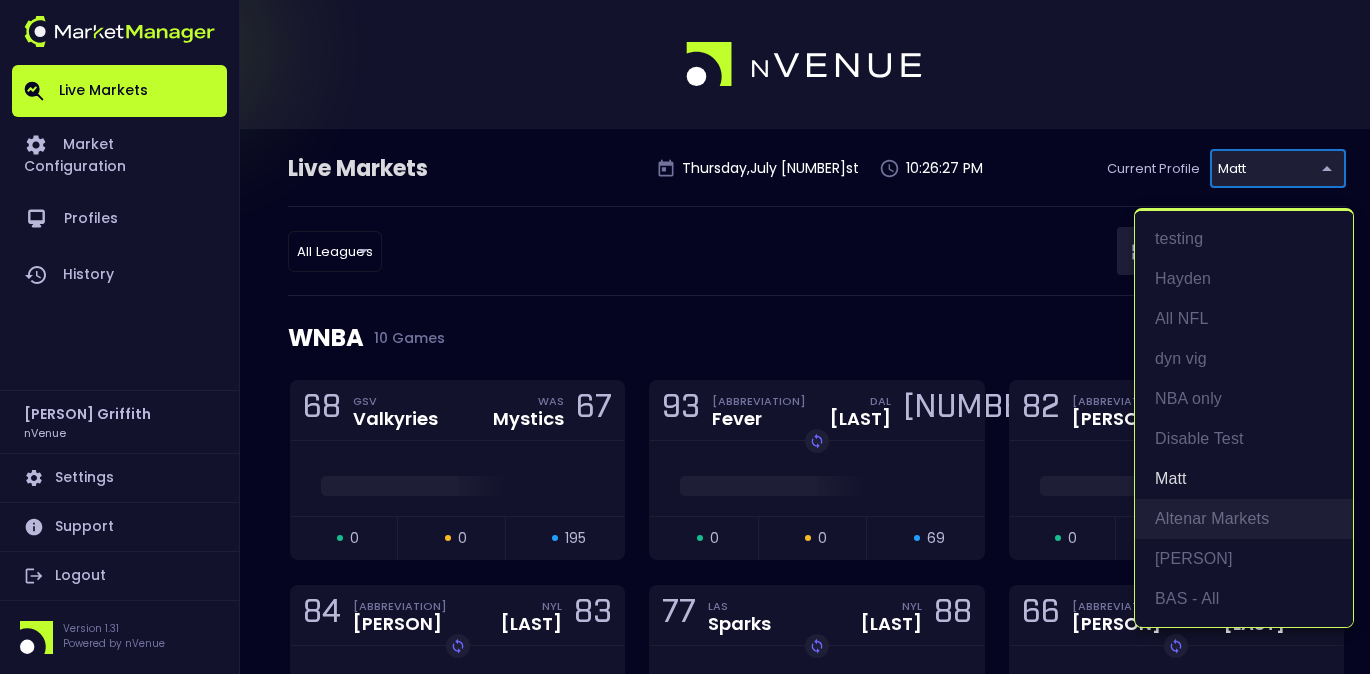 click on "Altenar Markets" at bounding box center [1244, 519] 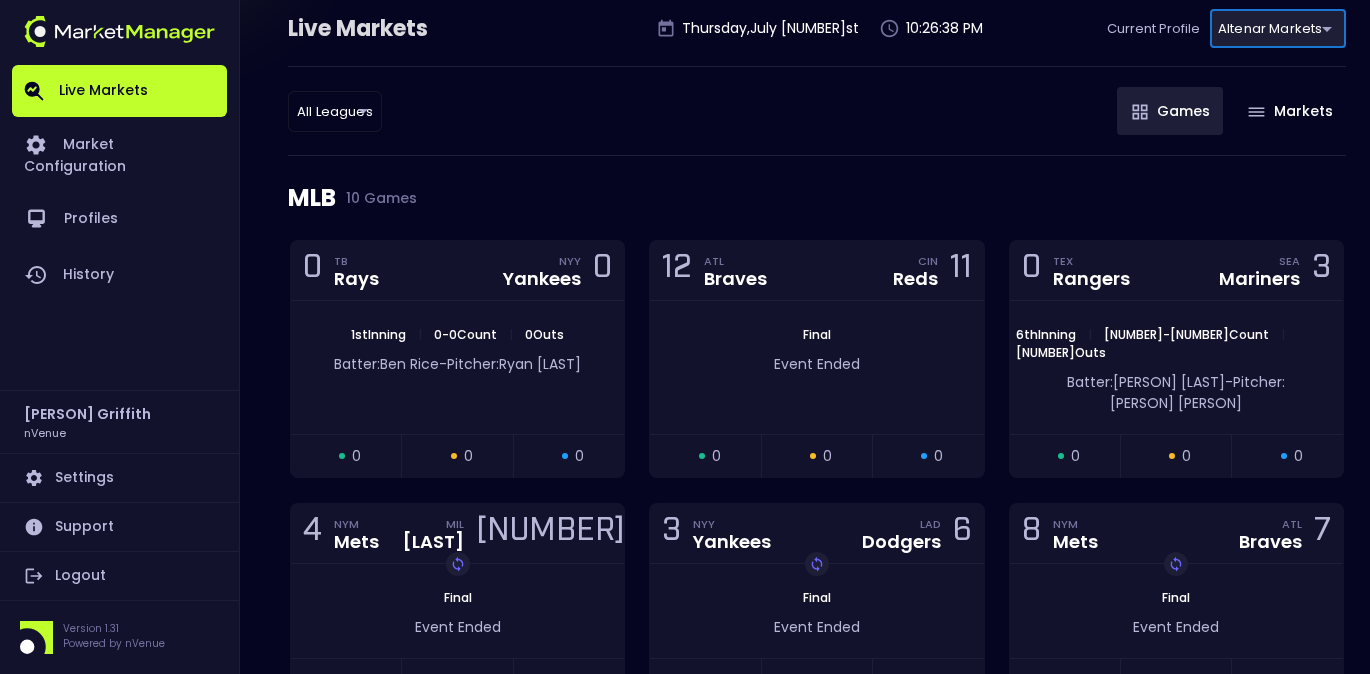 scroll, scrollTop: 112, scrollLeft: 0, axis: vertical 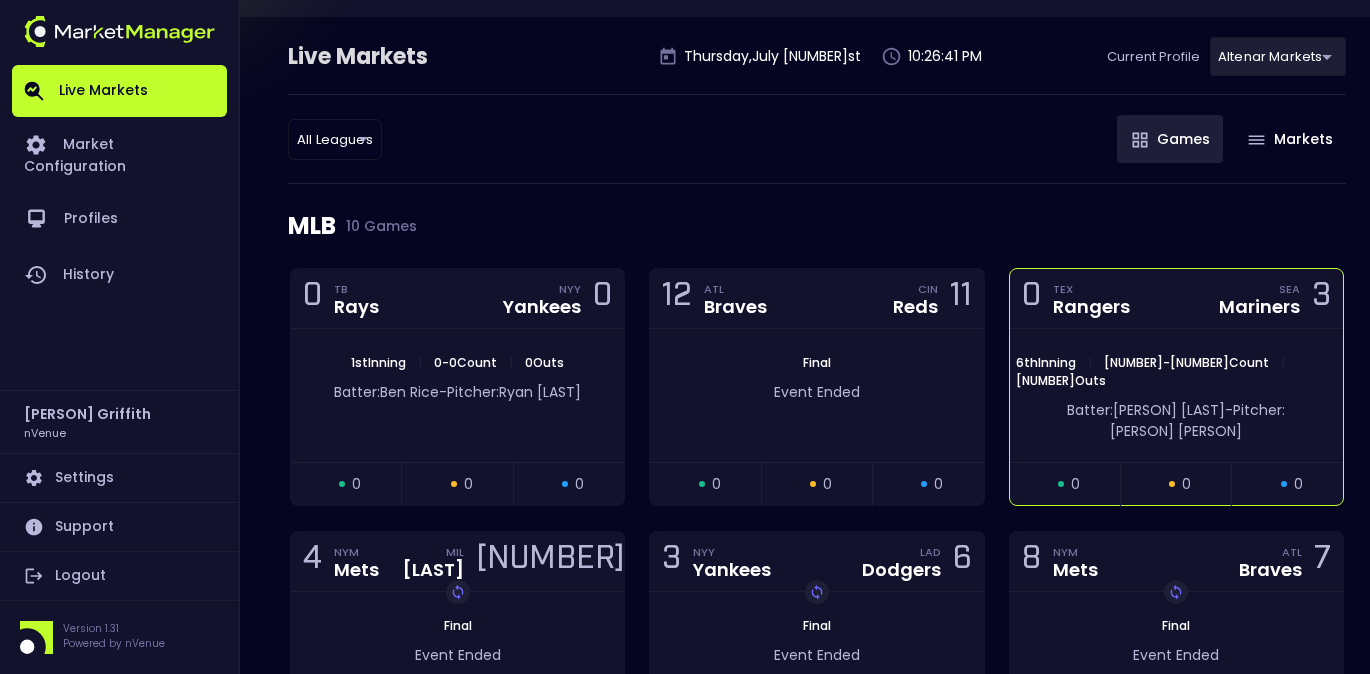 click on "6th  Inning | 2 - 2  Count | 2  Outs Batter:  [PERSON]  -   Pitcher:  [PERSON]" at bounding box center [1176, 395] 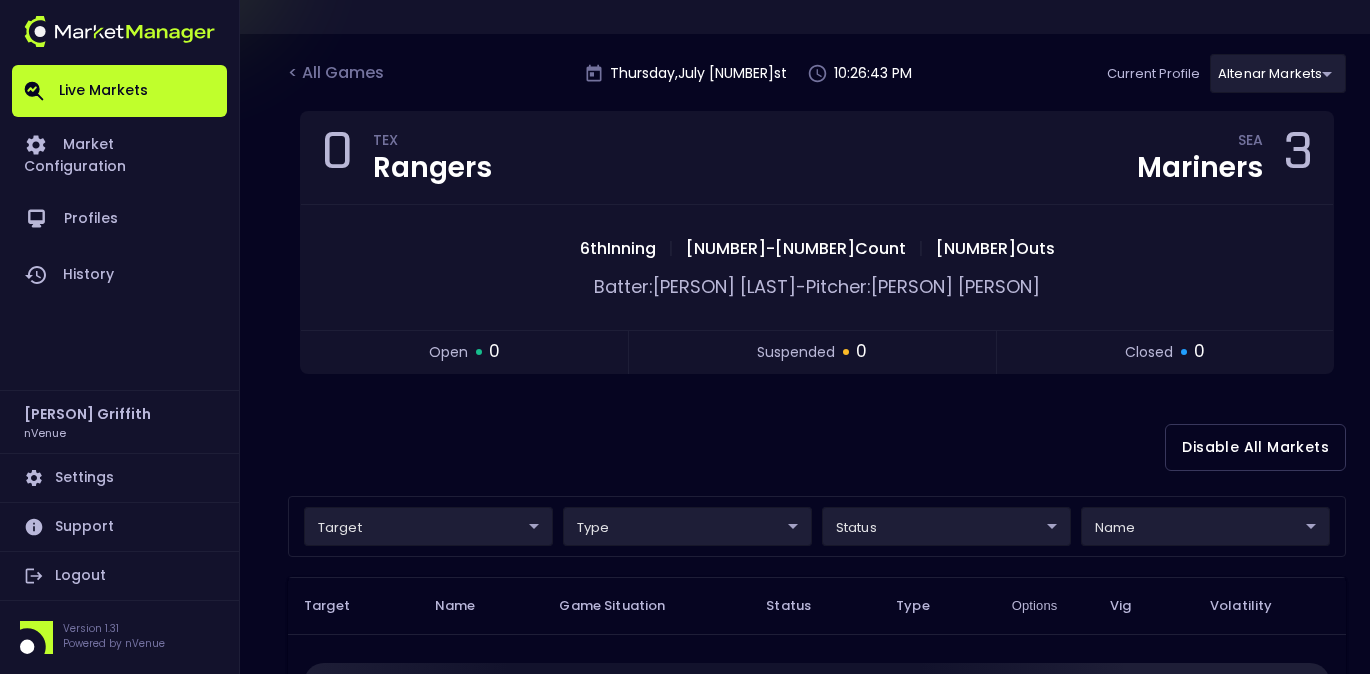 scroll, scrollTop: 178, scrollLeft: 0, axis: vertical 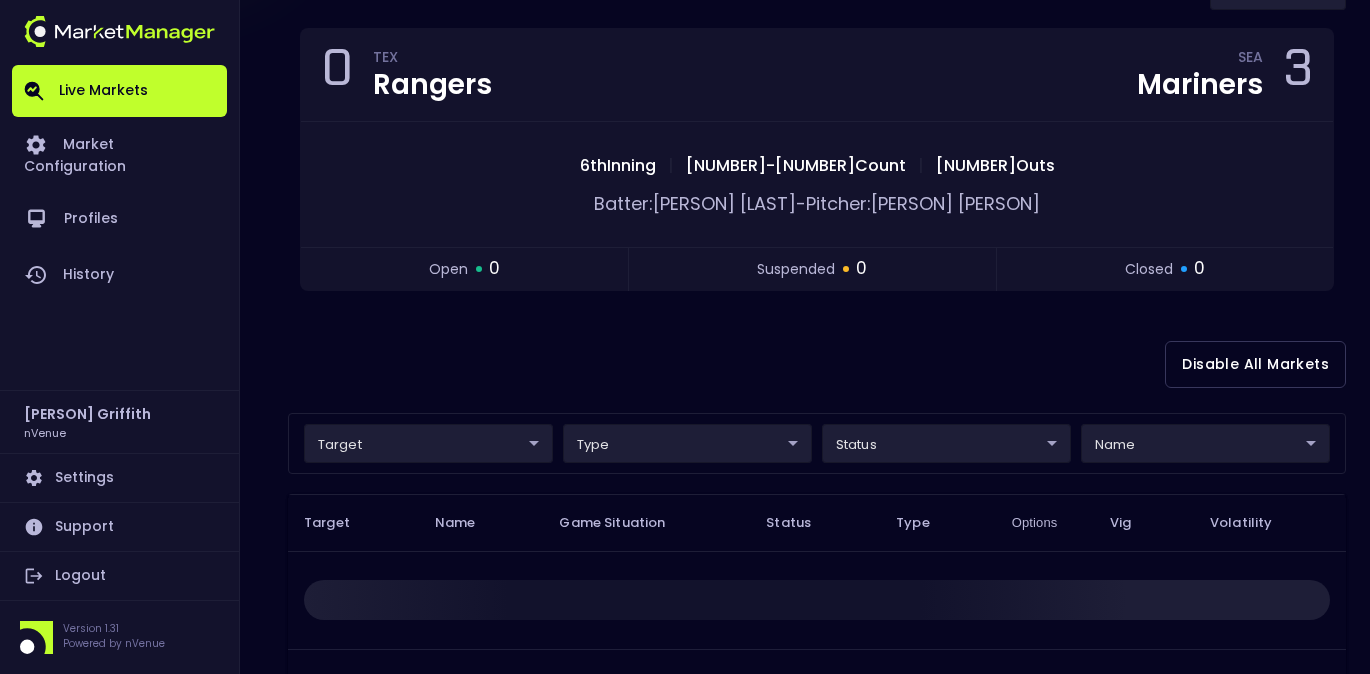 click on "Live Markets Market Configuration Profiles History [FIRST] [LAST] nVenue Settings Support Logout Version 1.31 Powered by nVenue < All Games Thursday , July 31st 10:26:43 PM Current Profile Altenar Markets [UUID] Select Target Market Status Type Vig Volatility Options Close 0 TEX Rangers SEA Mariners 3 6th Inning | 2 - 2 Count | 2 Outs Batter: [FIRST] [LAST] - Pitcher: [FIRST] [LAST] open 0 suspended 0 closed 0 Disable All Markets target ​ ​ type ​ ​ status ​ ​ name ​ ​ Target Name Game Situation Status Type Options Vig Volatility Rows per page: 25 25 0–0 of 0" at bounding box center [685, 433] 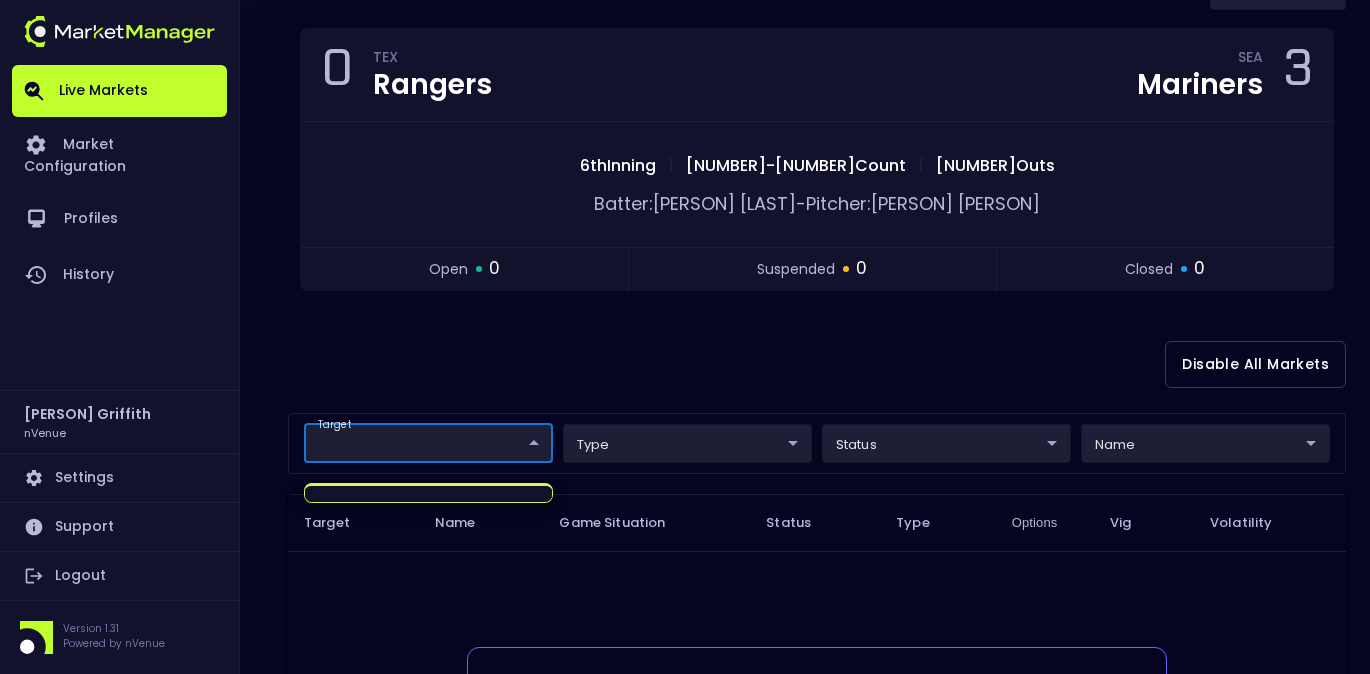 click at bounding box center (685, 337) 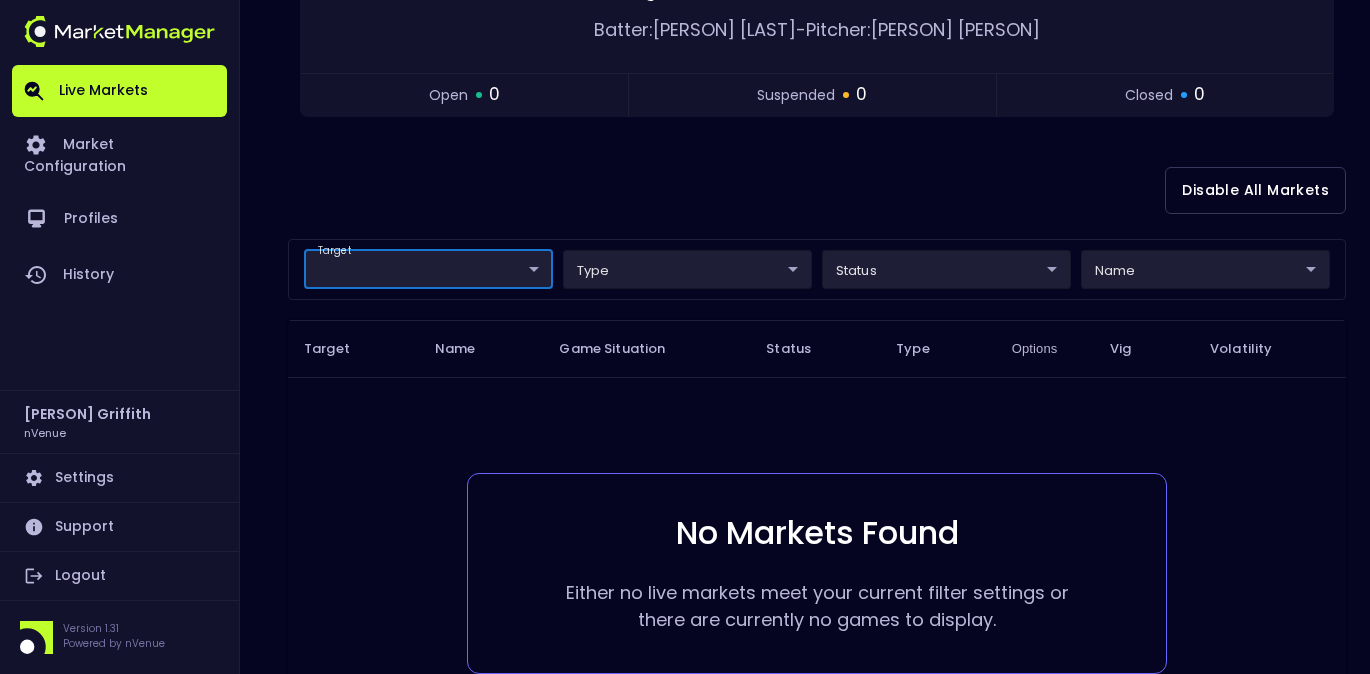scroll, scrollTop: 340, scrollLeft: 0, axis: vertical 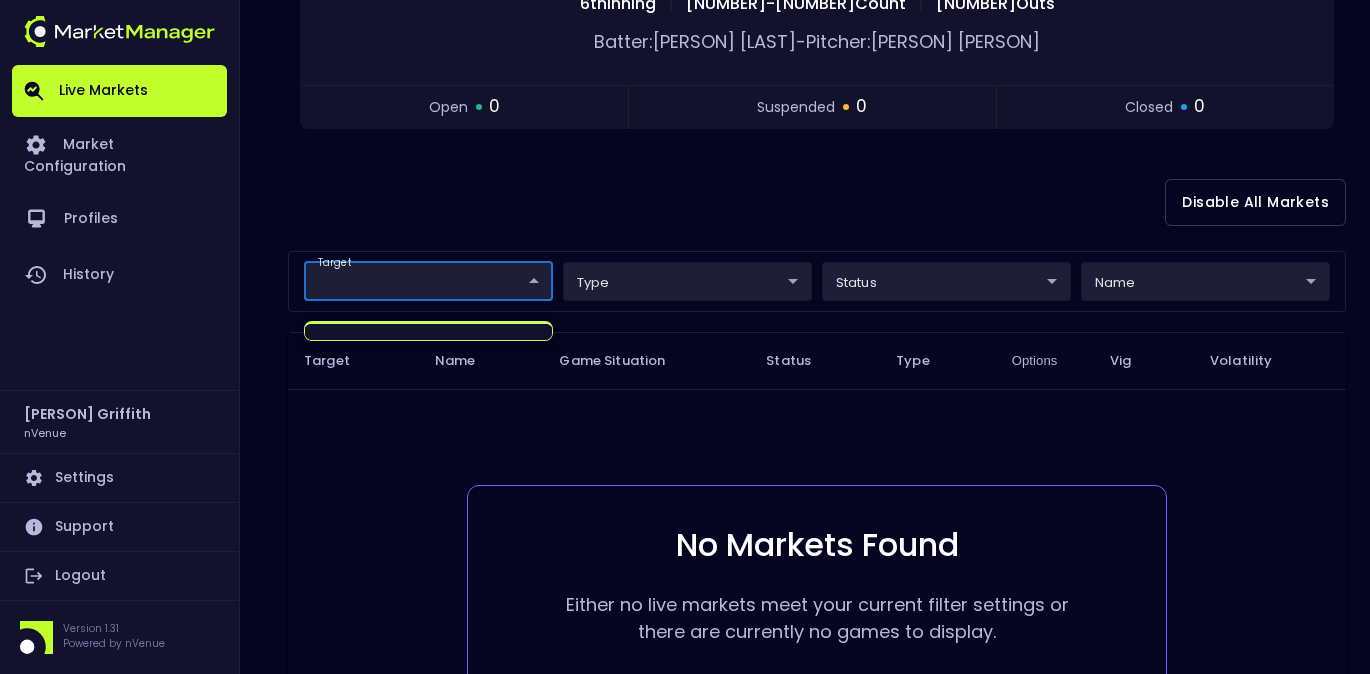 click on "Live Markets Market Configuration Profiles History [PERSON] [PERSON] nVenue Settings Support Logout   Version 1.31  Powered by nVenue < All Games Thursday ,  July   31 st 10:26:49 PM Current Profile Altenar Markets 367d19d2-38ae-4538-9efd-a41834b6e757 Select Target Market Status Type Vig Volatility Options Close 0 TEX Rangers SEA Mariners 3 6th  Inning | 2 - 2  Count | 2  Outs Batter:  [PERSON]  -   Pitcher:  [PERSON] open 0 suspended 0 closed 0 Disable All Markets target ​ ​ type ​ ​ status ​ ​ name ​ ​ Target Name Game Situation Status Type Options Vig Volatility No Markets Found Either no live markets meet your current filter settings or there are currently no games to display. Rows per page: 25 25 0–0 of 0" at bounding box center [685, 271] 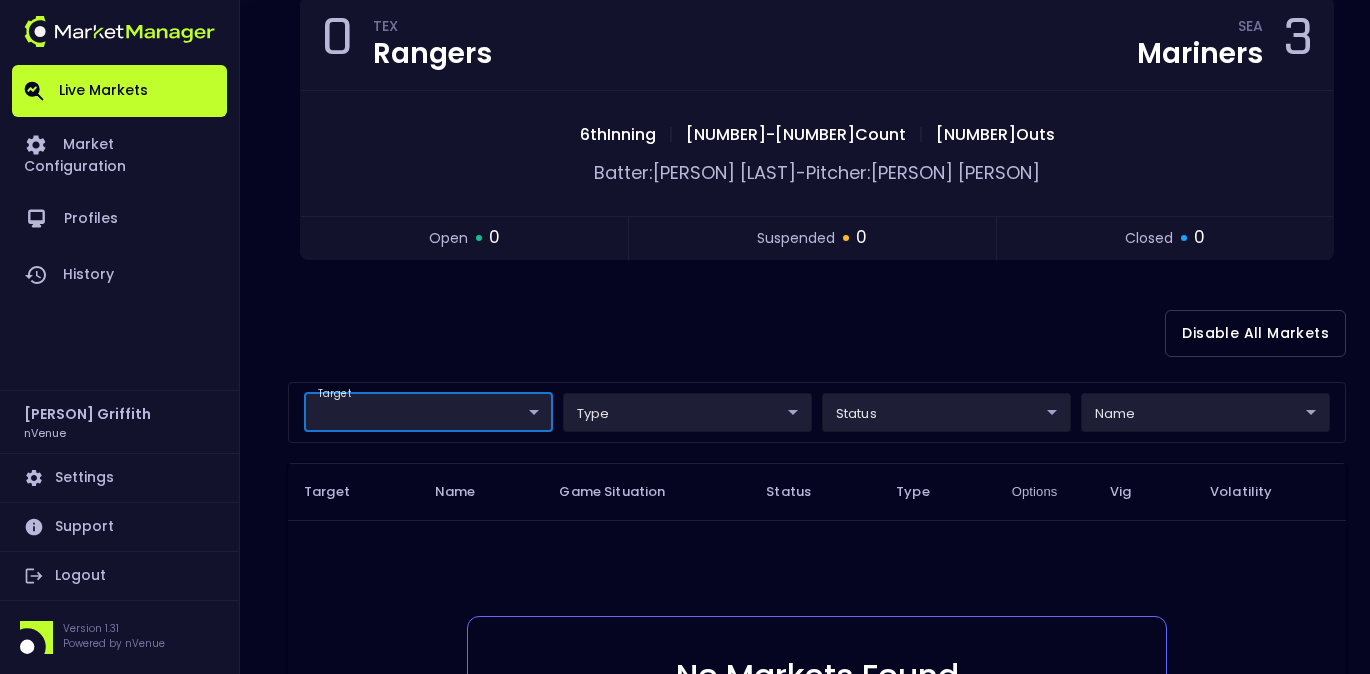 scroll, scrollTop: 0, scrollLeft: 0, axis: both 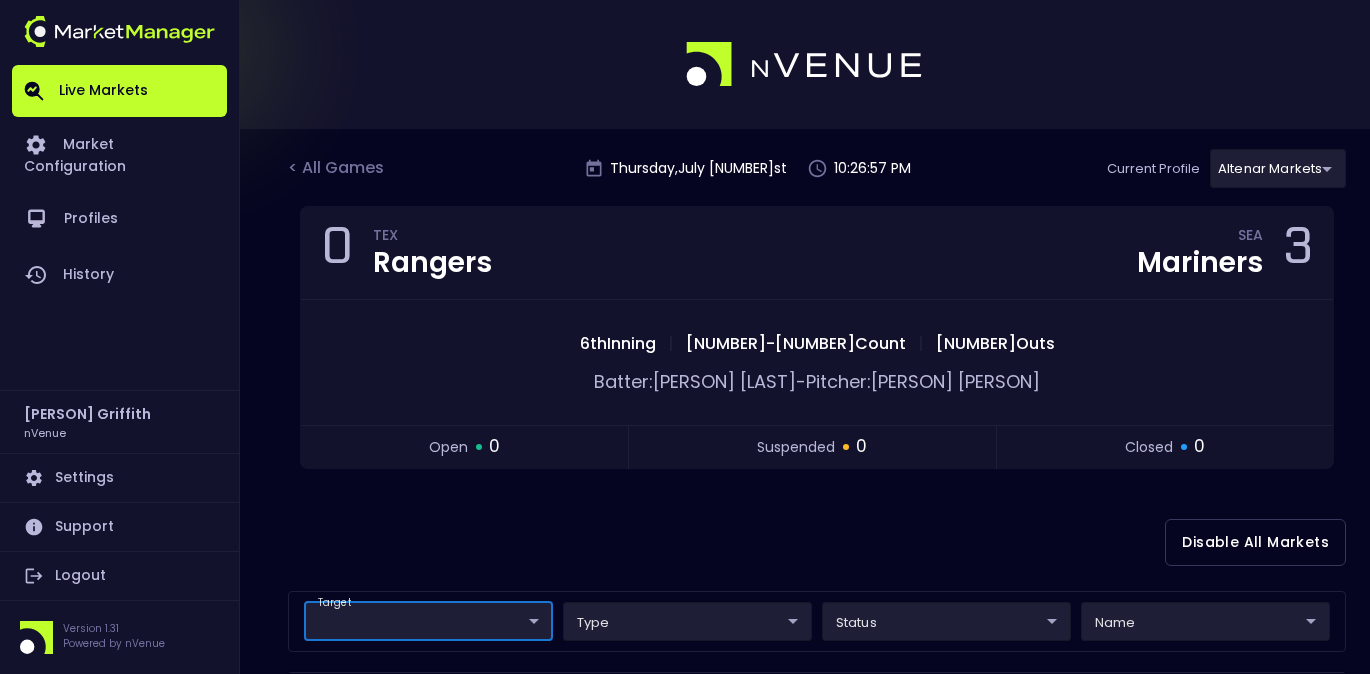click on "Live Markets Market Configuration Profiles History [PERSON] [PERSON] nVenue Settings Support Logout   Version 1.31  Powered by nVenue < All Games Thursday ,  July   31 st 10:26:57 PM Current Profile Altenar Markets 367d19d2-38ae-4538-9efd-a41834b6e757 Select Target Market Status Type Vig Volatility Options Close 0 TEX Rangers SEA Mariners 3 6th  Inning | 2 - 2  Count | 2  Outs Batter:  [PERSON]  -   Pitcher:  [PERSON] open 0 suspended 0 closed 0 Disable All Markets target ​ ​ type ​ ​ status ​ ​ name ​ ​ Target Name Game Situation Status Type Options Vig Volatility No Markets Found Either no live markets meet your current filter settings or there are currently no games to display. Rows per page: 25 25 0–0 of 0" at bounding box center (685, 611) 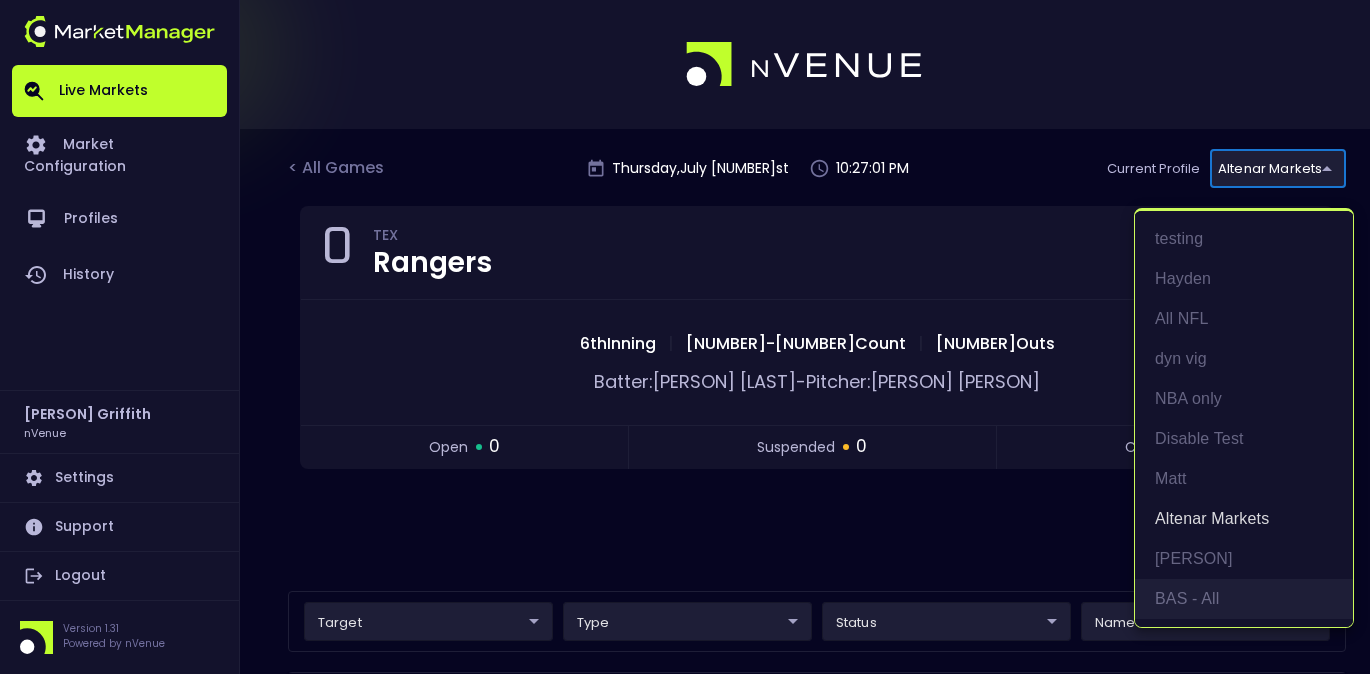 click on "BAS - All" at bounding box center (1244, 599) 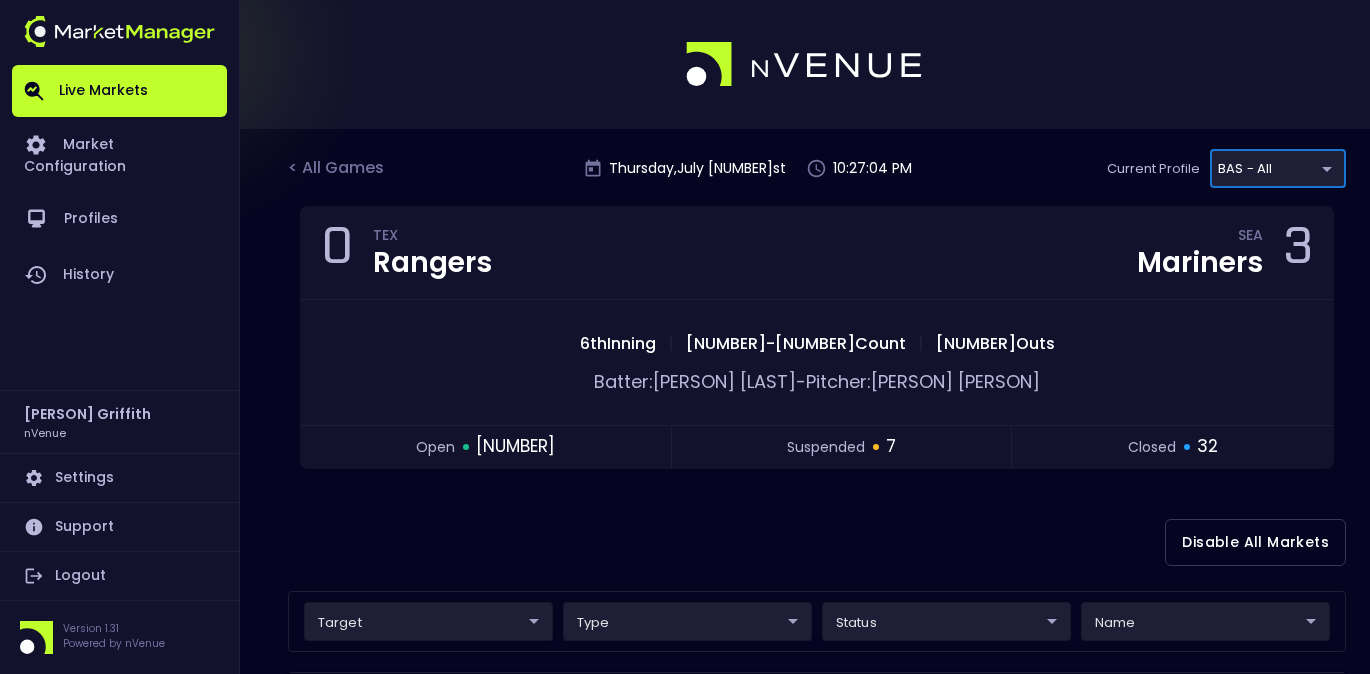 click on "0 TEX Rangers SEA Mariners 3 6th  Inning | 2 - 2  Count | 2  Outs Batter:  [PERSON]  -   Pitcher:  [PERSON] open 31 suspended 7 closed 32" at bounding box center (817, 350) 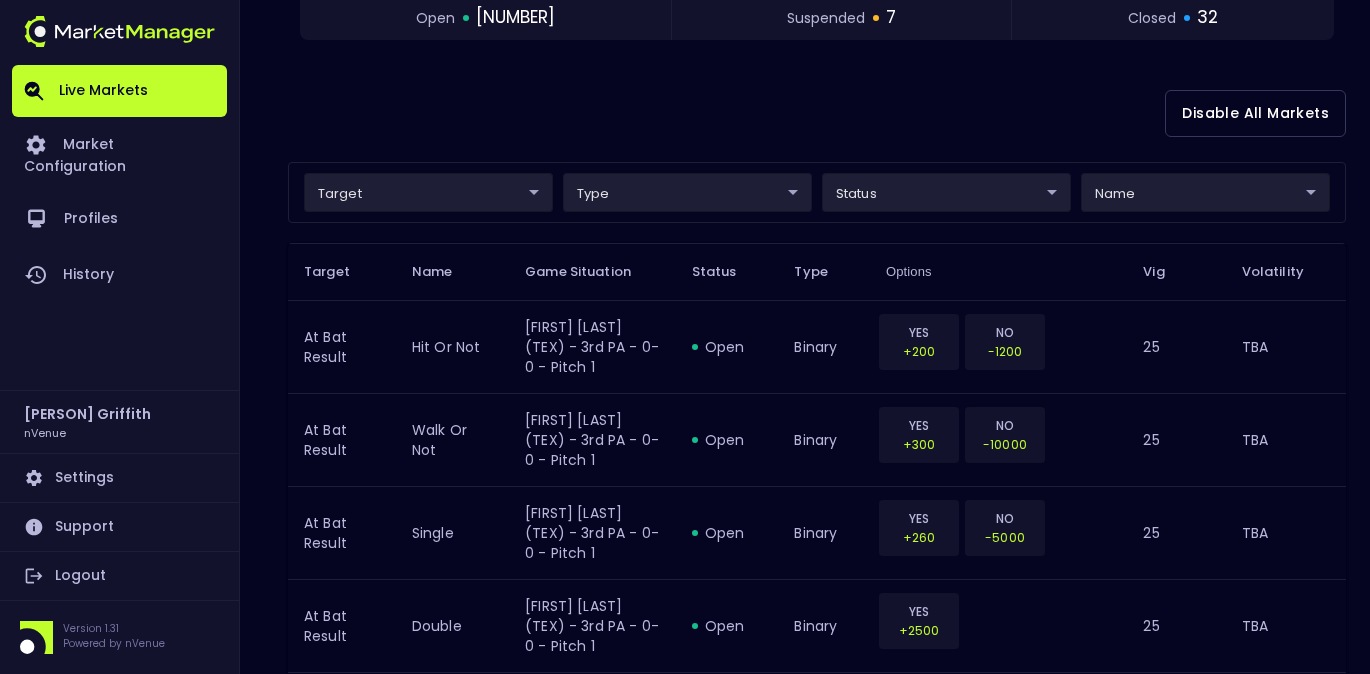 scroll, scrollTop: 412, scrollLeft: 0, axis: vertical 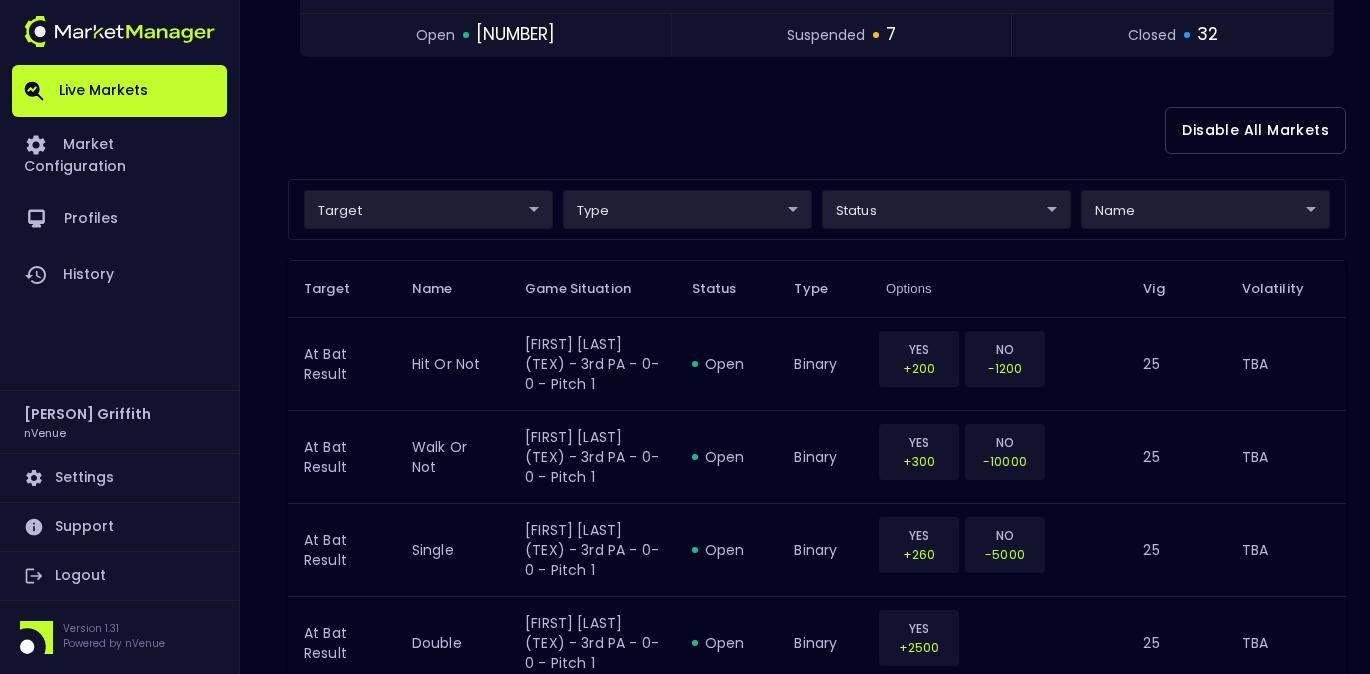 click on "Live Markets Market Configuration Profiles History [FIRST] [LAST] nVenue Settings Support Logout Version 1.31 Powered by nVenue < All Games Thursday , July 31st 10:27:07 PM Current Profile BAS - All [UUID] Select Target Market Status Type Vig Volatility Options Close 0 TEX Rangers SEA Mariners 3 6th Inning | 2 - 2 Count | 2 Outs Batter: [FIRST] [LAST] - Pitcher: [FIRST] [LAST] open 31 suspended 7 closed 32 Disable All Markets target ​ ​ type ​ ​ status ​ ​ name ​ ​ Target Name Game Situation Status Type Options Vig Volatility At Bat Result hit or not [FIRST] [LAST] (TEX) - 3rd PA - 0-0 - Pitch 1 open binary YES +200 NO -1200 25 TBA At Bat Result walk or not [FIRST] [LAST] (TEX) - 3rd PA - 0-0 - Pitch 1 open binary YES +300 NO -10000 25 TBA At Bat Result single [FIRST] [LAST] (TEX) - 3rd PA - 0-0 - Pitch 1 open binary YES +260 NO -5000 25 TBA At Bat Result double [FIRST] [LAST] (TEX) - 3rd PA - 0-0 - Pitch 1 open binary YES +2500 25 TBA At Bat Result K" at bounding box center (685, 1571) 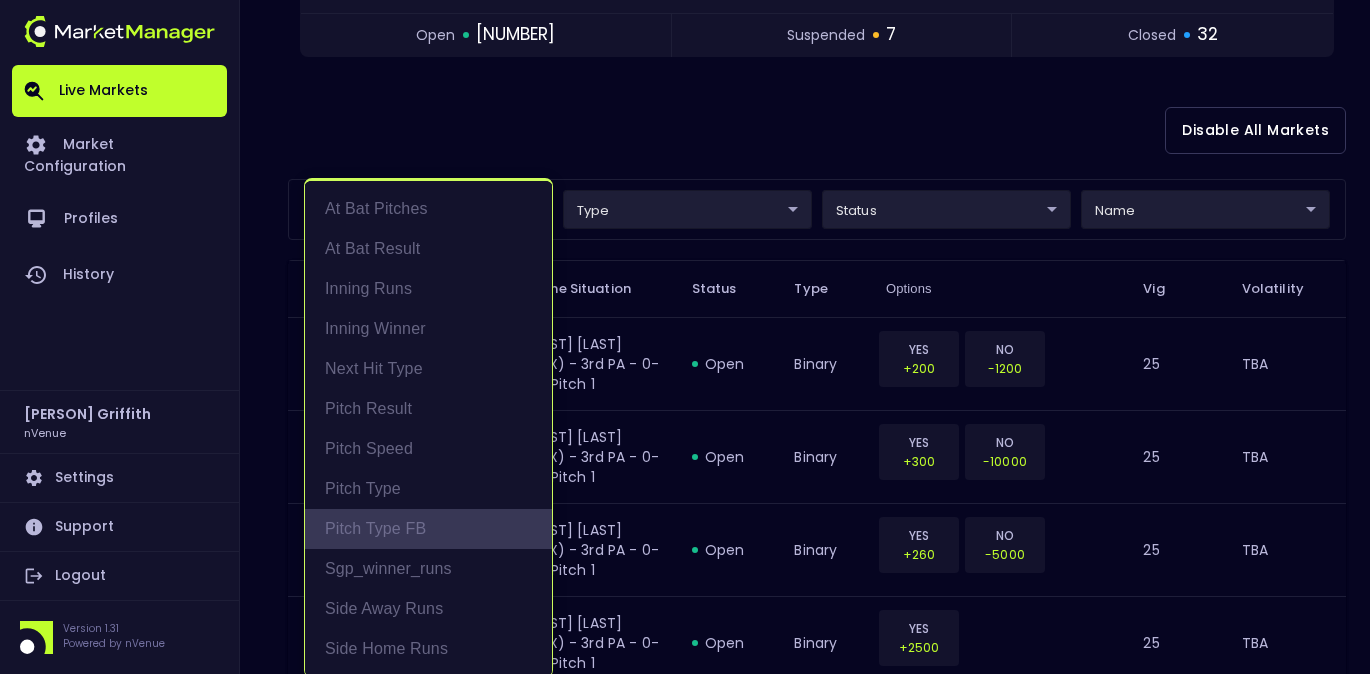 click on "Pitch Type FB" at bounding box center (428, 529) 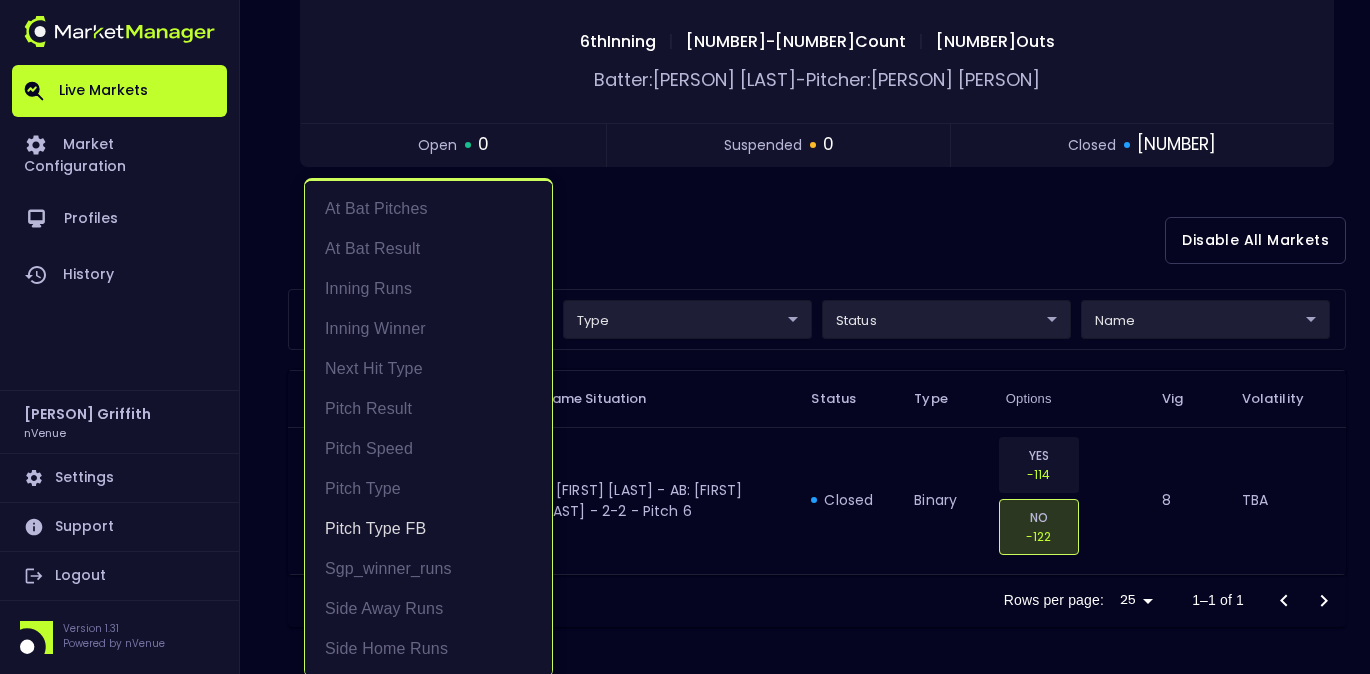 click at bounding box center (685, 337) 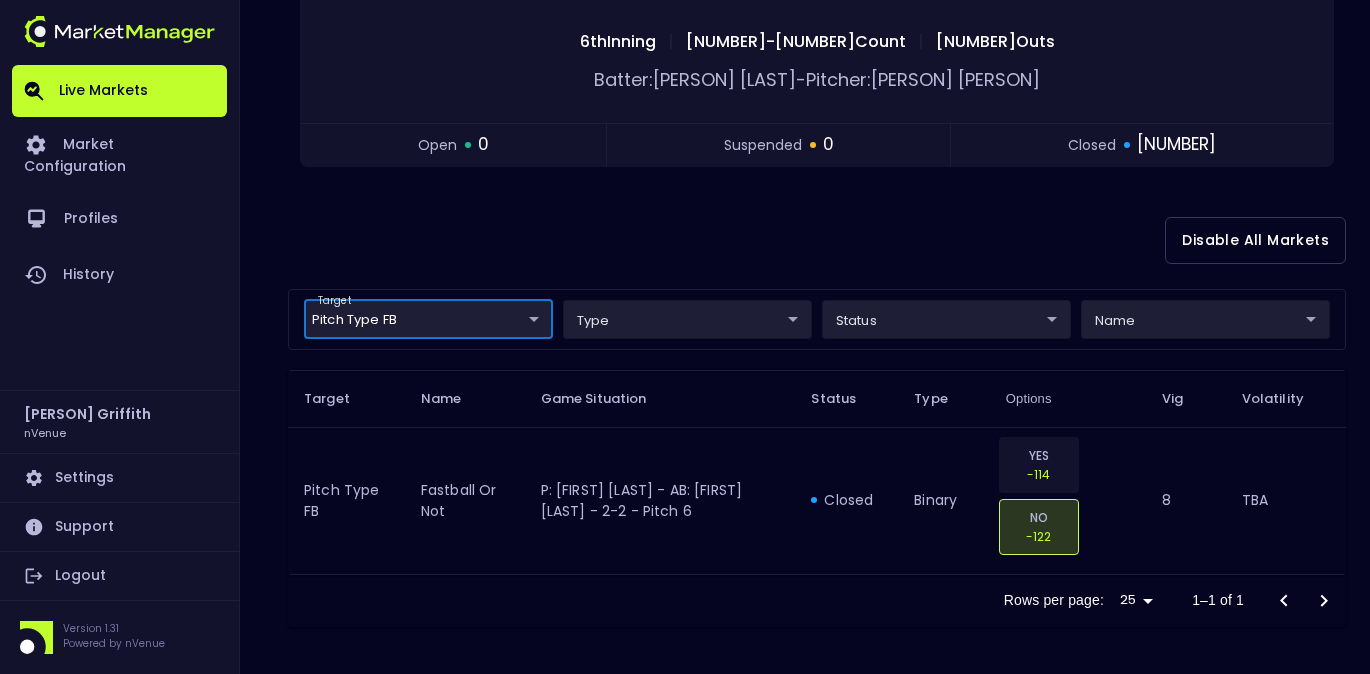 scroll, scrollTop: 0, scrollLeft: 0, axis: both 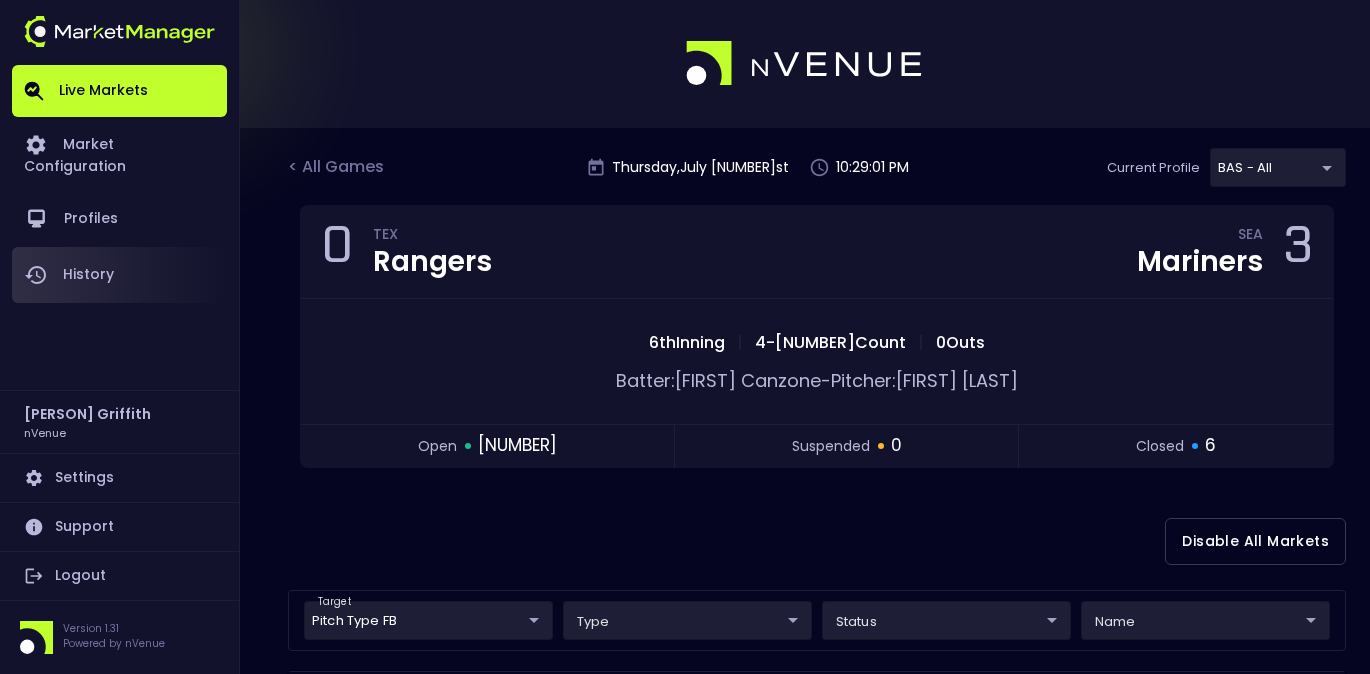 click on "History" at bounding box center (119, 275) 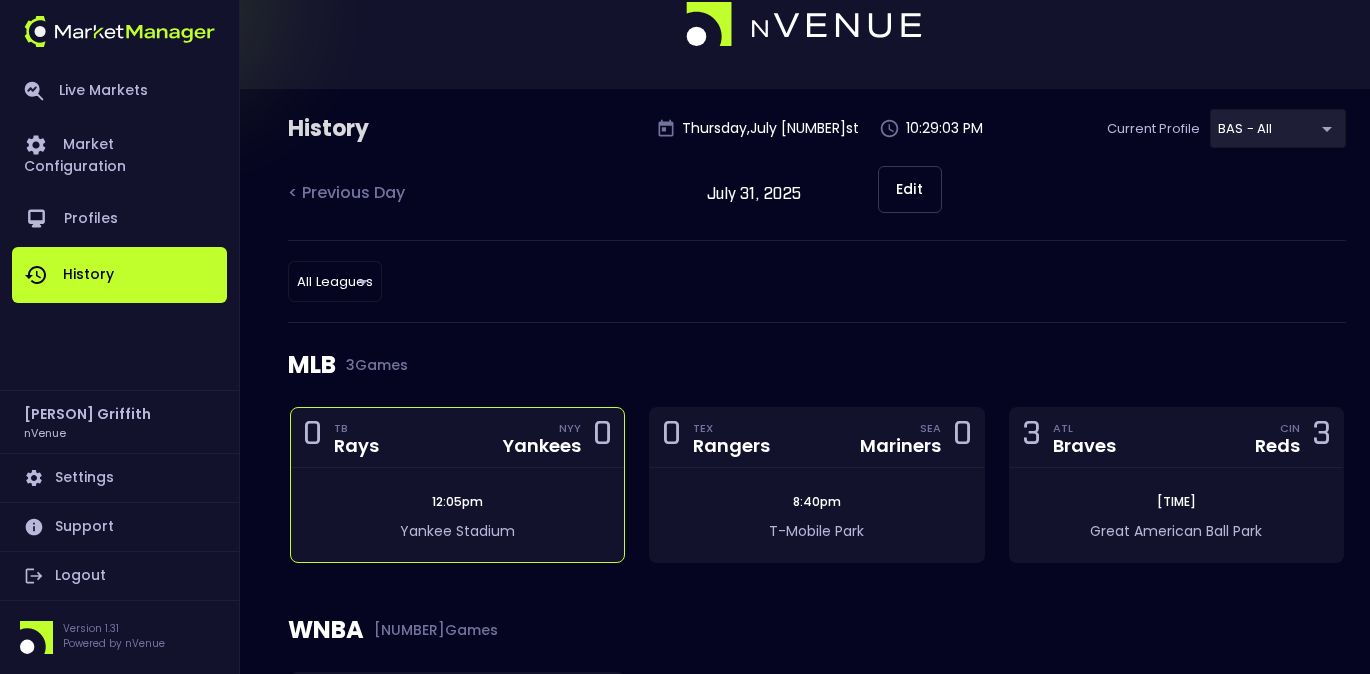 scroll, scrollTop: 70, scrollLeft: 0, axis: vertical 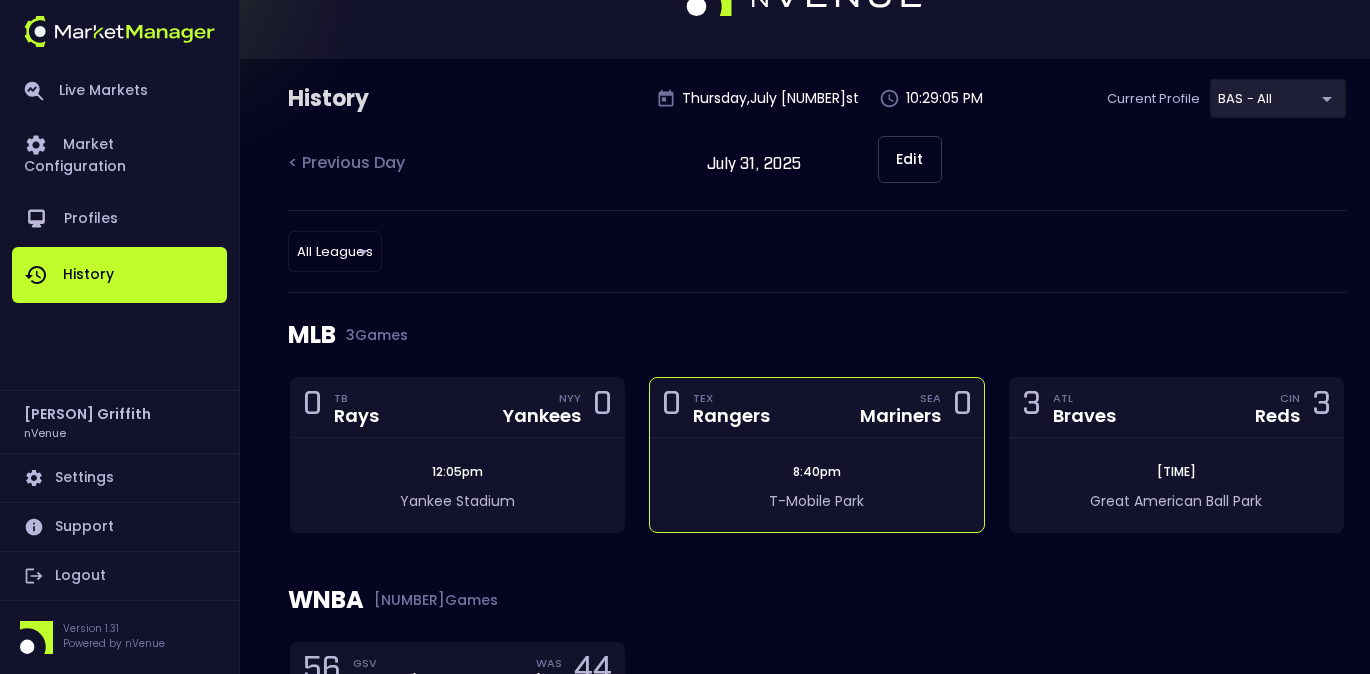 click on "[TIME] [LOCATION]" at bounding box center (816, 485) 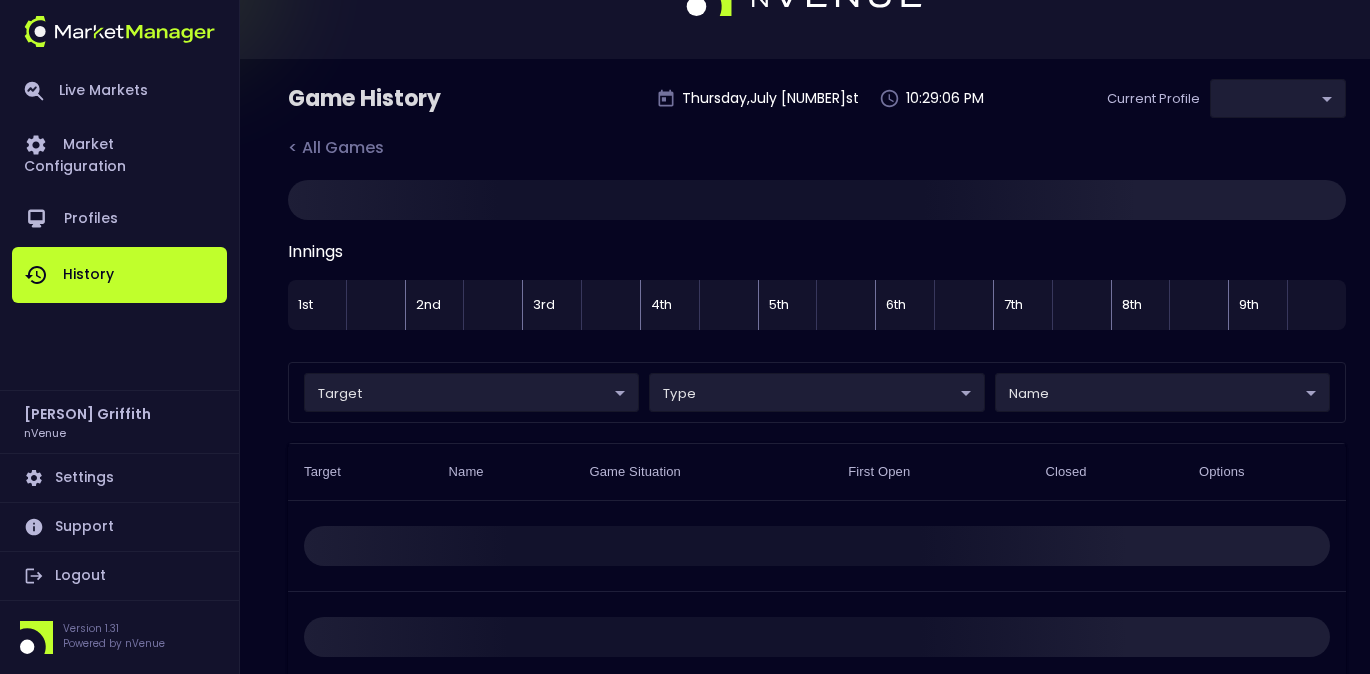 scroll, scrollTop: 24, scrollLeft: 0, axis: vertical 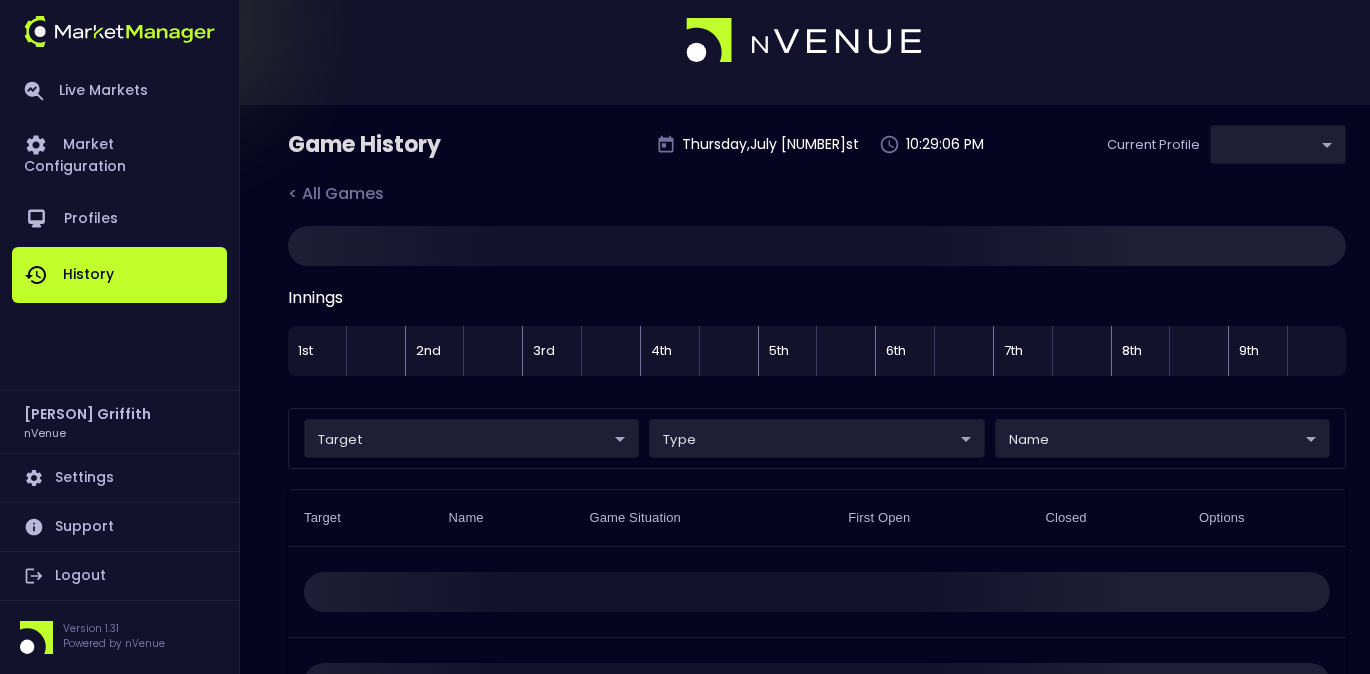 type on "[UUID]" 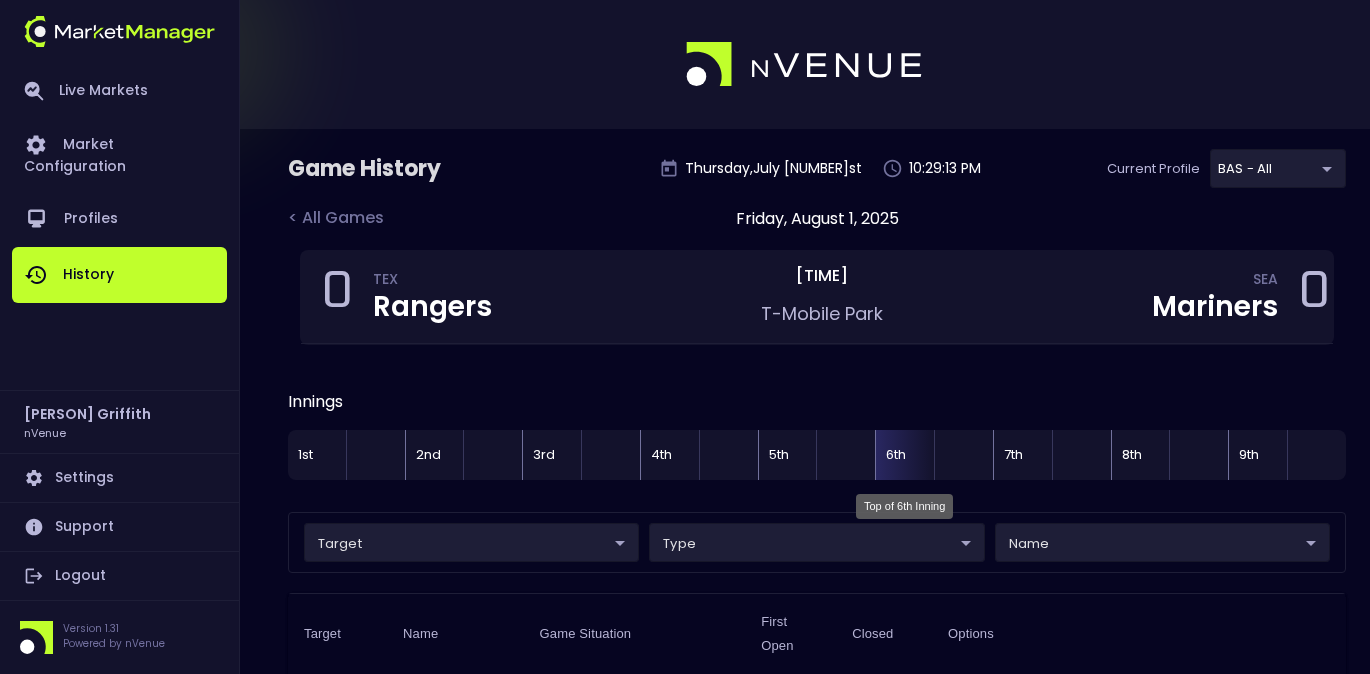click on "6th" at bounding box center (904, 455) 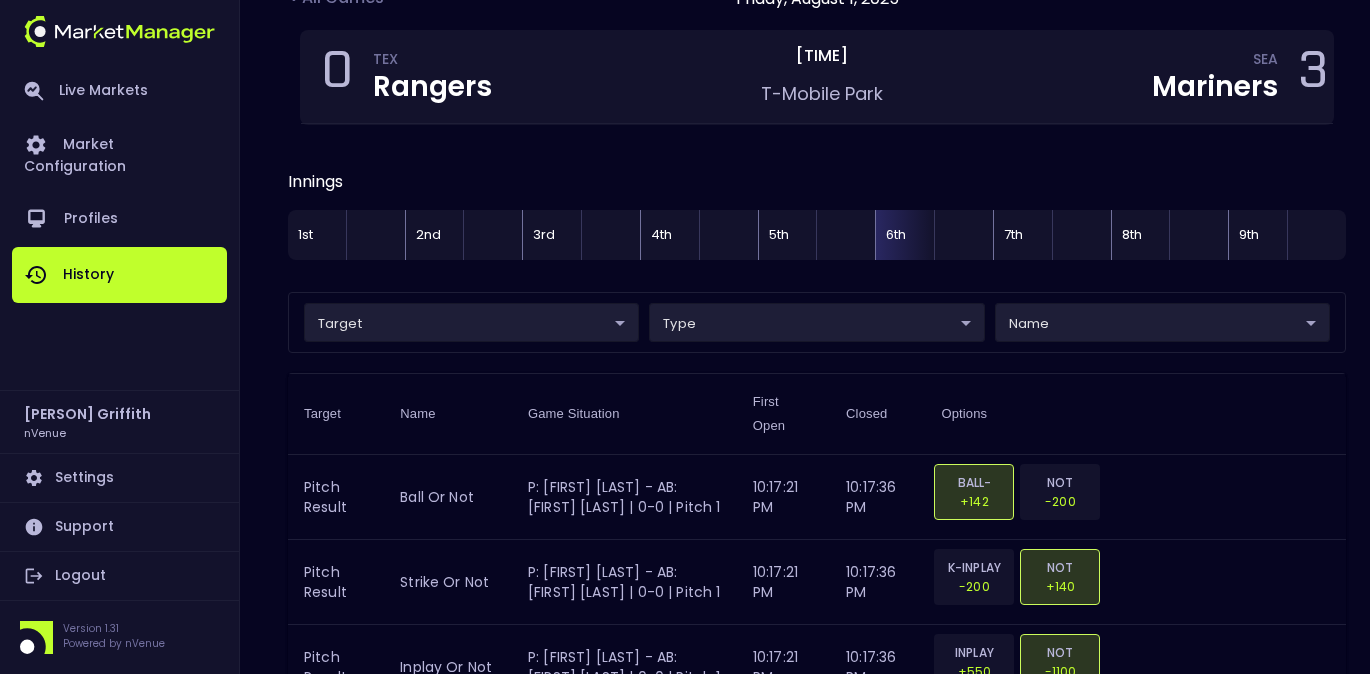 scroll, scrollTop: 248, scrollLeft: 0, axis: vertical 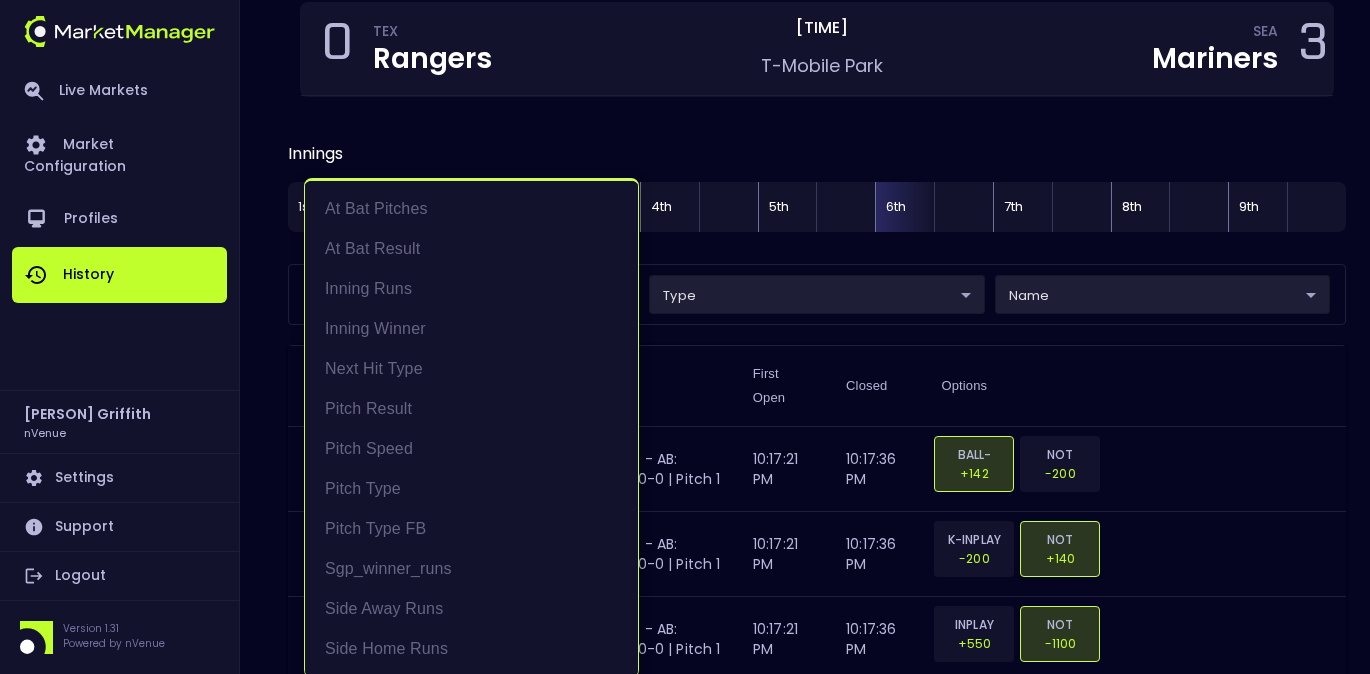 click on "Live Markets Market Configuration Profiles History [PERSON] [PERSON] nVenue Settings Support Logout   Version 1.31  Powered by nVenue Game History Thursday ,  July   31 st 10:29:16 PM Current Profile BAS - All 0d810fa5-e353-4d9c-b11d-31f095cae871 Select < All Games Friday, August 1, 2025 0 TEX Rangers 1:40 AM T-Mobile Park SEA Mariners 3 Innings 1st 2nd 3rd 4th 5th 6th 7th 8th 9th target ​ ​ type ​ ​ name ​ ​ Target Name Game Situation First Open Closed Options Pitch Result ball or not P: [PERSON] - AB: [PERSON] | 0-0 | Pitch 1  10:17:21 PM 10:17:36 PM BALL-HBP +142 NOT -200 Pitch Result strike or not P: [PERSON] - AB: [PERSON] | 0-0 | Pitch 1  10:17:21 PM 10:17:36 PM K-INPLAY -200 NOT +140 Pitch Result inplay or not P: [PERSON] - AB: [PERSON] | 0-0 | Pitch 1  10:17:21 PM 10:17:36 PM INPLAY +550 NOT -1100 Pitch Result static 3 P: [PERSON] - AB: [PERSON] | 0-0 | Pitch 1  10:17:21 PM 10:17:36 PM BALL-HBP +144 K -128 INPLAY +550 Pitch Result static 4 BALL K" at bounding box center (685, 2419) 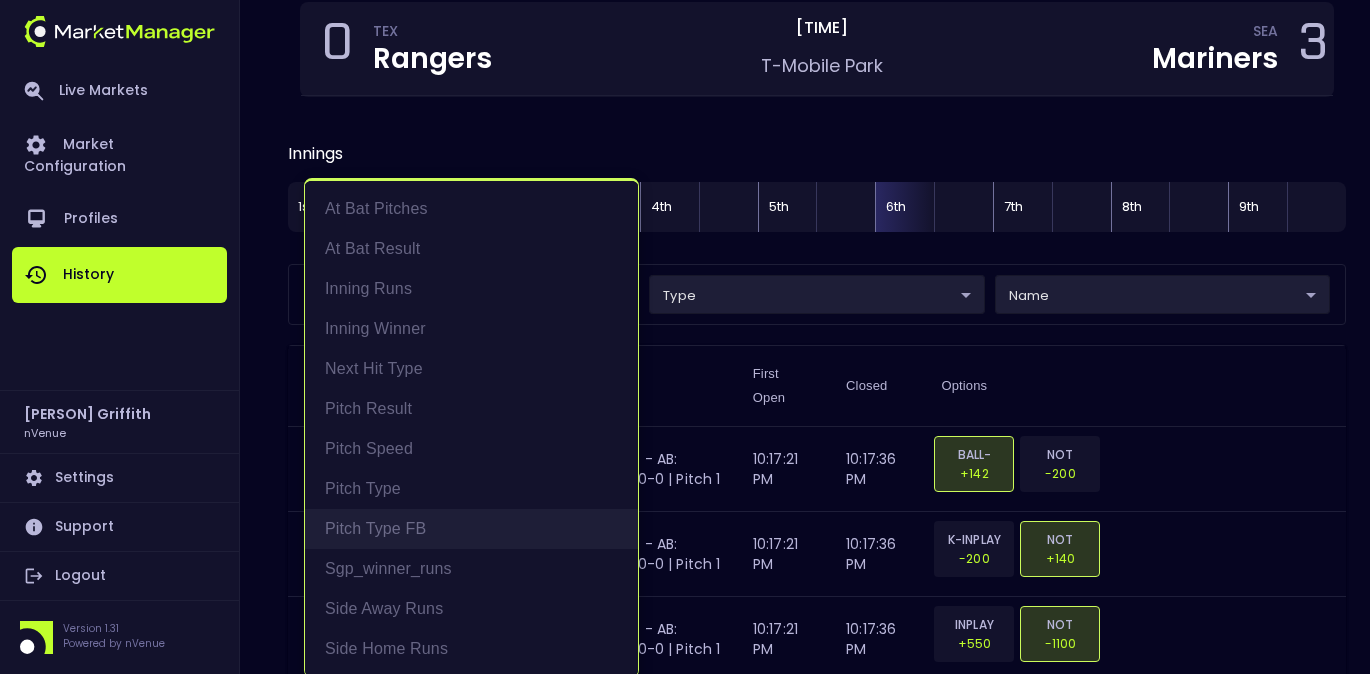 click on "Pitch Type FB" at bounding box center [471, 529] 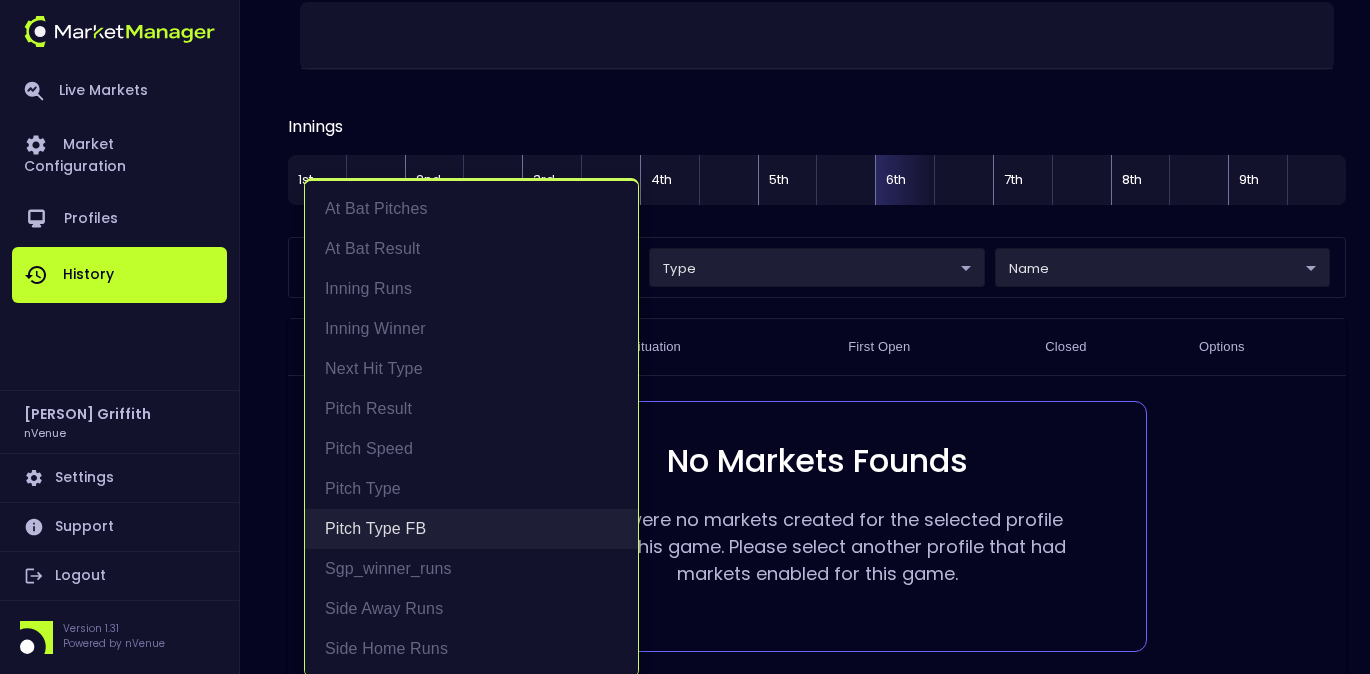 click on "Pitch Type FB" at bounding box center [471, 529] 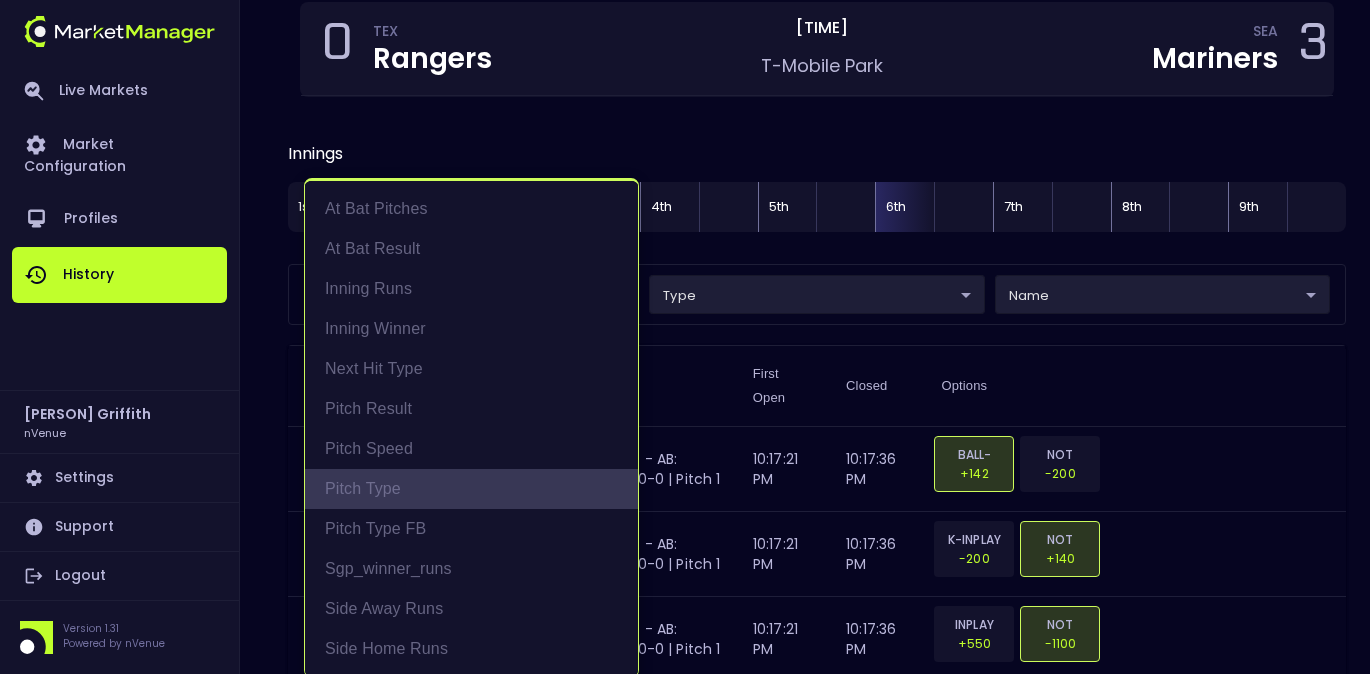 click on "Pitch Type" at bounding box center (471, 489) 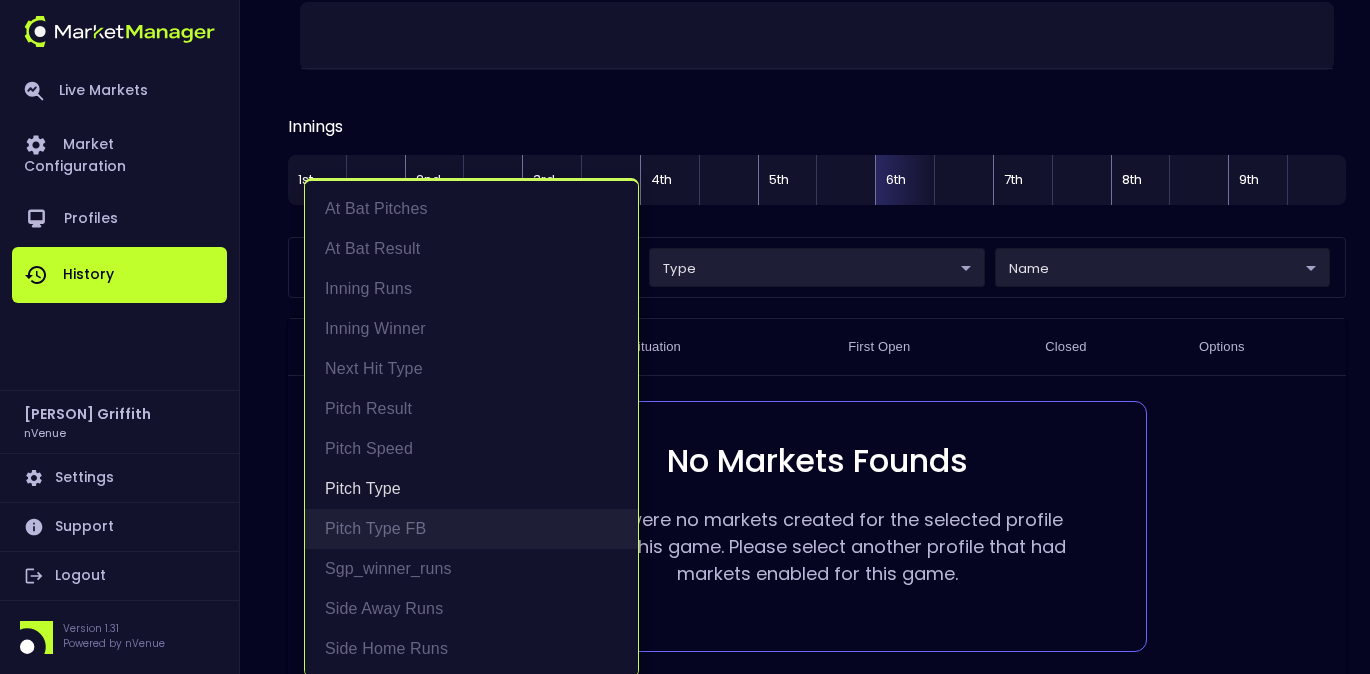 click on "Pitch Type FB" at bounding box center (471, 529) 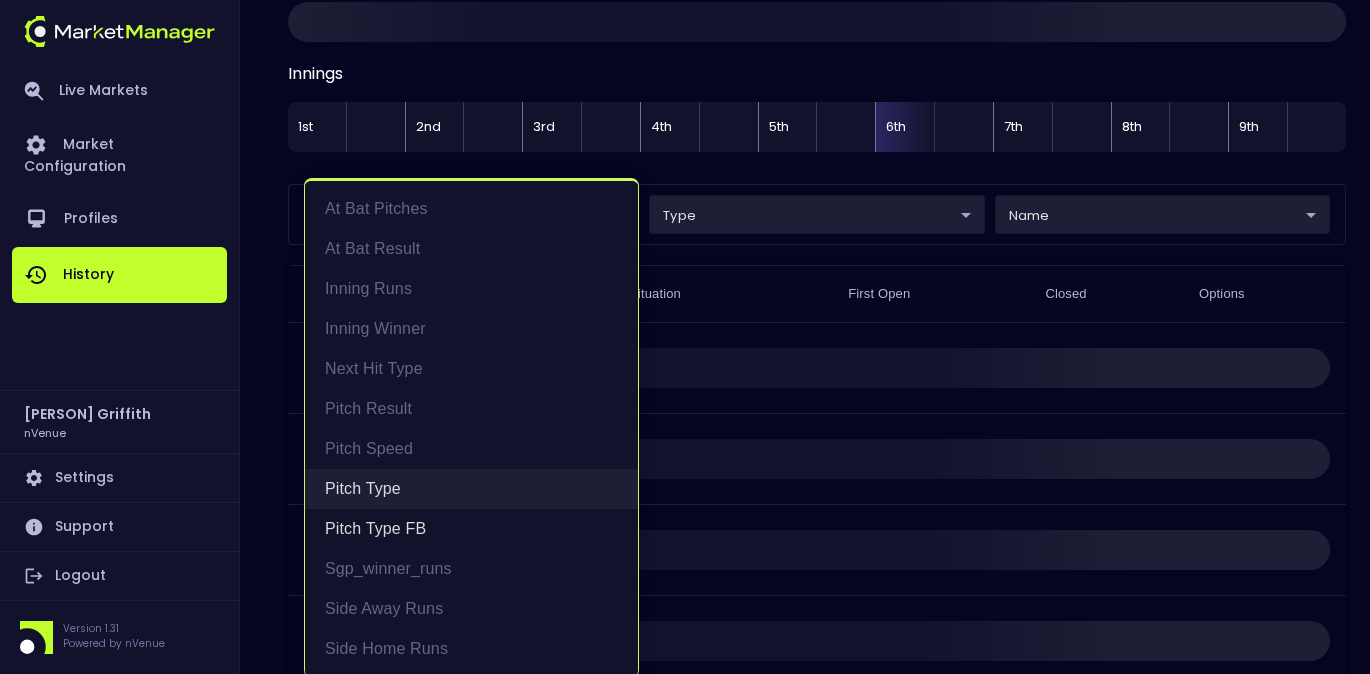 click on "Pitch Type" at bounding box center (471, 489) 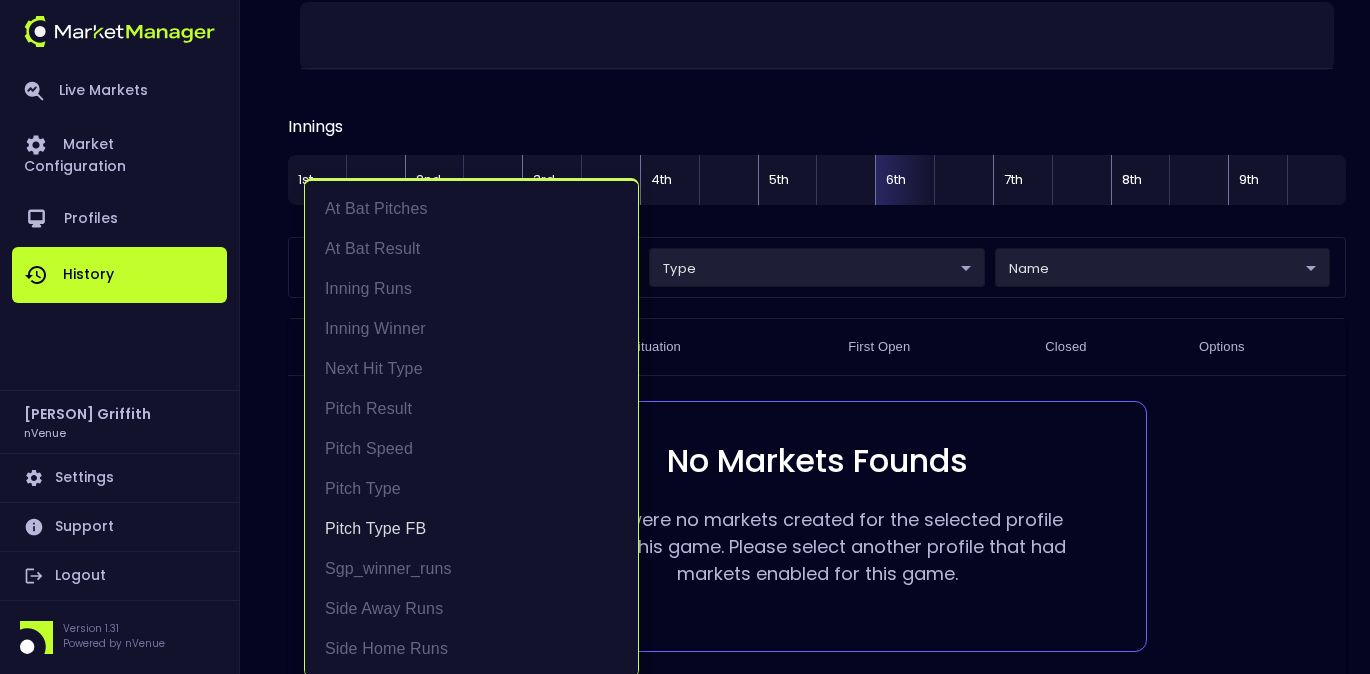 click at bounding box center [685, 337] 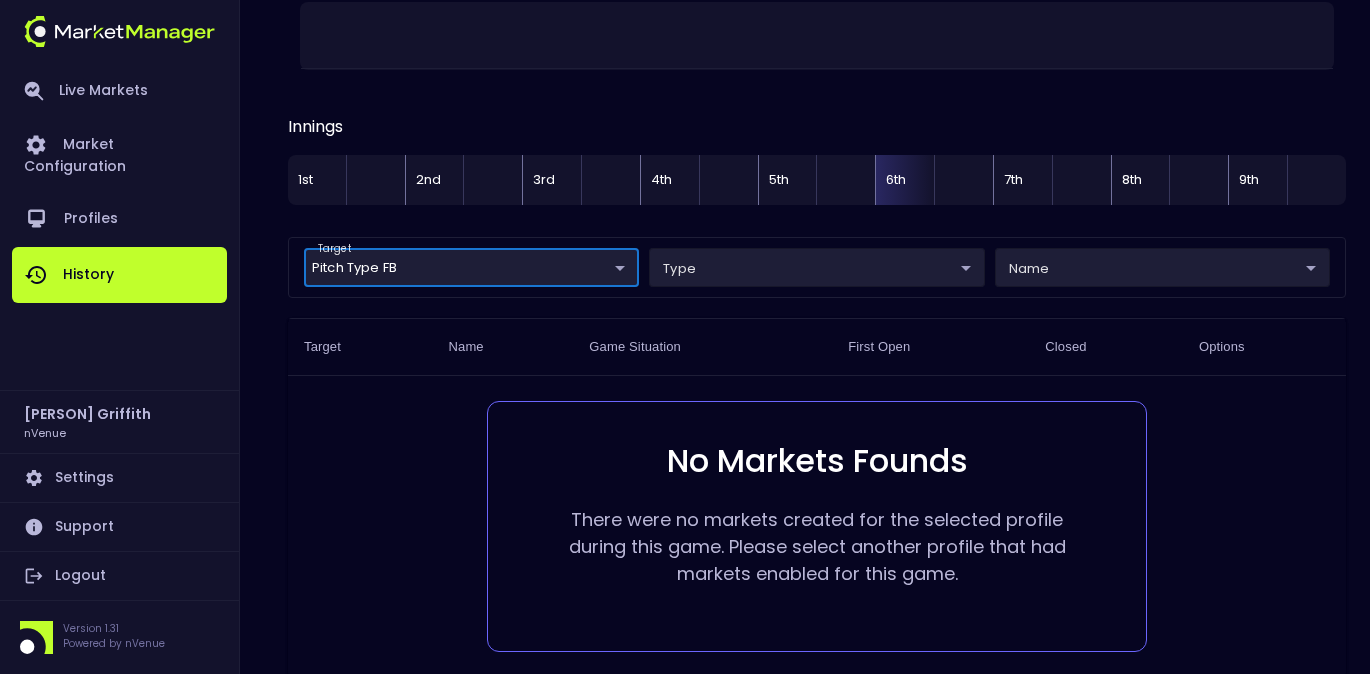 scroll, scrollTop: 0, scrollLeft: 0, axis: both 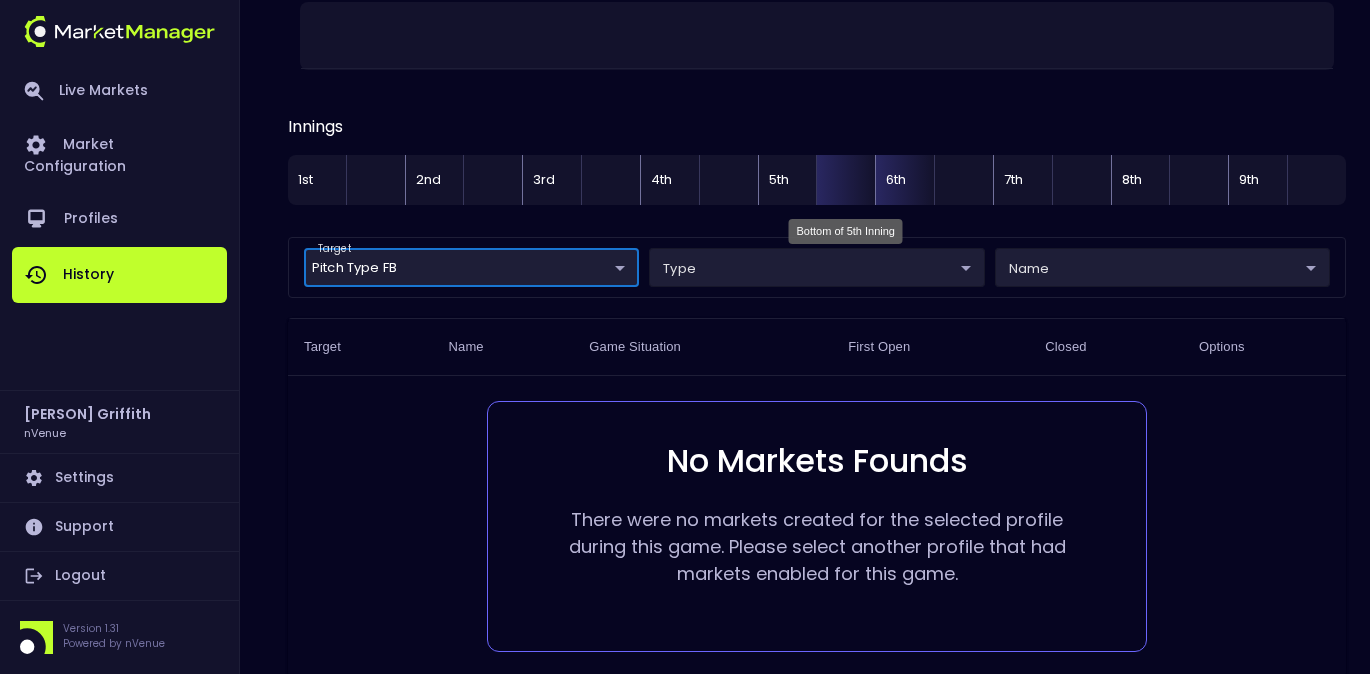 click at bounding box center [845, 180] 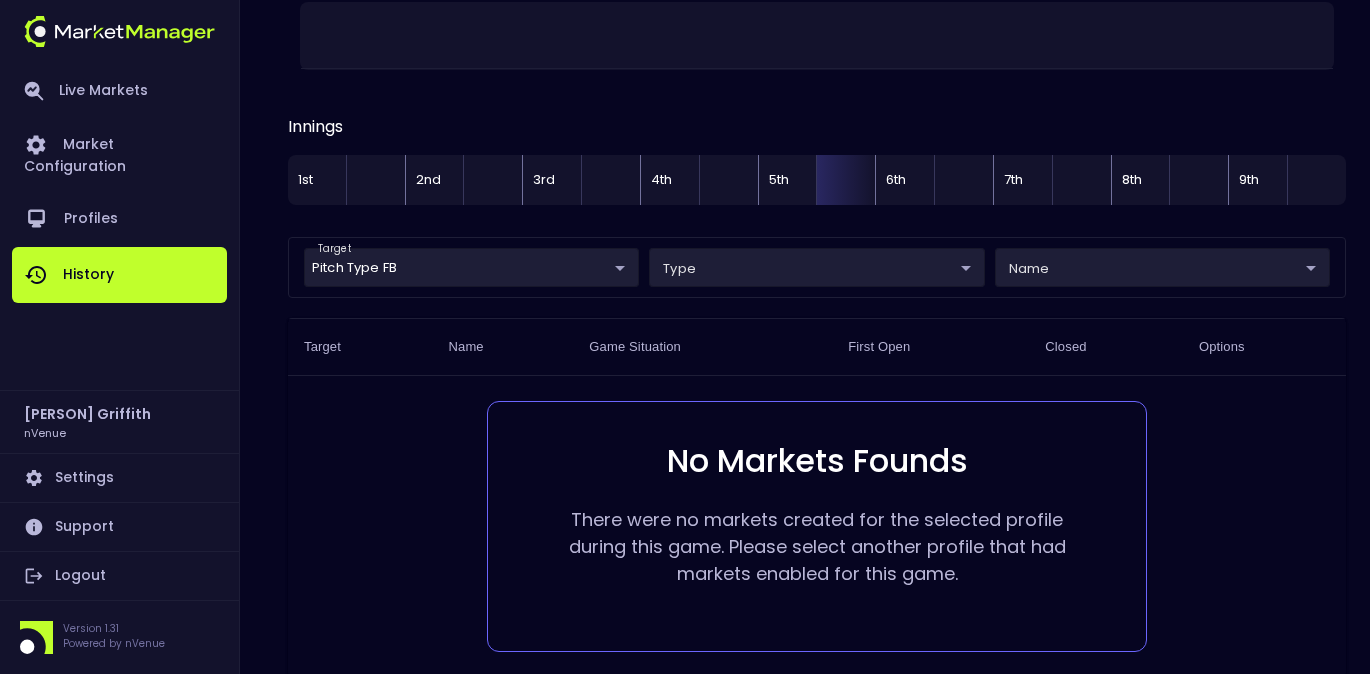 click on "Live Markets Market Configuration Profiles History [FIRST] [LAST] nVenue Settings Support Logout Version 1.31 Powered by nVenue Game History Thursday , July 31st 10:29:43 PM Current Profile BAS - All [UUID] Select < All Games Innings 1st 2nd 3rd 4th 5th 6th 7th 8th 9th target Pitch Type FB Pitch Type FB ​ type ​ ​ name ​ ​ Target Name Game Situation First Open Closed Options No Markets Founds There were no markets created for the selected profile during this game. Please select another profile that had markets enabled for this game. Rows per page: 50 50 0–0 of 0 Bottom of 3rd Inning" at bounding box center (685, 264) 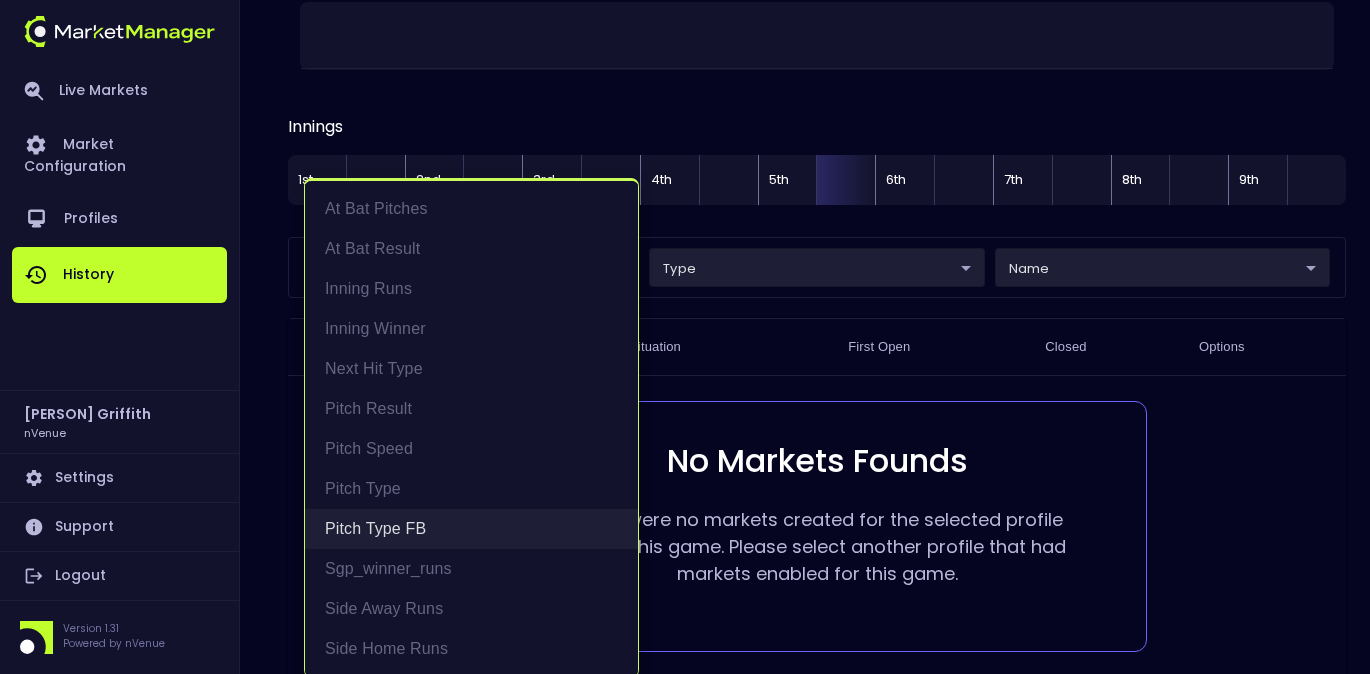 click on "Pitch Type FB" at bounding box center (471, 529) 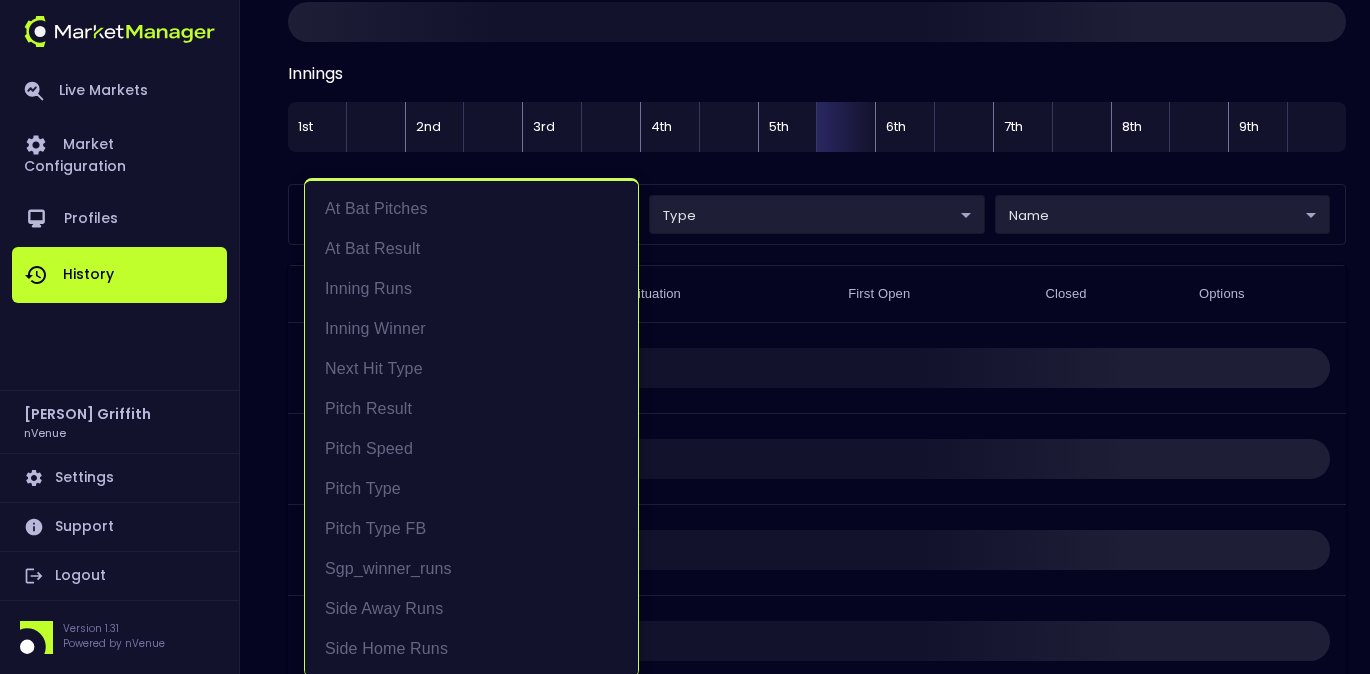 click at bounding box center [685, 337] 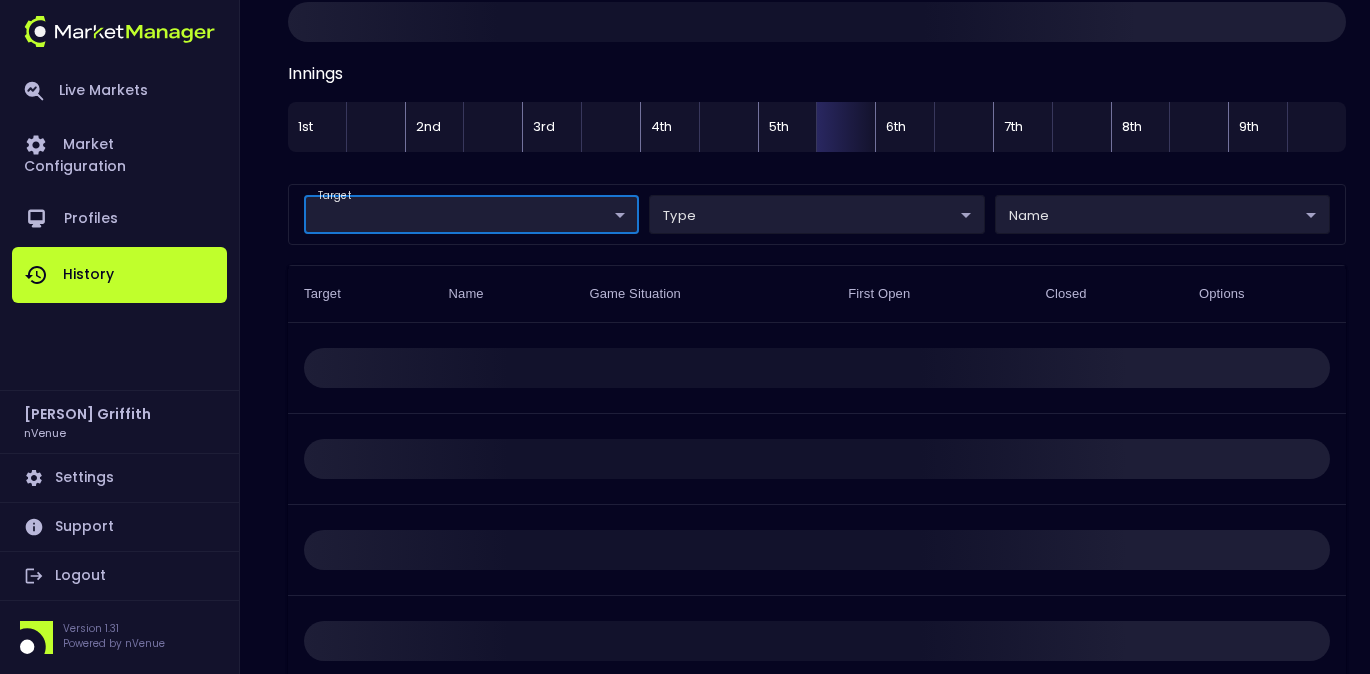 scroll, scrollTop: 0, scrollLeft: 0, axis: both 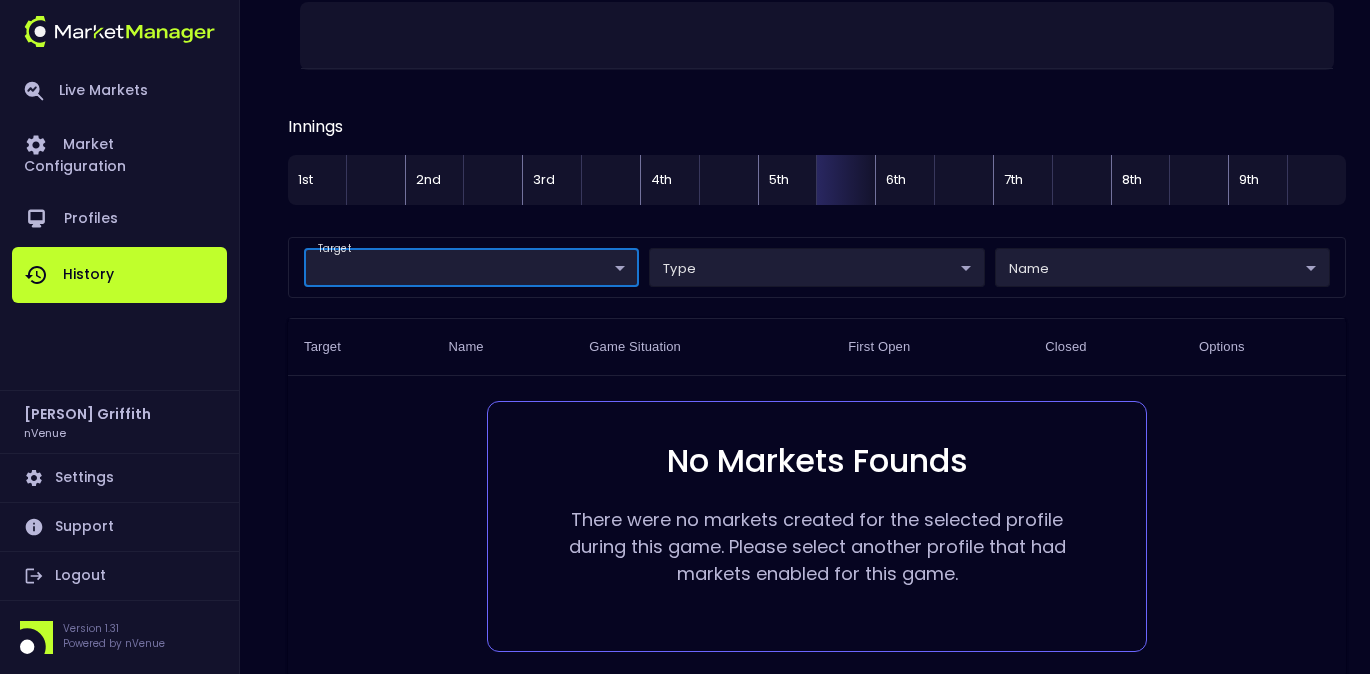 click on "Live Markets Market Configuration Profiles History [PERSON] [PERSON] nVenue Settings Support Logout   Version 1.31  Powered by nVenue Game History Thursday ,  July   31 st 10:29:54 PM Current Profile BAS - All 0d810fa5-e353-4d9c-b11d-31f095cae871 Select < All Games Innings 1st 2nd 3rd 4th 5th 6th 7th 8th 9th target ​ ​ type ​ ​ name ​ ​ Target Name Game Situation First Open Closed Options No Markets Founds There were no markets created for the selected profile during this game. Please select another profile that had markets enabled for this game. Rows per page: 50 50 0–0 of 0" at bounding box center (685, 264) 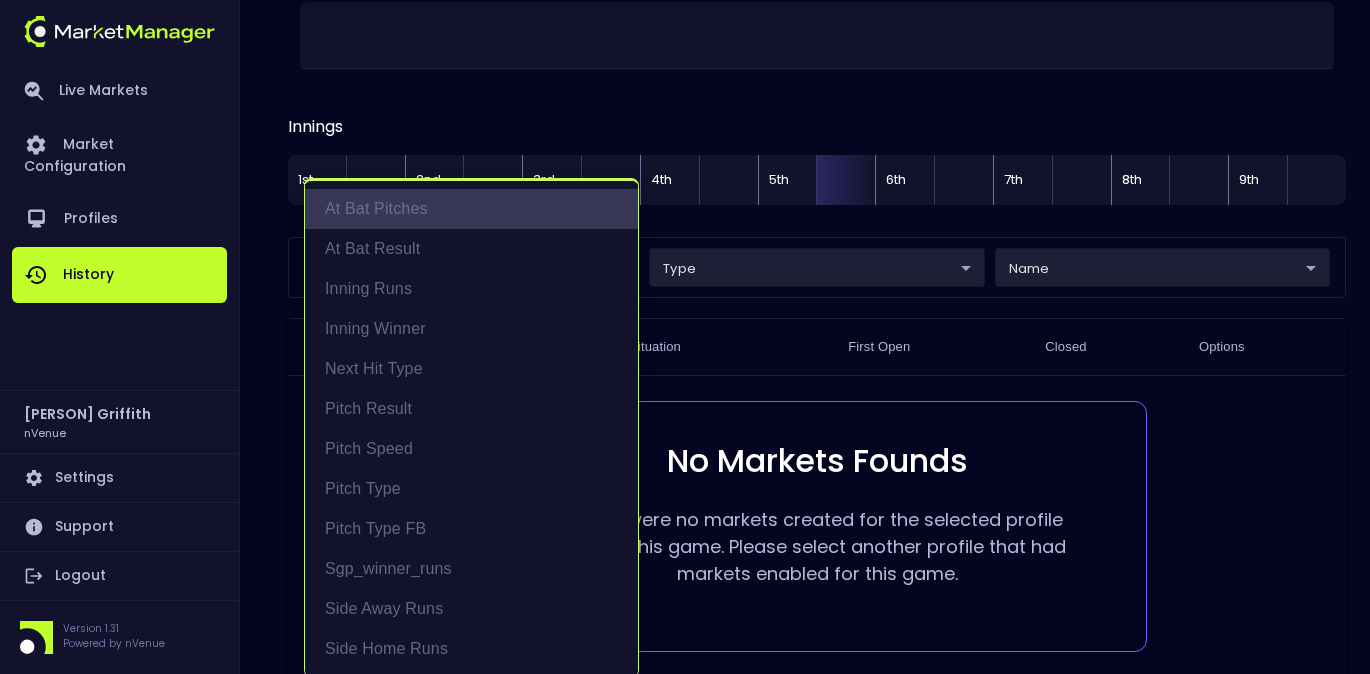 click on "At Bat Pitches" at bounding box center (471, 209) 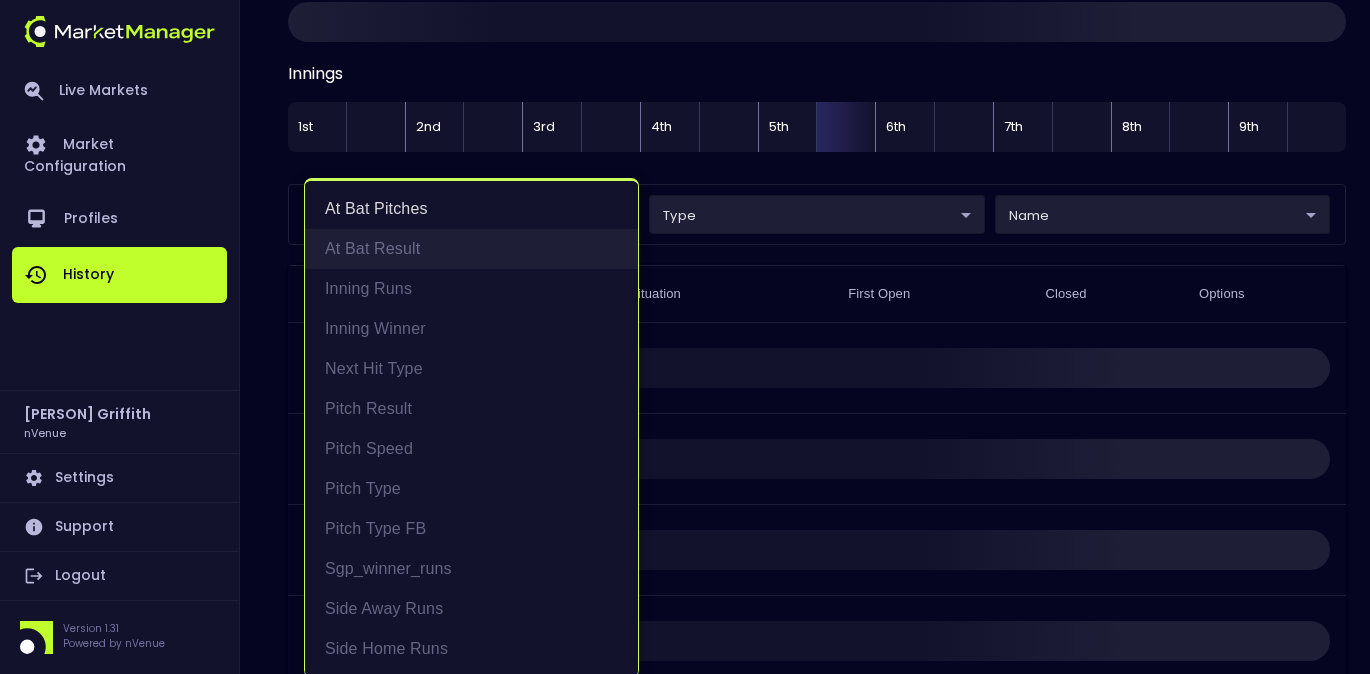 click on "At Bat Result" at bounding box center [471, 249] 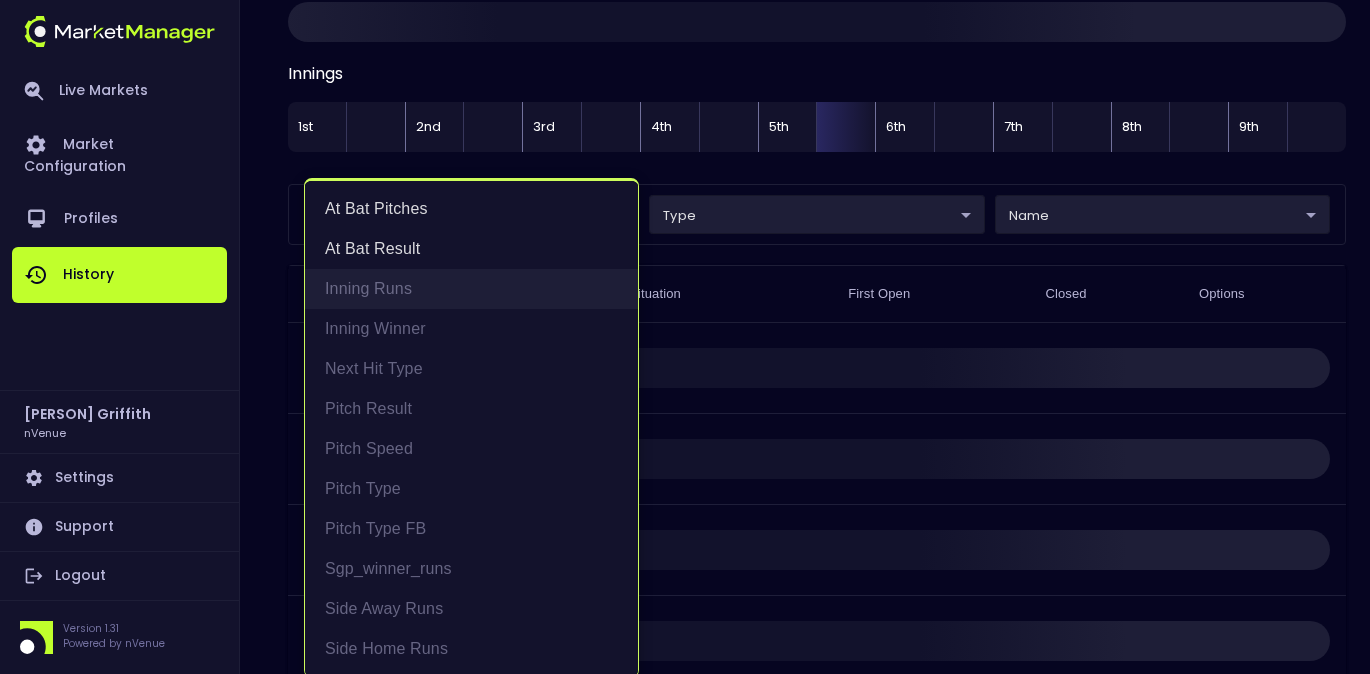 click on "Inning Runs" at bounding box center (471, 289) 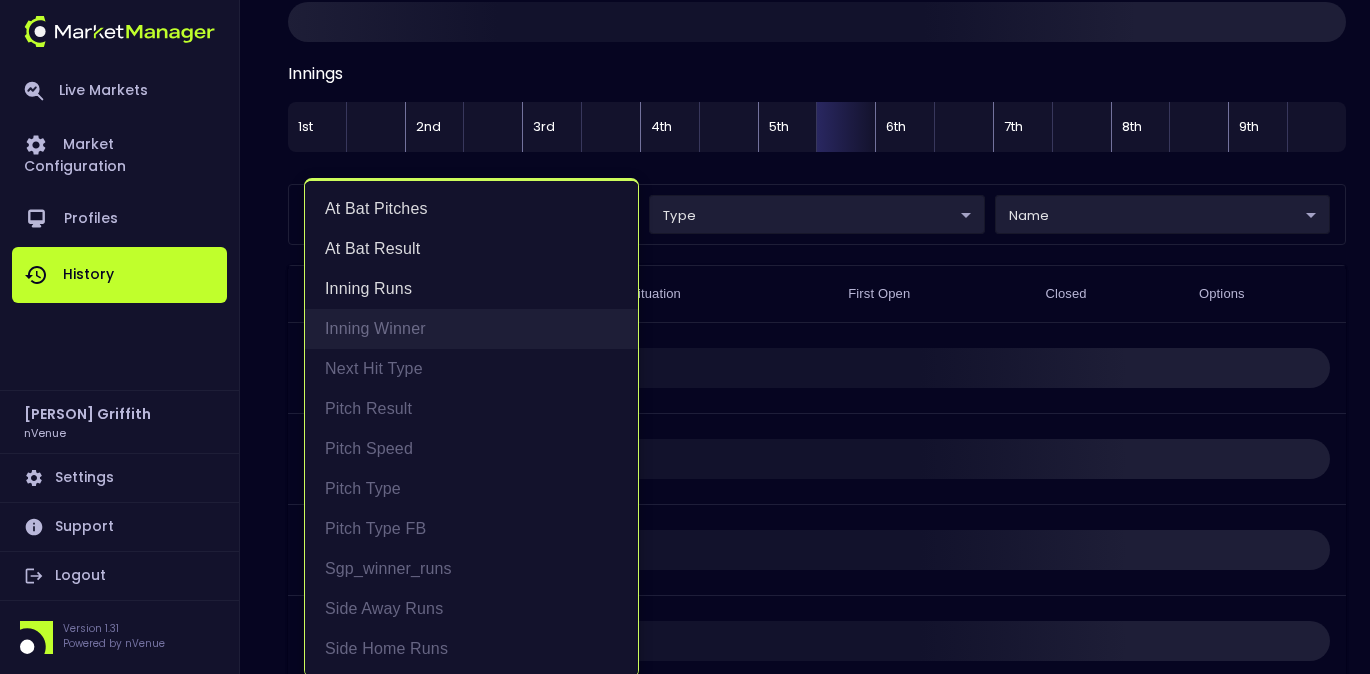 click on "Inning Winner" at bounding box center [471, 329] 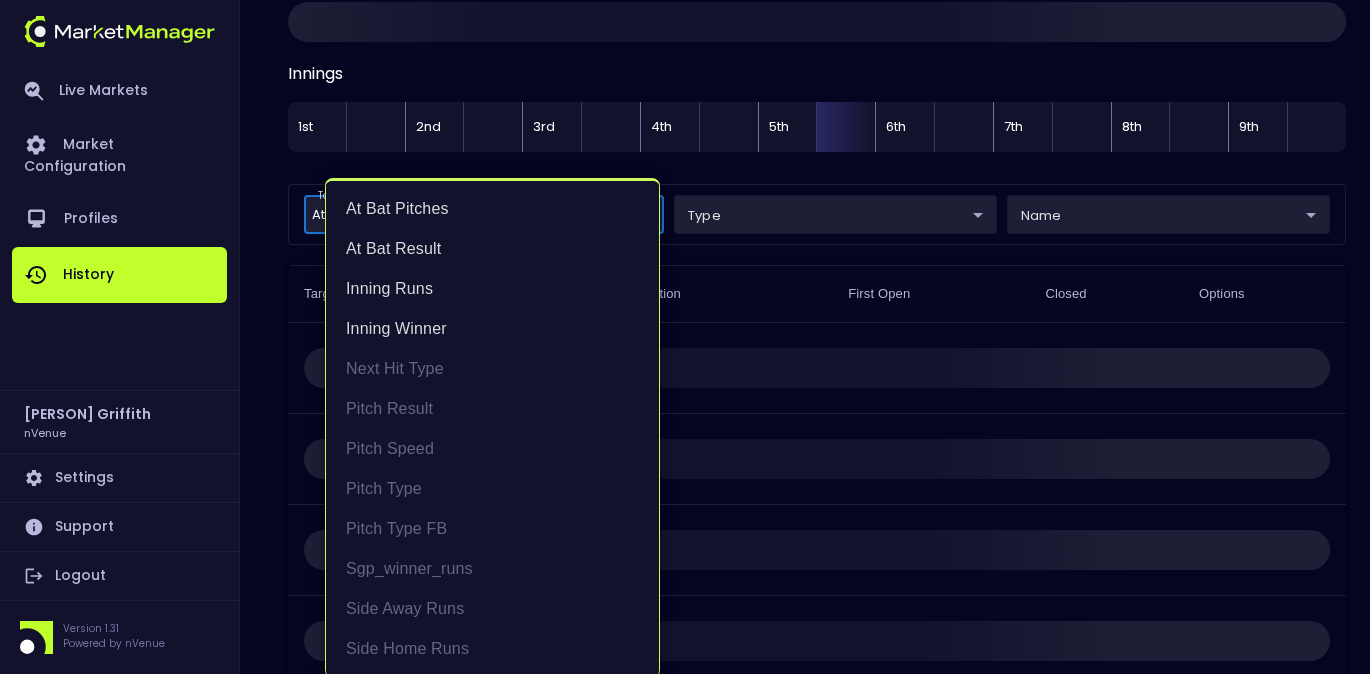 click at bounding box center (685, 337) 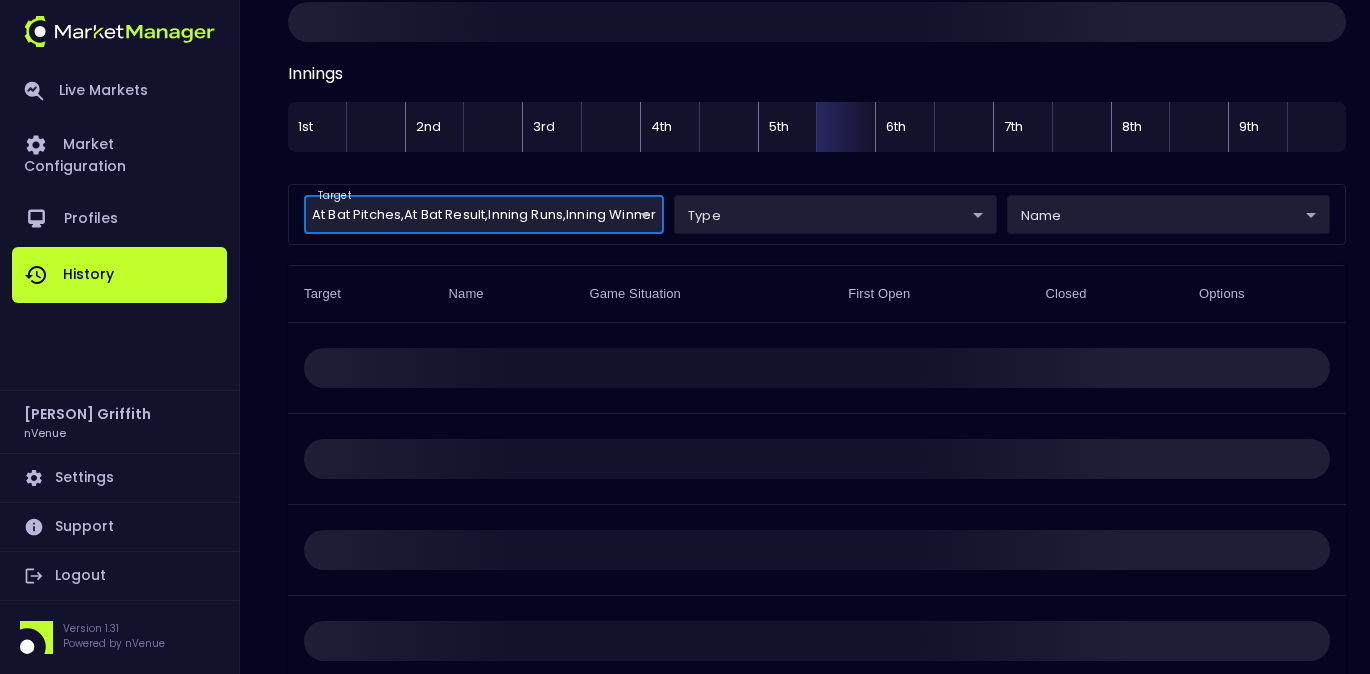 scroll, scrollTop: 0, scrollLeft: 0, axis: both 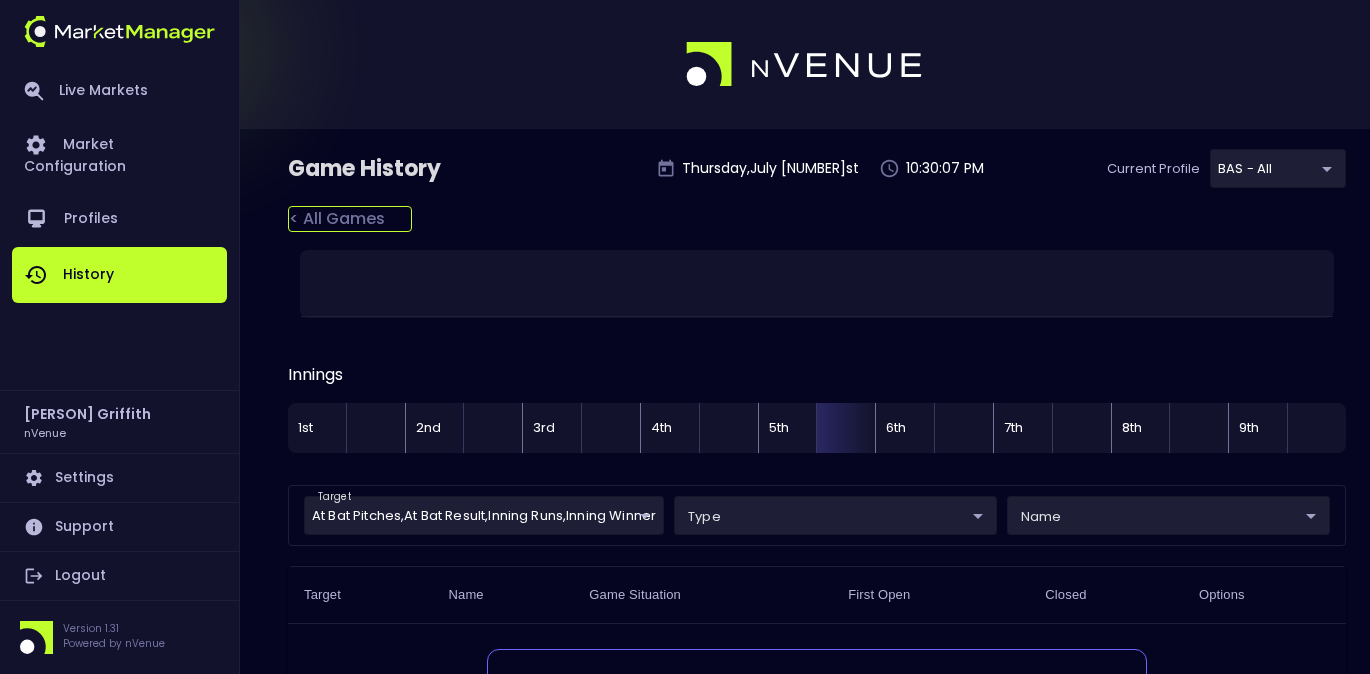 click on "< All Games" at bounding box center (350, 219) 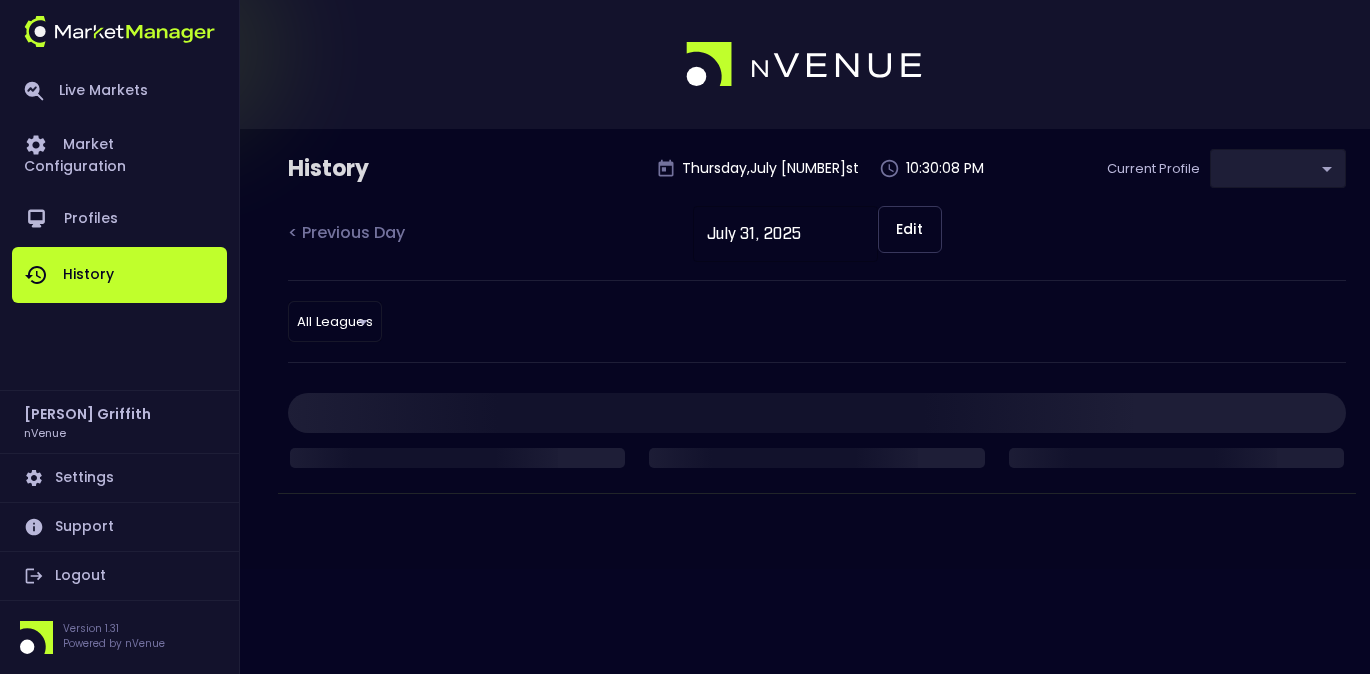 click on "< Previous Day July 31, 2025 ​ Edit" at bounding box center [817, 243] 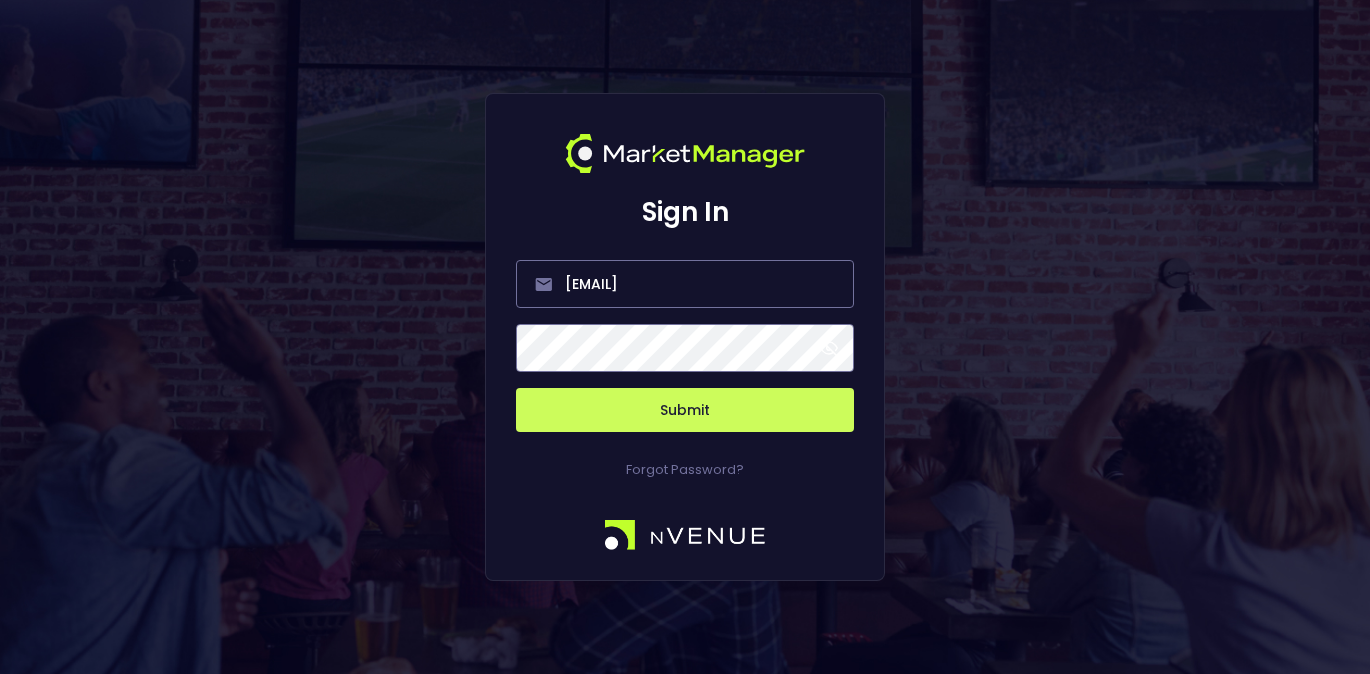 click on "Submit" at bounding box center [685, 410] 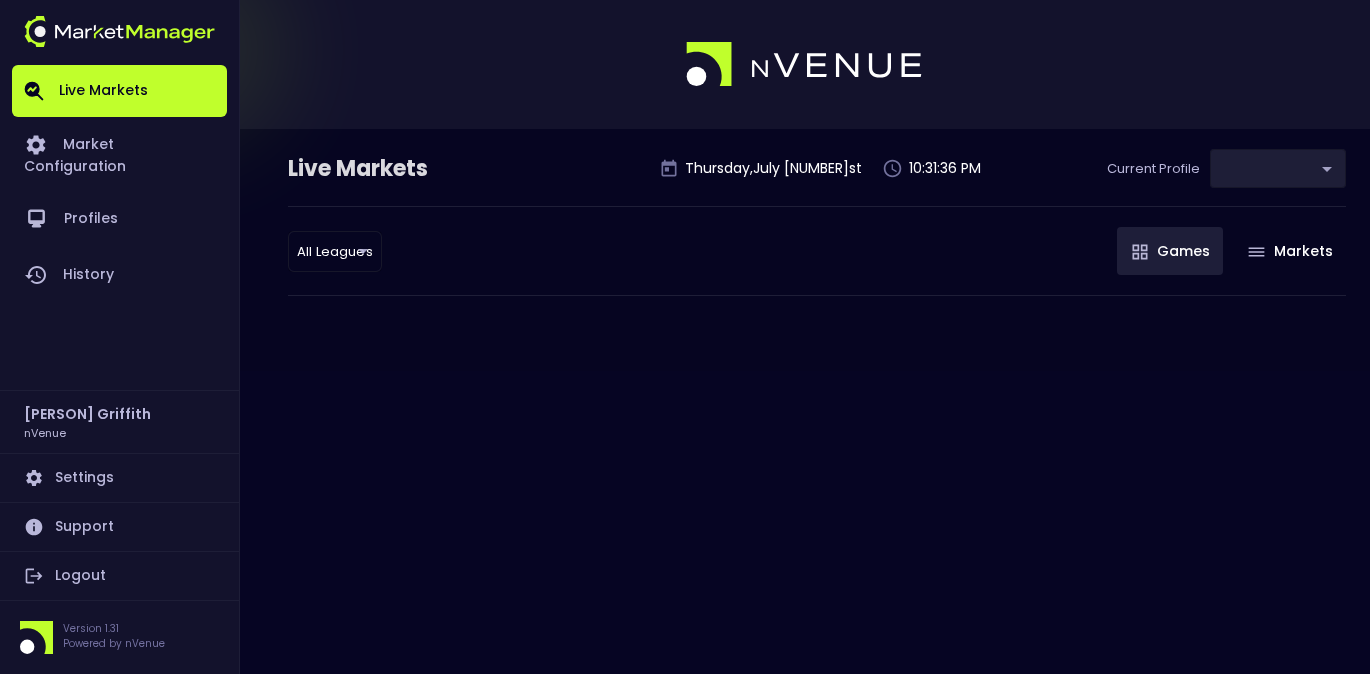 type on "[UUID]" 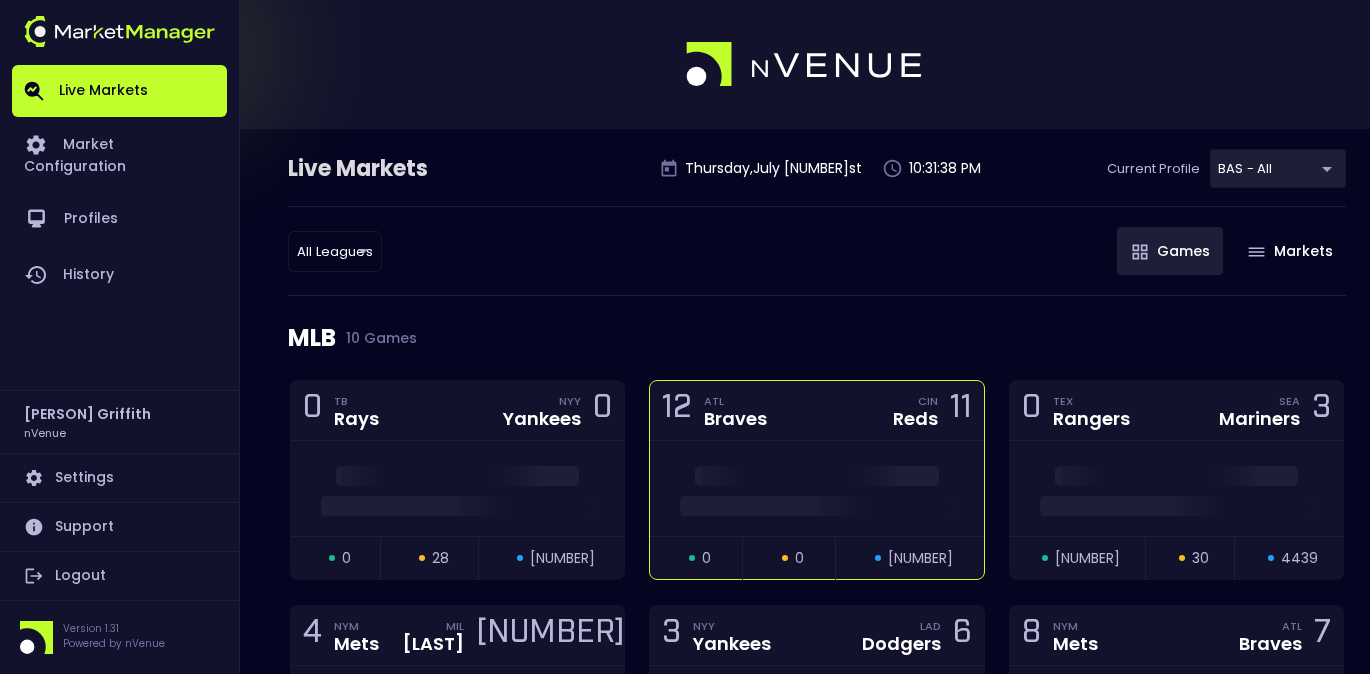 scroll, scrollTop: 4, scrollLeft: 0, axis: vertical 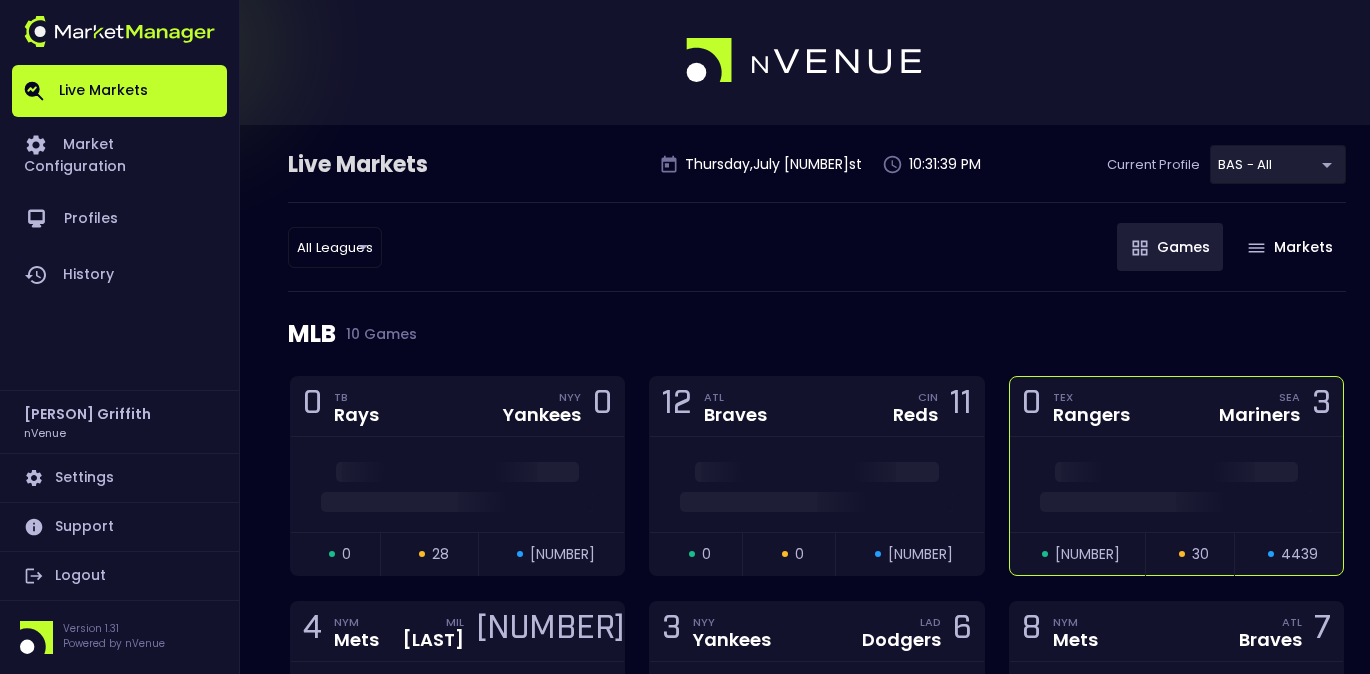 click on "0 TEX Rangers SEA Mariners 3" at bounding box center [1176, 407] 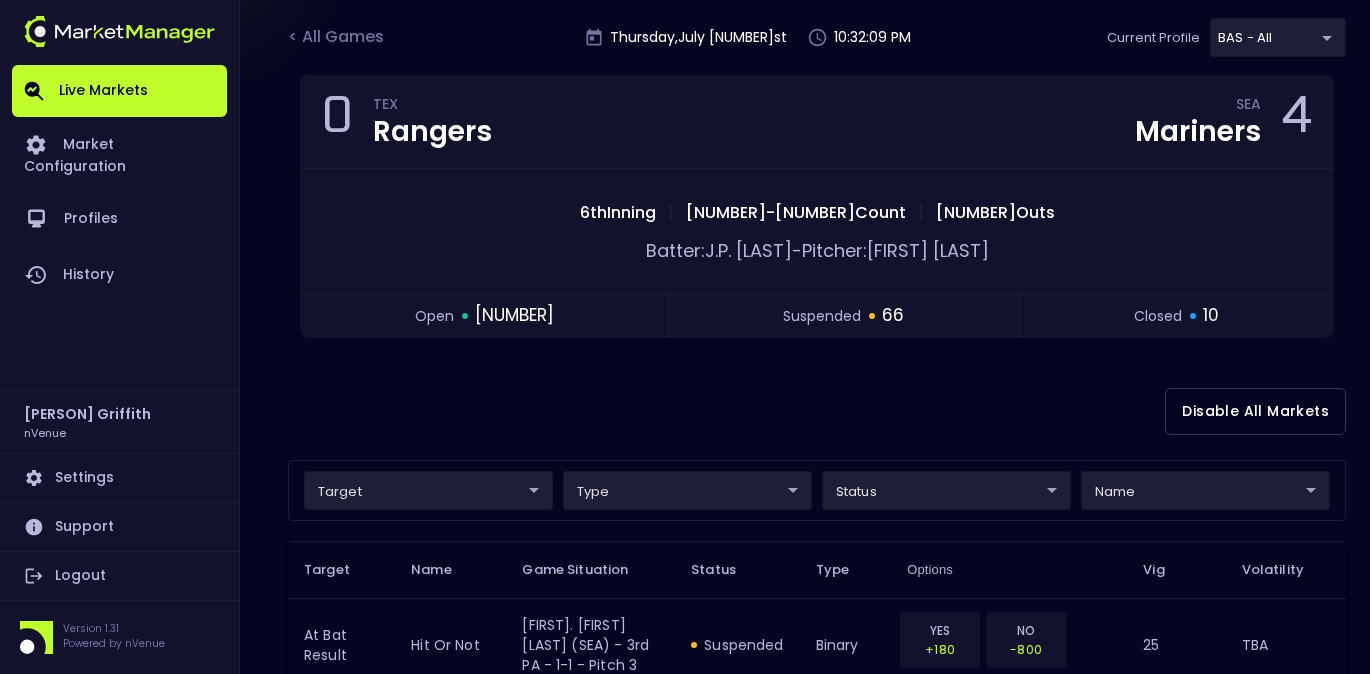 scroll, scrollTop: 204, scrollLeft: 0, axis: vertical 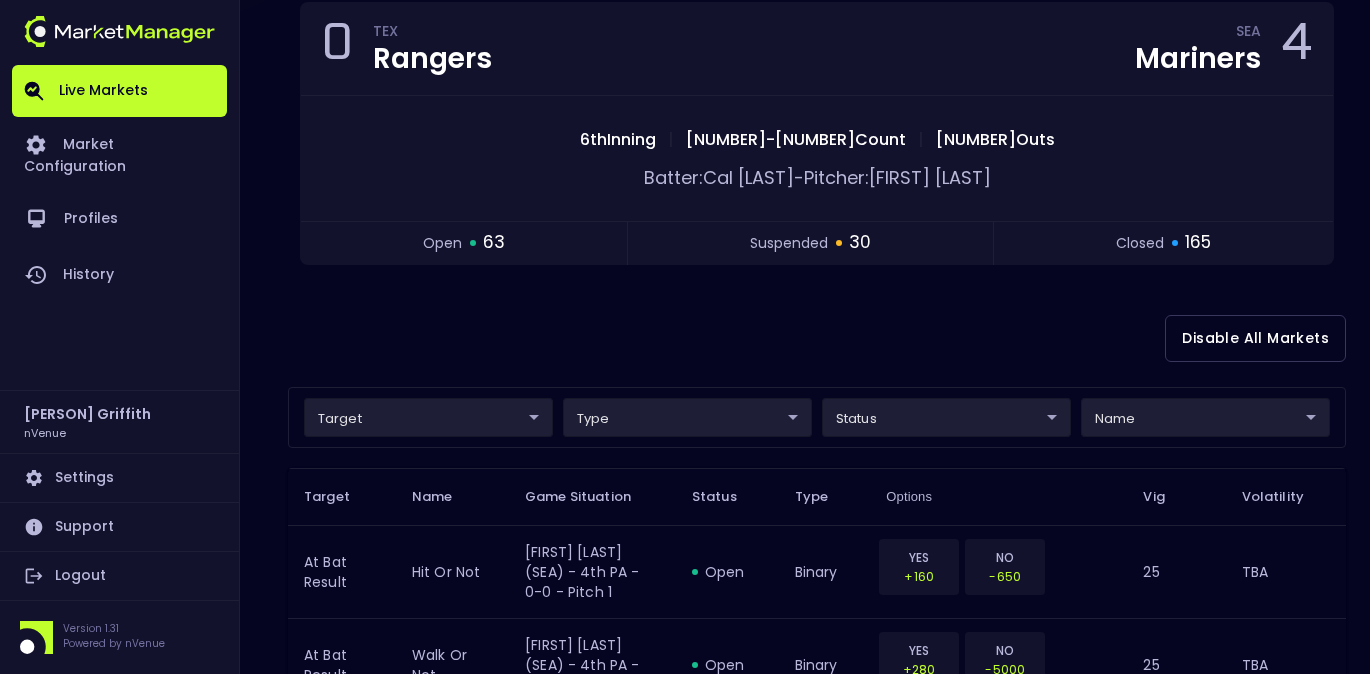 click on "Live Markets Market Configuration Profiles History [FIRST] [LAST] nVenue Settings Support Logout Version 1.31 Powered by nVenue < All Games Thursday , July 31st 10:32:38 PM Current Profile BAS - All [UUID] Select Target Market Status Type Vig Volatility Options Close 0 TEX Rangers SEA Mariners 4 6th Inning | 1 - 1 Count | 1 Outs Batter: [FIRST] [LAST] - Pitcher: [FIRST] [LAST] open 63 suspended 30 closed 165 Disable All Markets target ​ ​ type ​ ​ status ​ ​ name ​ ​ Target Name Game Situation Status Type Options Vig Volatility At Bat Result hit or not [FIRST] [LAST] (SEA) - 4th PA - 0-0 - Pitch 1 open binary YES +160 NO -650 25 TBA At Bat Result walk or not [FIRST] [LAST] (SEA) - 4th PA - 0-0 - Pitch 1 open binary YES +280 NO -5000 25 TBA At Bat Result single [FIRST] [LAST] (SEA) - 4th PA - 0-0 - Pitch 1 open binary YES +230 NO -2000 25 TBA At Bat Result double [FIRST] [LAST] (SEA) - 4th PA - 0-0 - Pitch 1 open binary YES +2500 25 TBA At Bat Result triple K" at bounding box center (685, 1779) 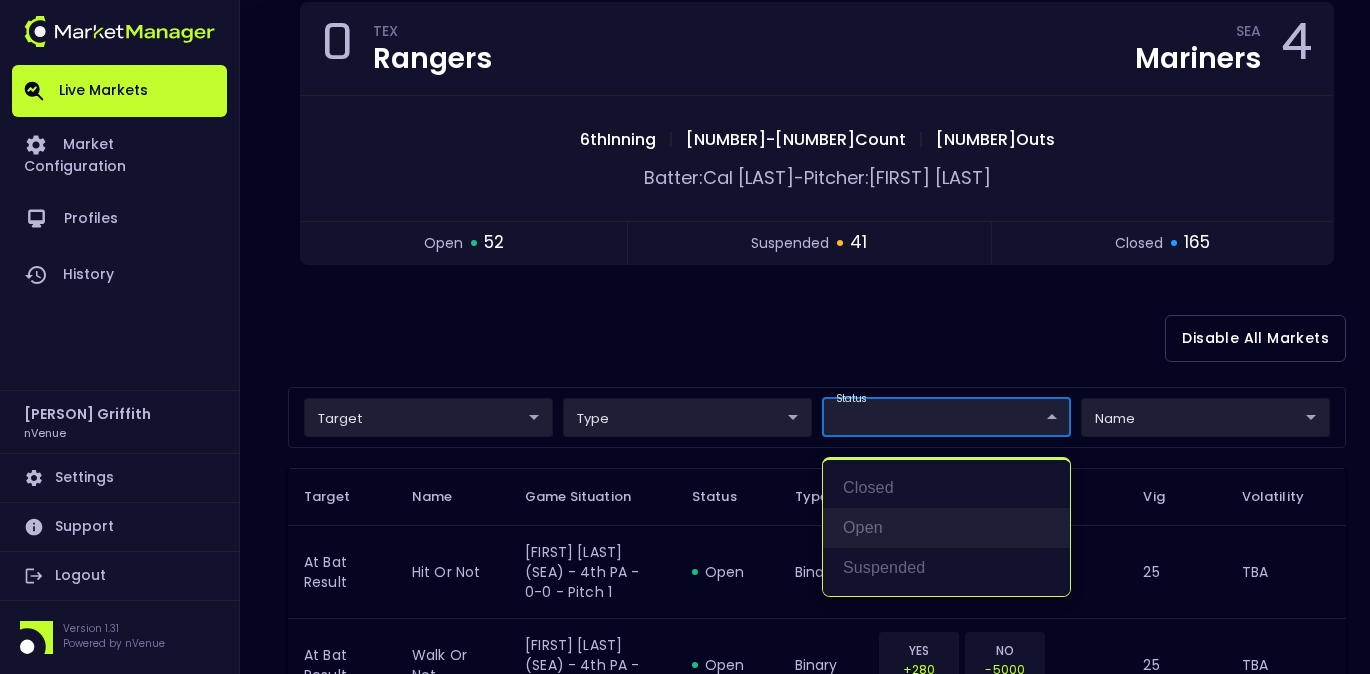 click on "open" at bounding box center (946, 528) 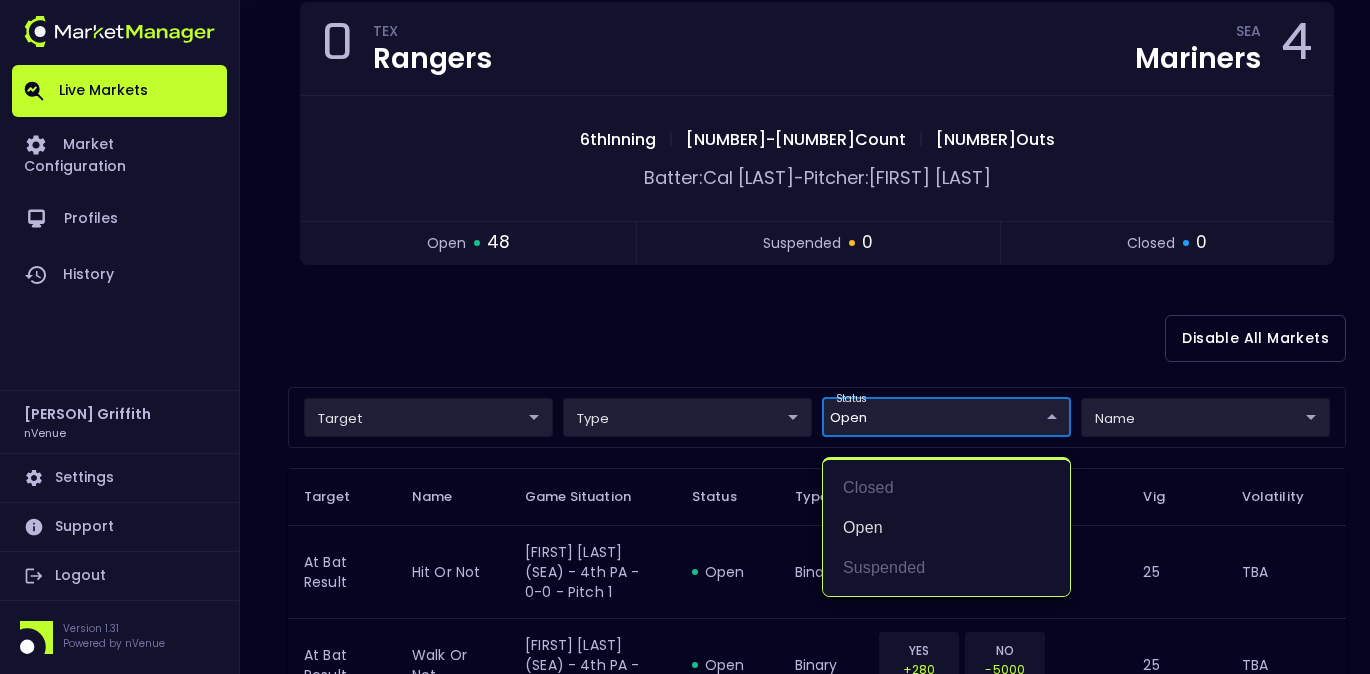 click at bounding box center [685, 337] 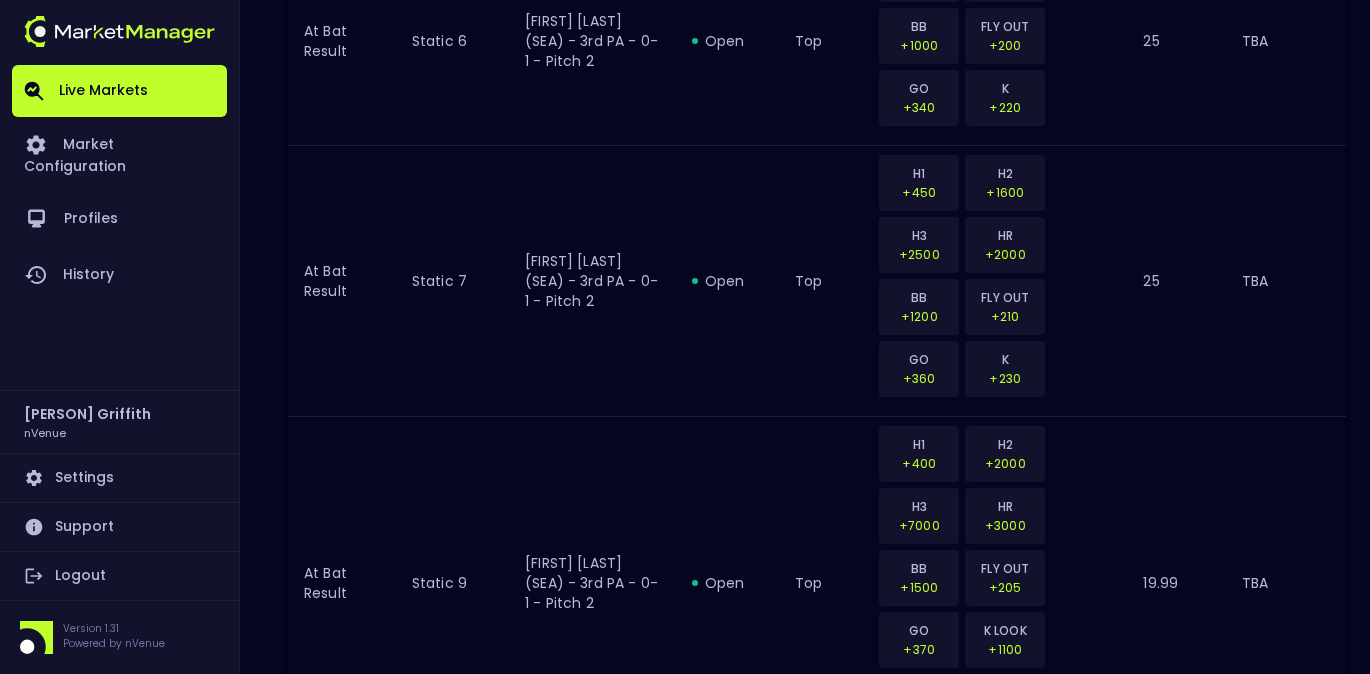 scroll, scrollTop: 2875, scrollLeft: 0, axis: vertical 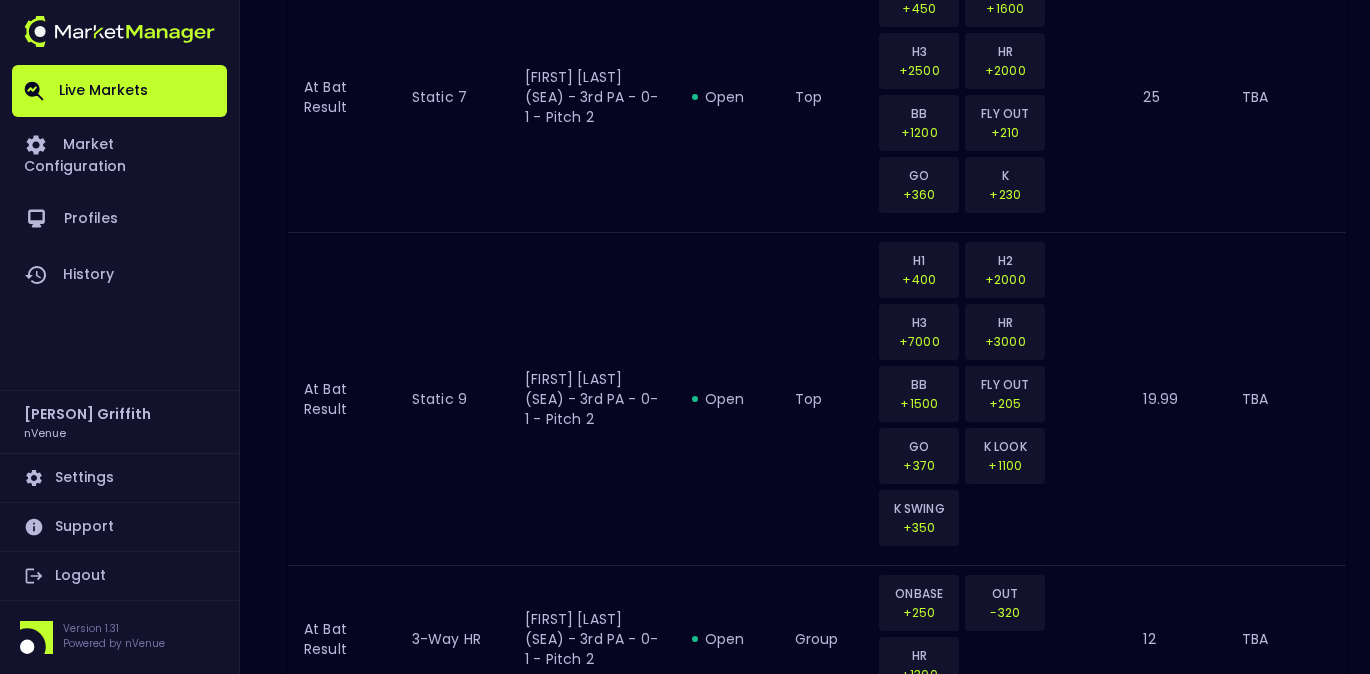 click 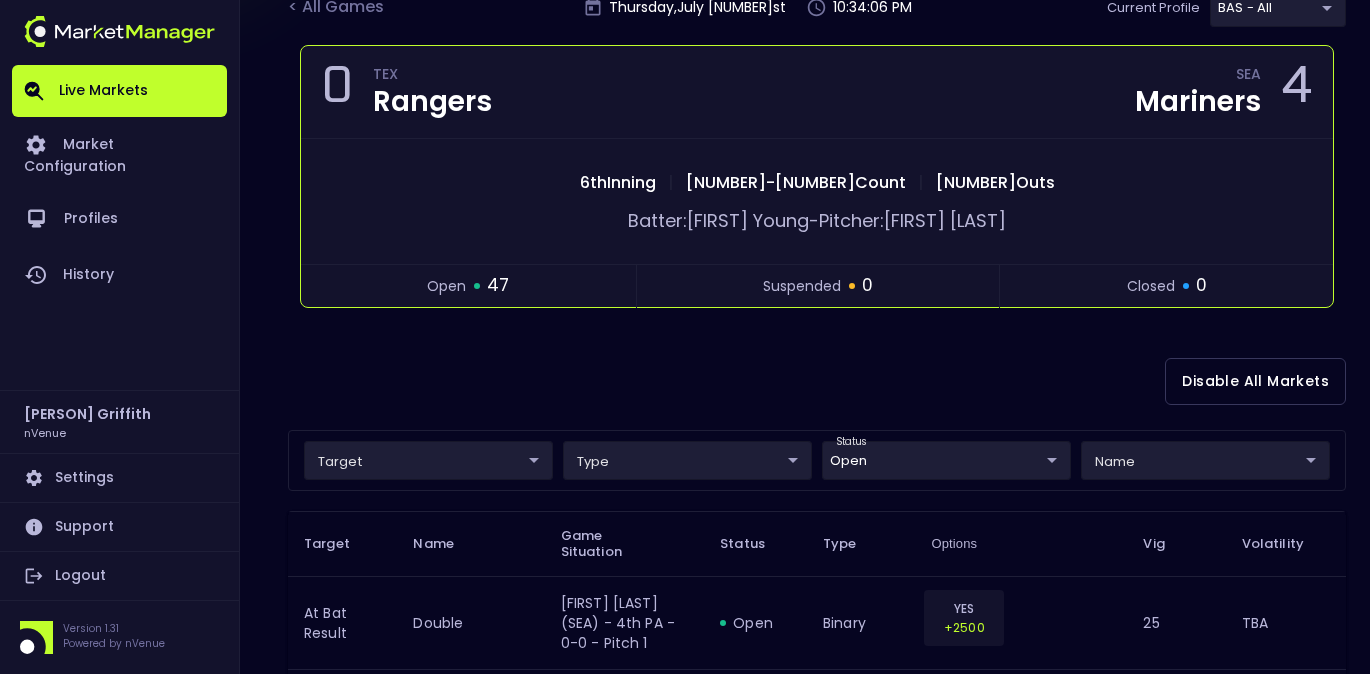 scroll, scrollTop: 155, scrollLeft: 0, axis: vertical 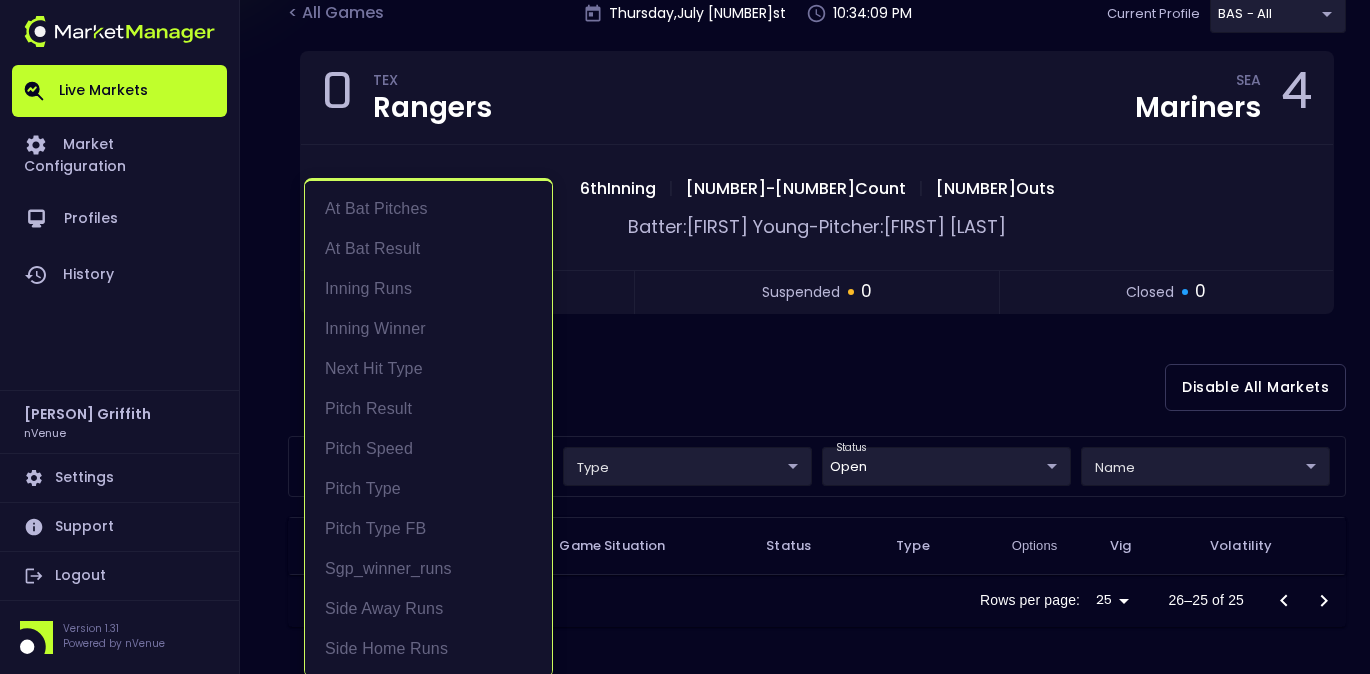 click on "Live Markets Market Configuration Profiles History [PERSON] [PERSON] nVenue Settings Support Logout   Version 1.31  Powered by nVenue < All Games Thursday ,  July   31 st 10:34:09 PM Current Profile BAS - All 0d810fa5-e353-4d9c-b11d-31f095cae871 Select Target Market Status Type Vig Volatility Options Close 0 TEX Rangers SEA Mariners 4 6th  Inning | 1 - 2  Count | 1  Outs Batter:  [PERSON]  -   Pitcher:  [PERSON] open 25 suspended 0 closed 0 Disable All Markets target ​ ​ type ​ ​ status open open ​ name ​ ​ Target Name Game Situation Status Type Options Vig Volatility Rows per page: 25 25 26–25 of 25 At Bat Pitches At Bat Result Inning Runs Inning Winner Next Hit Type Pitch Result Pitch Speed Pitch Type Pitch Type FB sgp_winner_runs Side Away Runs Side Home Runs" at bounding box center (685, 260) 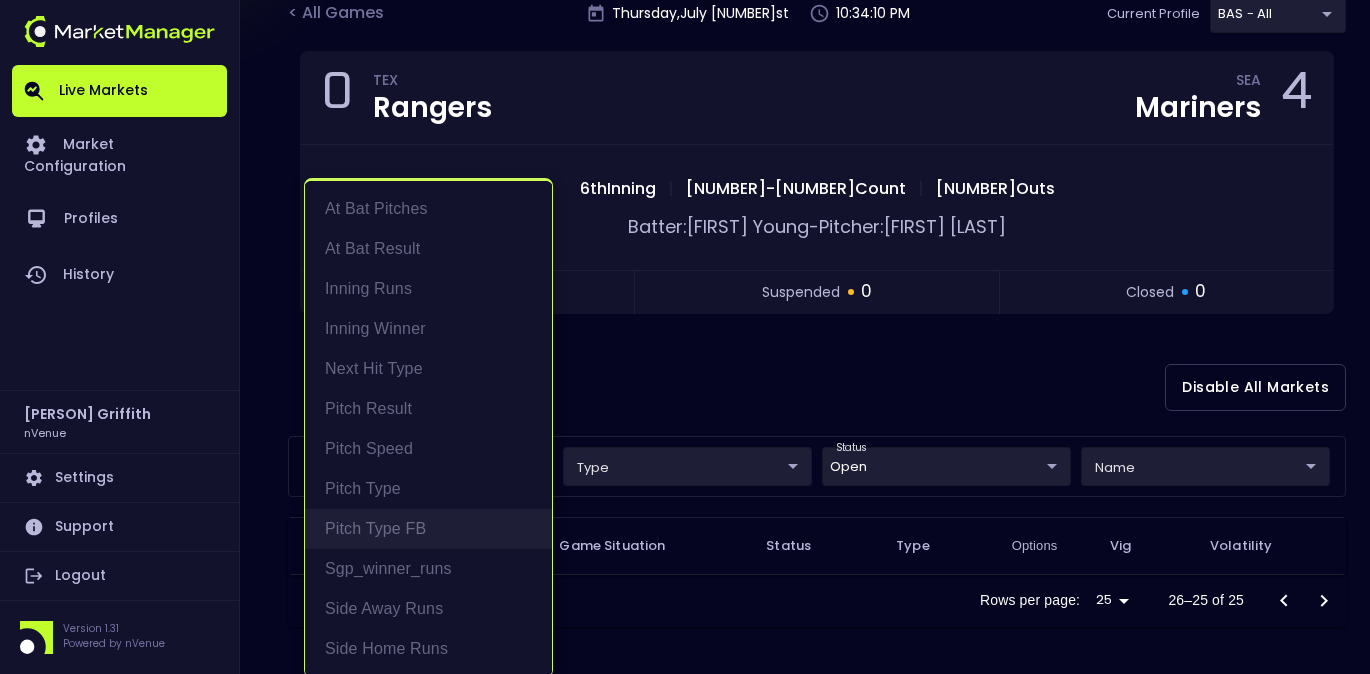 click on "Pitch Type FB" at bounding box center [428, 529] 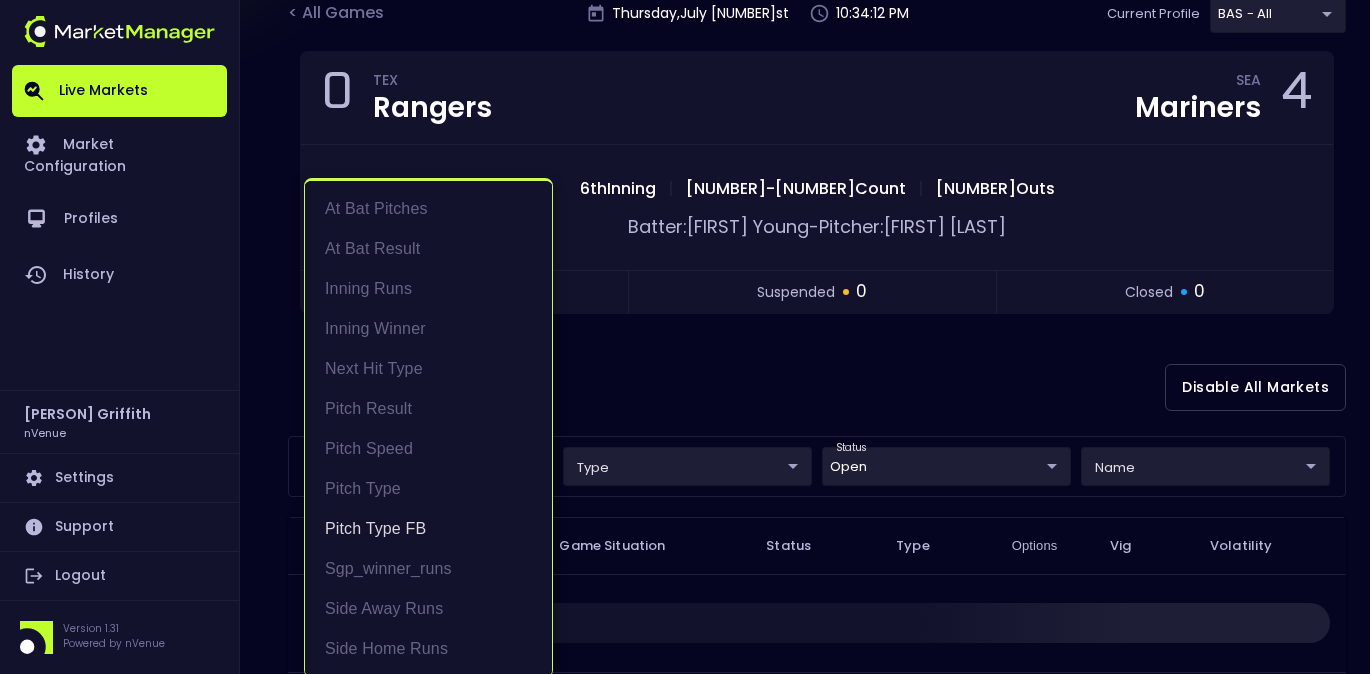 click at bounding box center [685, 337] 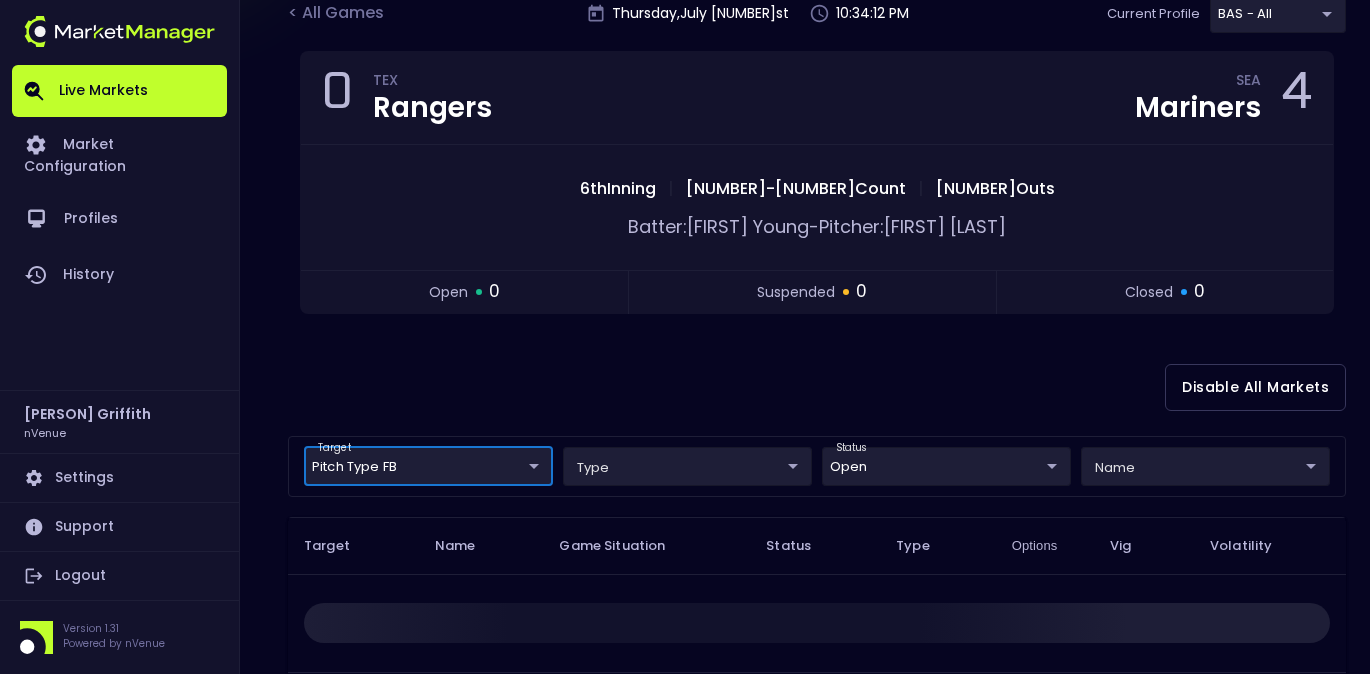 scroll, scrollTop: 0, scrollLeft: 0, axis: both 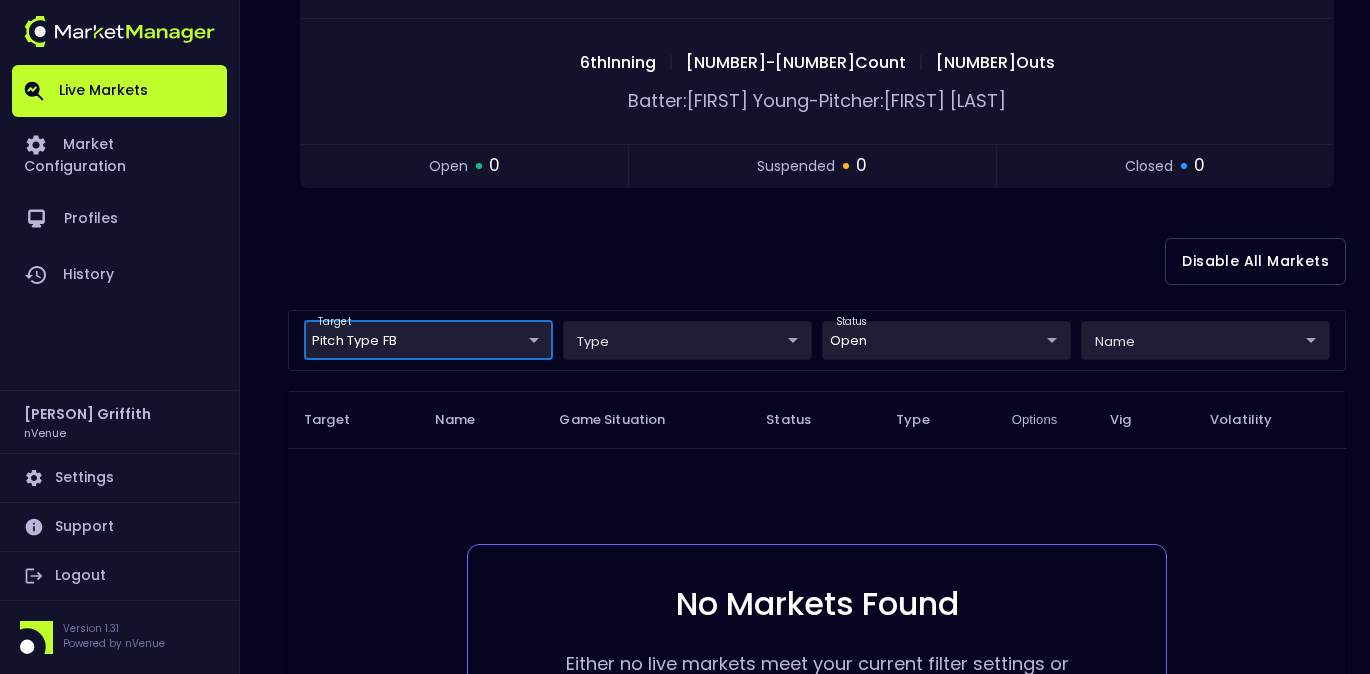 click on "Live Markets Market Configuration Profiles History [PERSON] [PERSON] nVenue Settings Support Logout   Version 1.31  Powered by nVenue < All Games Thursday ,  July   31 st 10:34:20 PM Current Profile BAS - All 0d810fa5-e353-4d9c-b11d-31f095cae871 Select Target Market Status Type Vig Volatility Options Close 0 TEX Rangers SEA Mariners 4 6th  Inning | 1 - 2  Count | 1  Outs Batter:  [PERSON]  -   Pitcher:  [PERSON] open 0 suspended 0 closed 0 Disable All Markets target Pitch Type FB Pitch Type FB ​ type ​ ​ status open open ​ name ​ ​ Target Name Game Situation Status Type Options Vig Volatility No Markets Found Either no live markets meet your current filter settings or there are currently no games to display. Rows per page: 25 25 0–0 of 0" at bounding box center (685, 330) 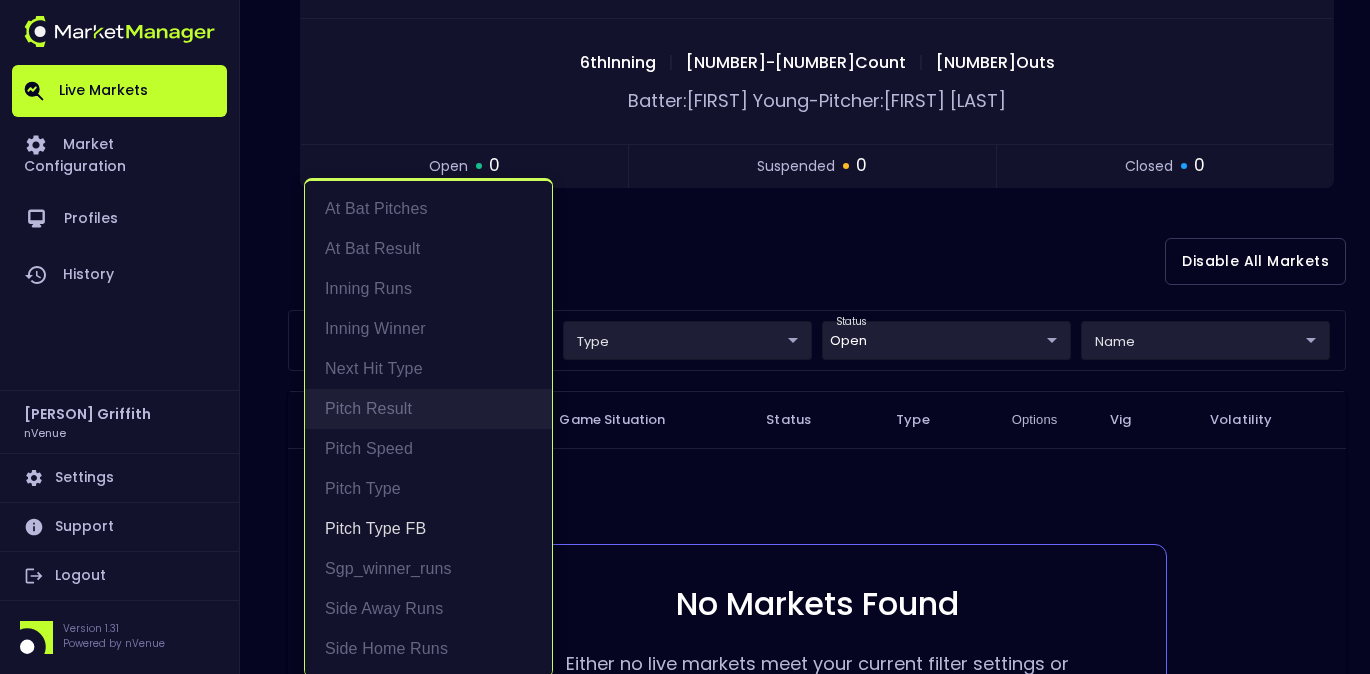 click on "Pitch Result" at bounding box center (428, 409) 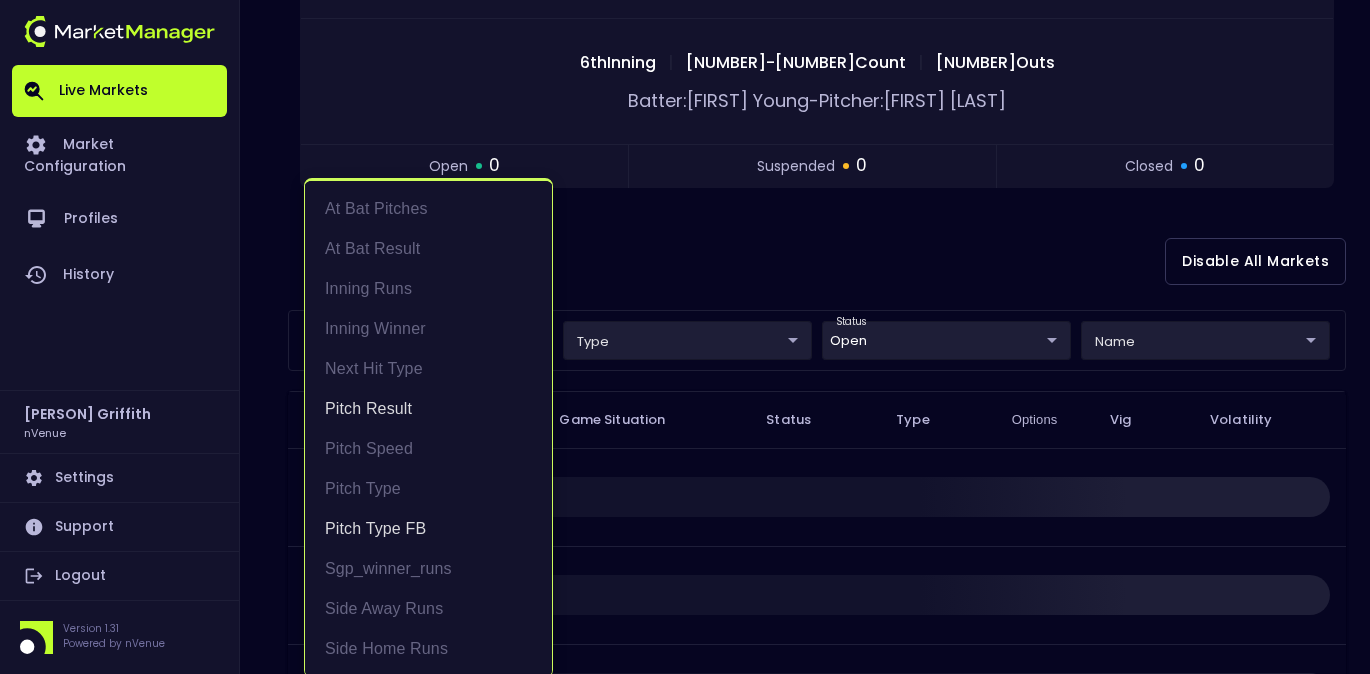 click at bounding box center (685, 337) 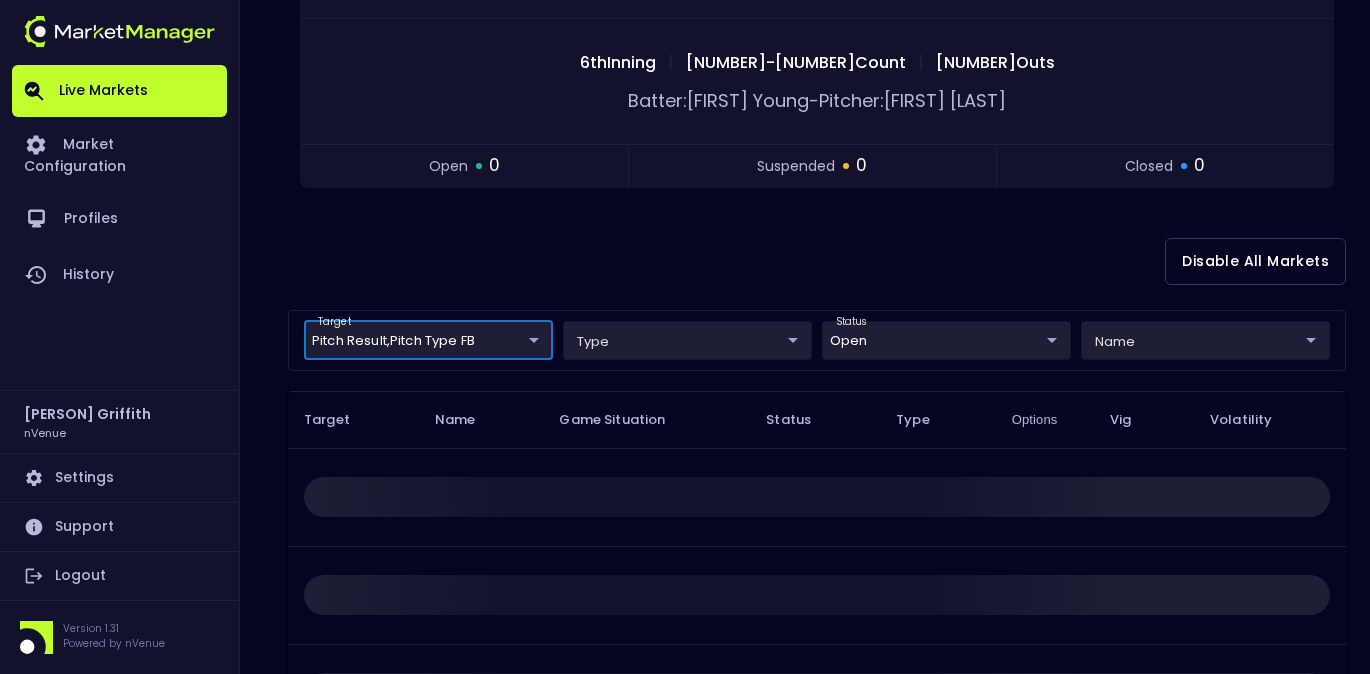 scroll, scrollTop: 0, scrollLeft: 0, axis: both 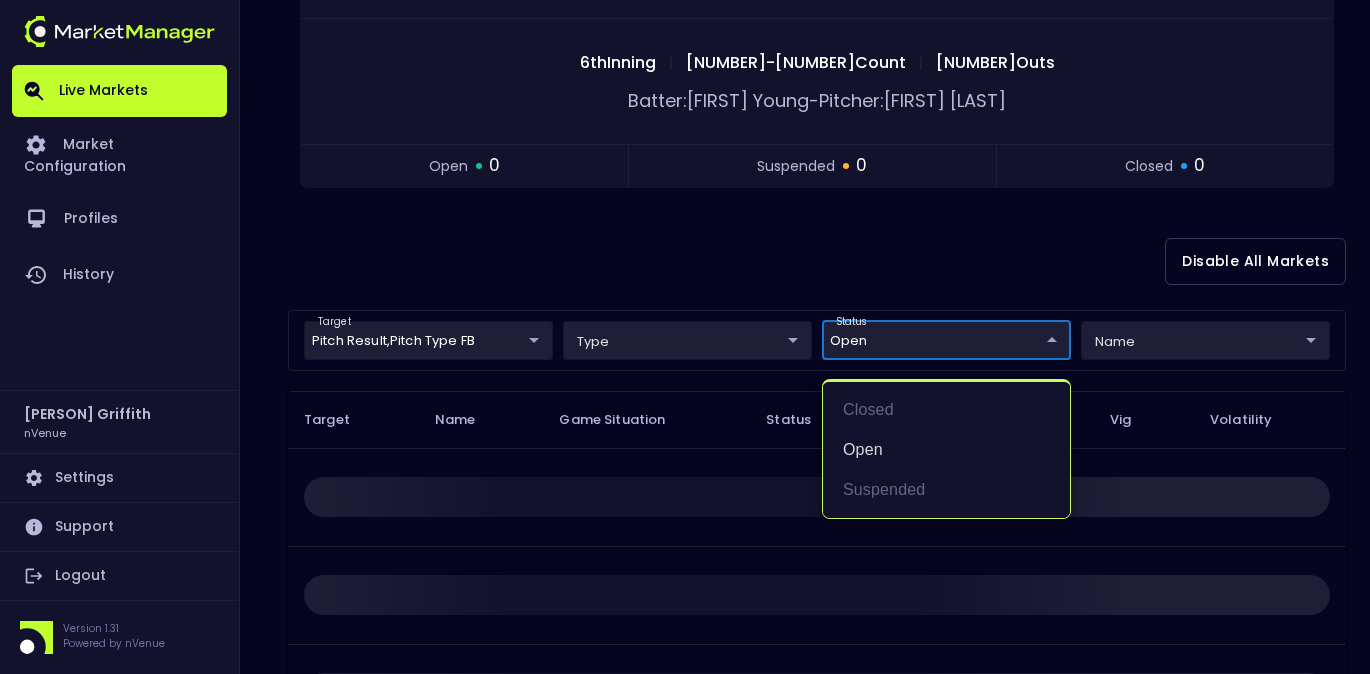 click on "Live Markets Market Configuration Profiles History [PERSON] [PERSON] nVenue Settings Support Logout   Version 1.31  Powered by nVenue < All Games Thursday ,  July   31 st 10:34:26 PM Current Profile BAS - All 0d810fa5-e353-4d9c-b11d-31f095cae871 Select Target Market Status Type Vig Volatility Options Close 0 TEX Rangers SEA Mariners 5 6th  Inning | 1 - 2  Count | 1  Outs Batter:  [PERSON]  -   Pitcher:  [PERSON] open 0 suspended 0 closed 0 Disable All Markets target Pitch Result ,  Pitch Type FB Pitch Type FB,Pitch Result ​ type ​ ​ status open open ​ name ​ ​ Target Name Game Situation Status Type Options Vig Volatility Rows per page: 25 25 0–0 of 0 closed open suspended" at bounding box center [685, 330] 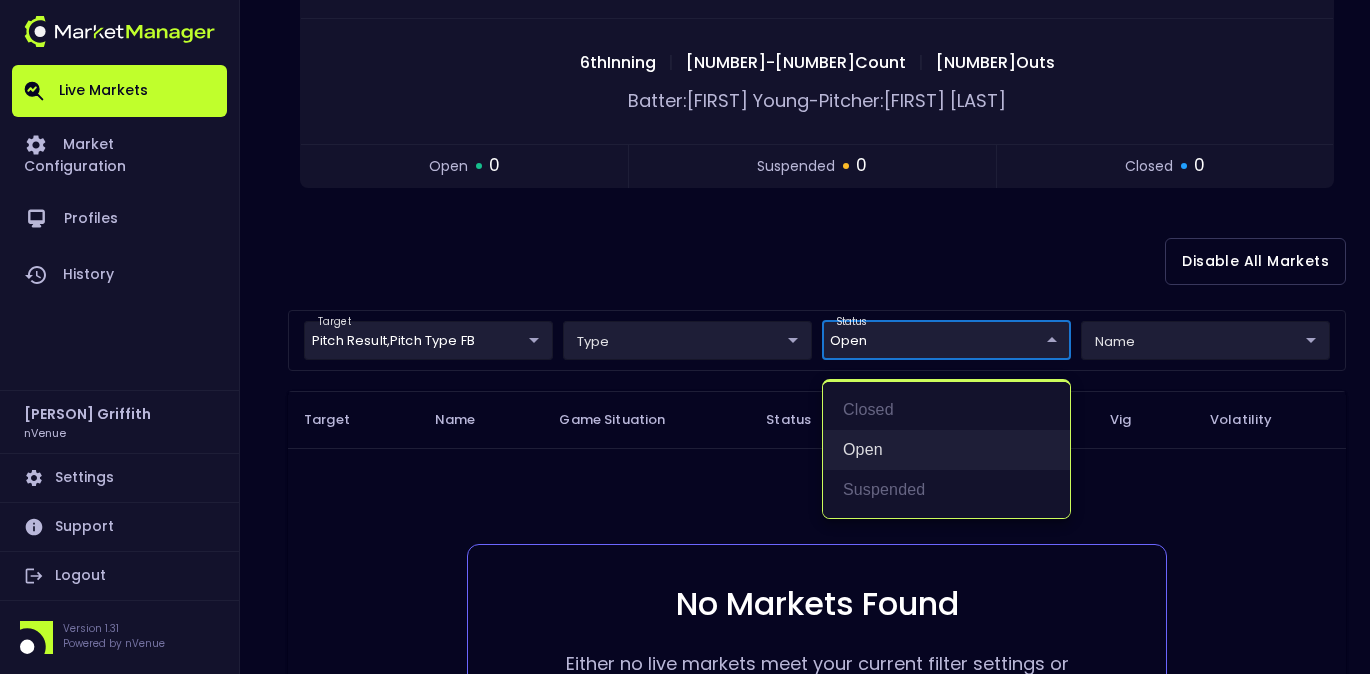 click on "open" at bounding box center (946, 450) 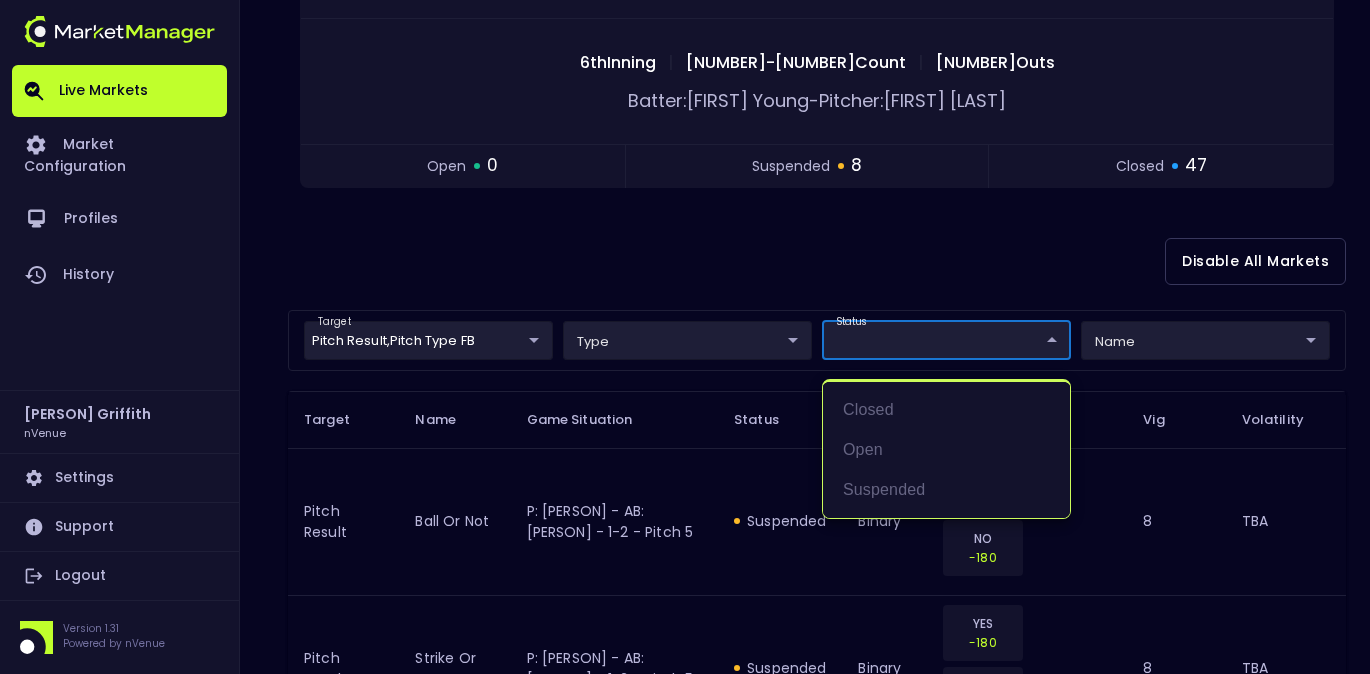 click at bounding box center [685, 337] 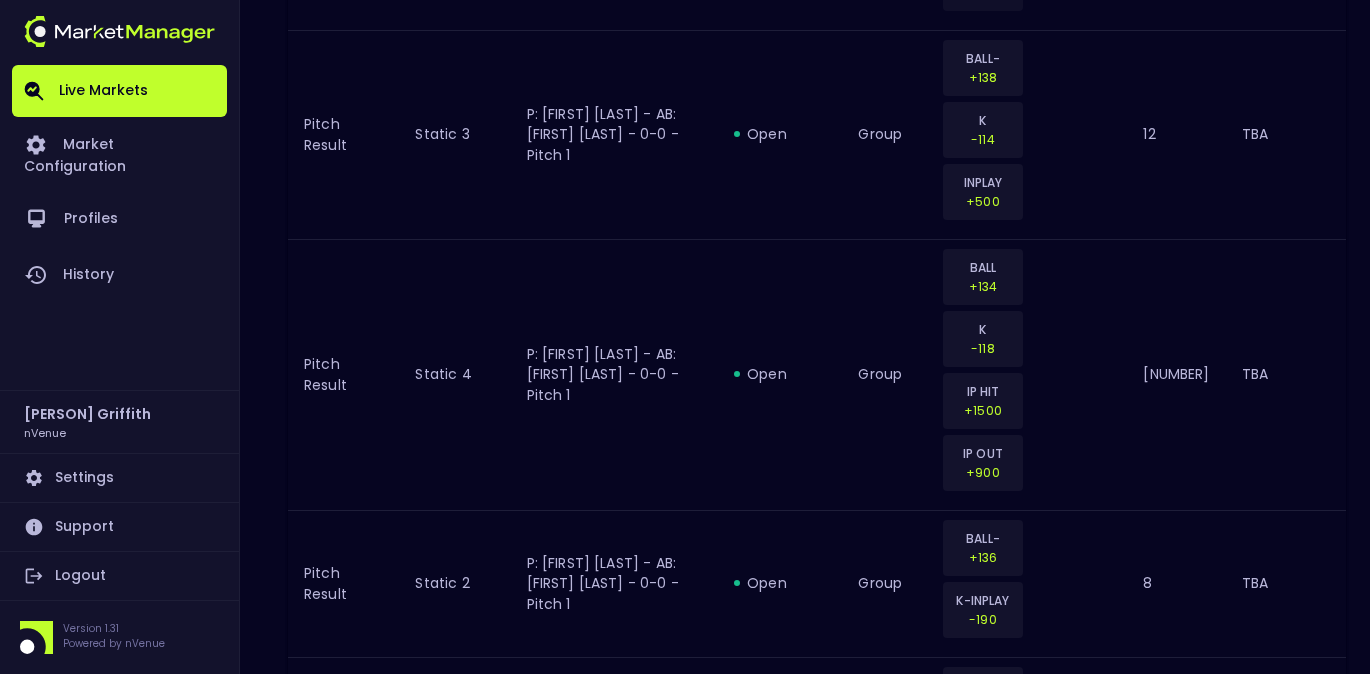 scroll, scrollTop: 1146, scrollLeft: 0, axis: vertical 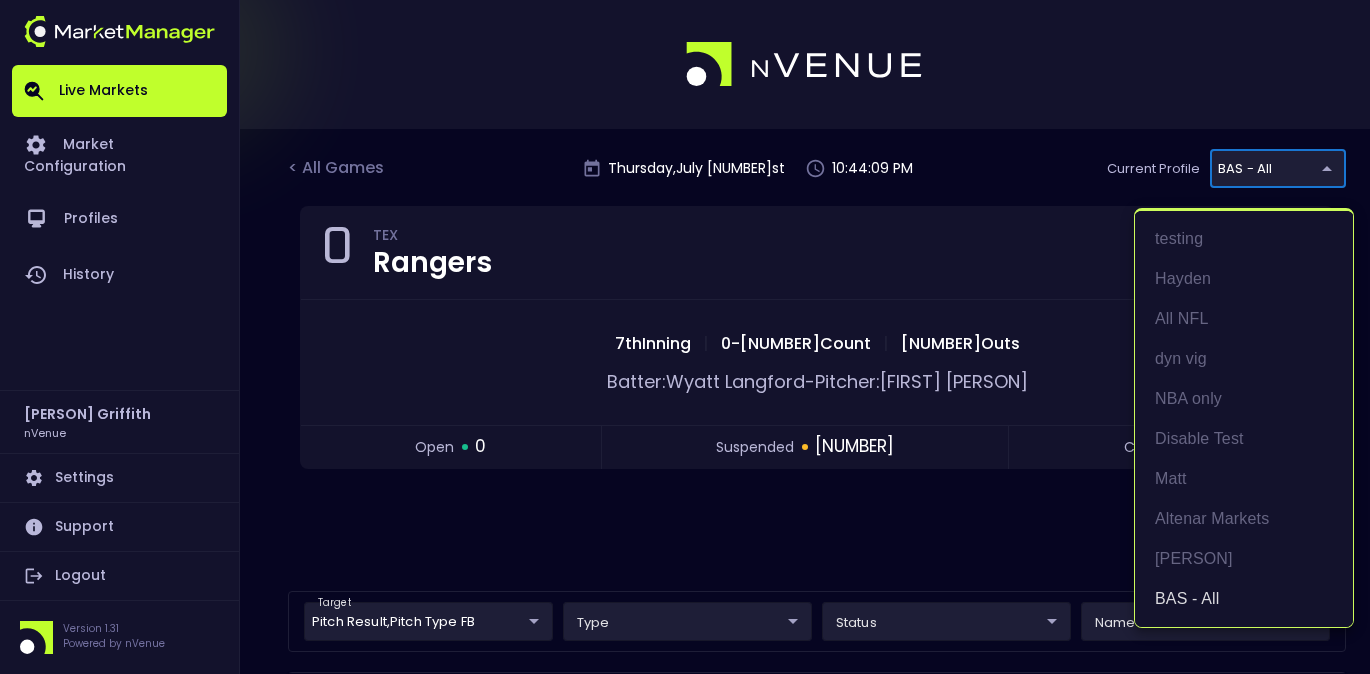 click on "Live Markets Market Configuration Profiles History [PERSON] [PERSON] nVenue Settings Support Logout   Version 1.31  Powered by nVenue < All Games Thursday ,  July   31 st 10:44:09 PM Current Profile BAS - All 0d810fa5-e353-4d9c-b11d-31f095cae871 Select Target Market Status Type Vig Volatility Options Close 0 TEX Rangers SEA Mariners 6 7th  Inning | 0 - 1  Count | 1  Outs Batter:  [PERSON]  -   Pitcher:  [PERSON] open 0 suspended 1 closed 170 Disable All Markets target Pitch Result ,  Pitch Type FB Pitch Type FB,Pitch Result ​ type ​ ​ status ​ ​ name ​ ​ Target Name Game Situation Status Type Options Vig Volatility Pitch Type FB Fastball or Not P: [PERSON] - AB: [PERSON] - 0-1 - Pitch 2  suspended binary YES -220 NO +155 8 TBA Pitch Type FB Fastball or Not P: [PERSON] - AB: [PERSON] - 0-0 - Pitch 1  closed binary YES -148 NO +106 8 TBA Pitch Result ball or not P: [PERSON] - AB: [PERSON] - 0-1 - Pitch 2  closed binary YES +124 NO -175 8 TBA YES 8" at bounding box center [685, 1760] 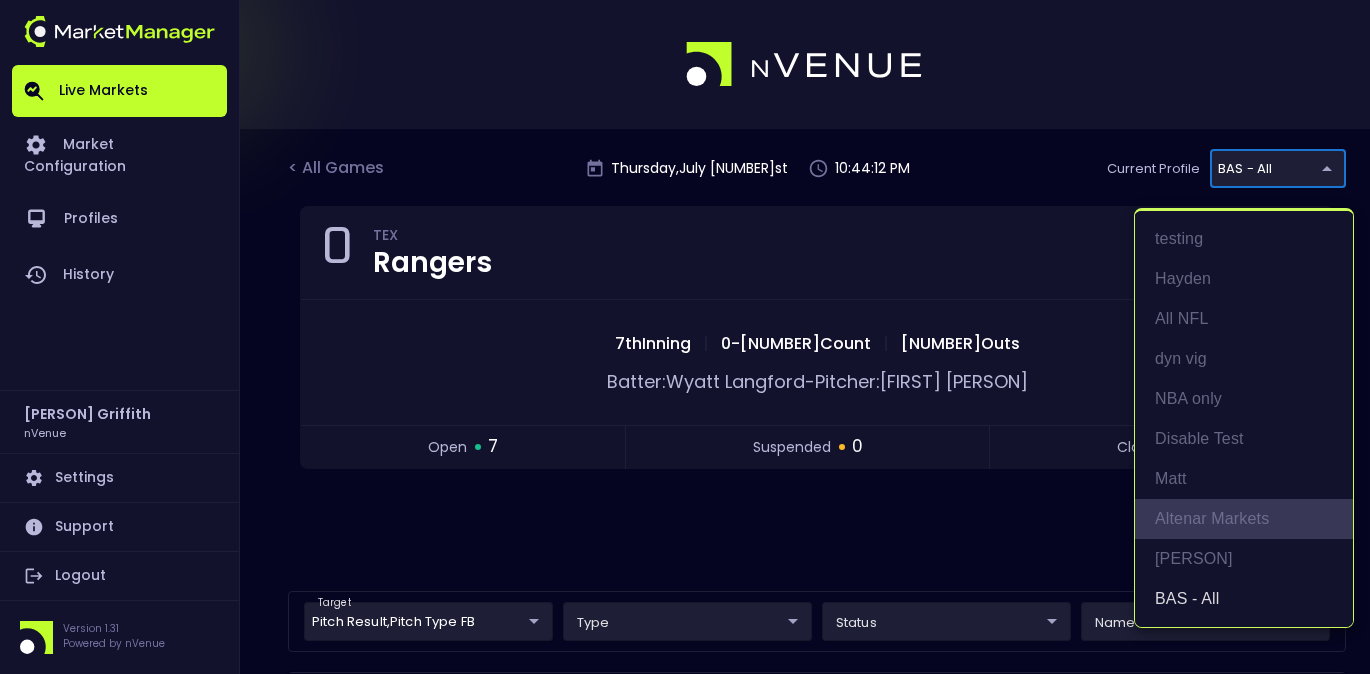 click on "Altenar Markets" at bounding box center [1244, 519] 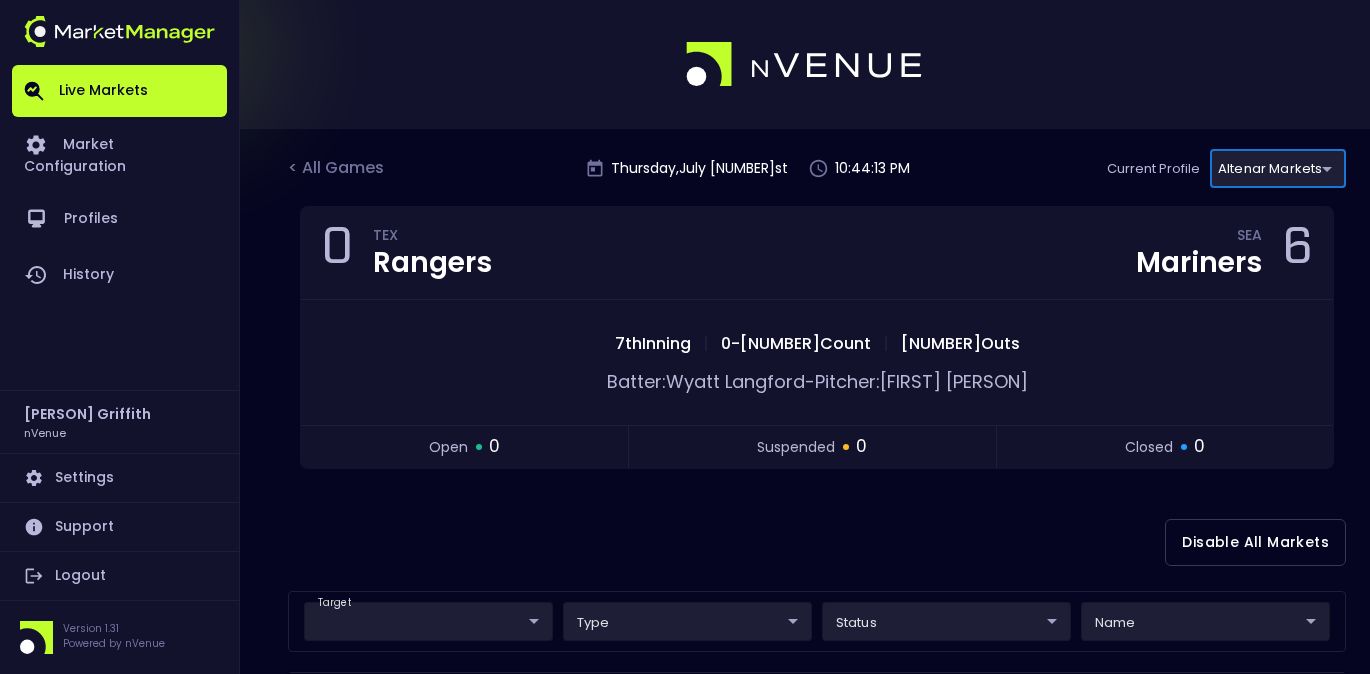 click on "Disable All Markets" at bounding box center (817, 542) 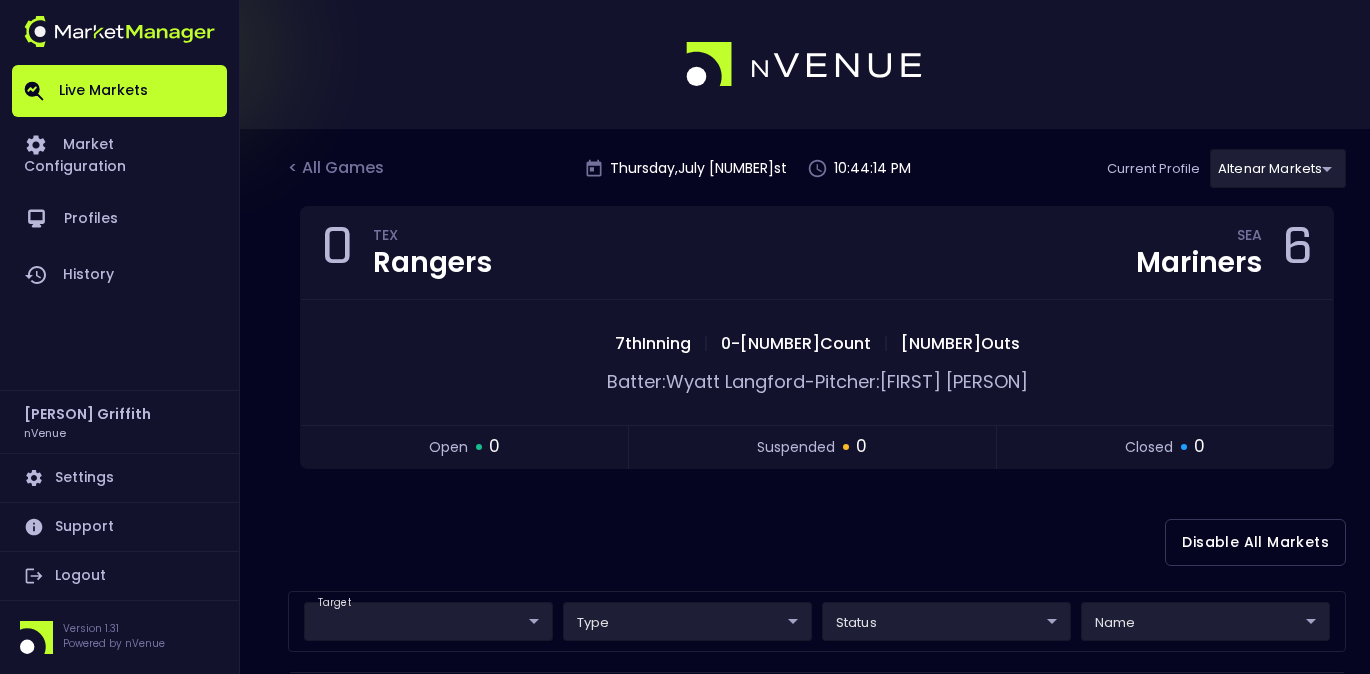 scroll, scrollTop: 547, scrollLeft: 0, axis: vertical 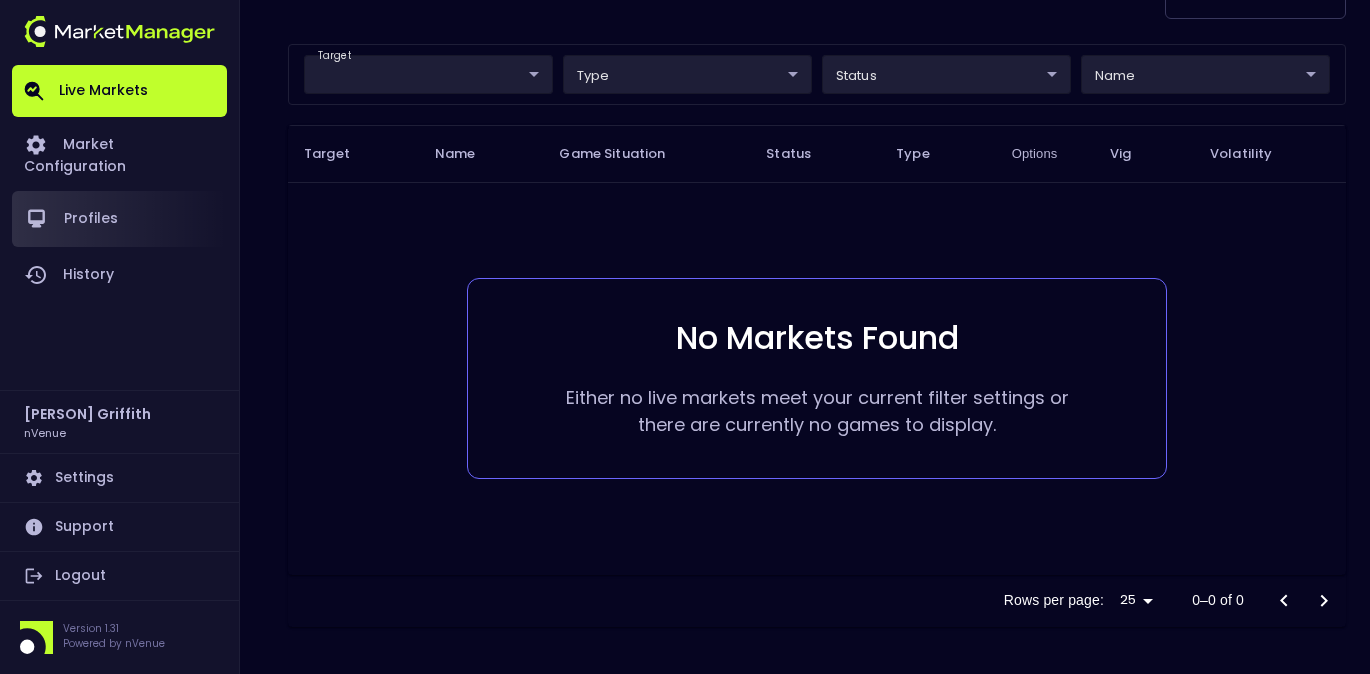 click on "Profiles" at bounding box center (119, 219) 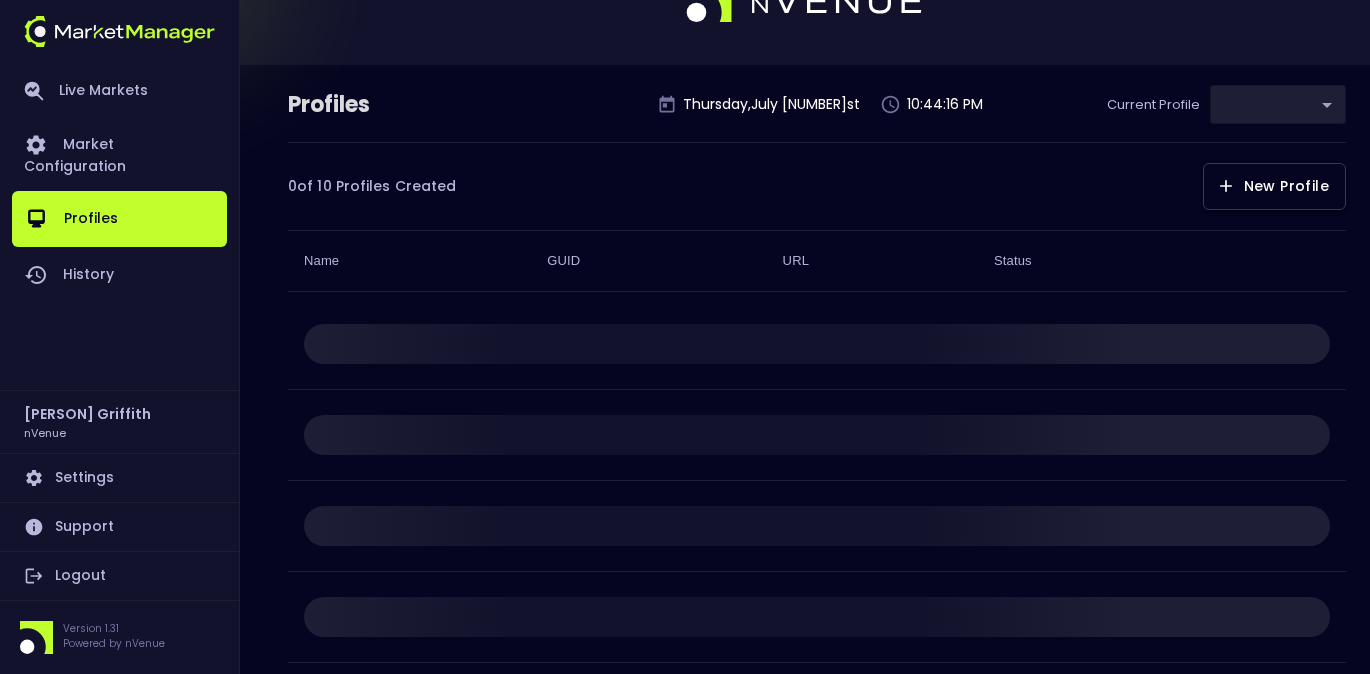 type on "[UUID]" 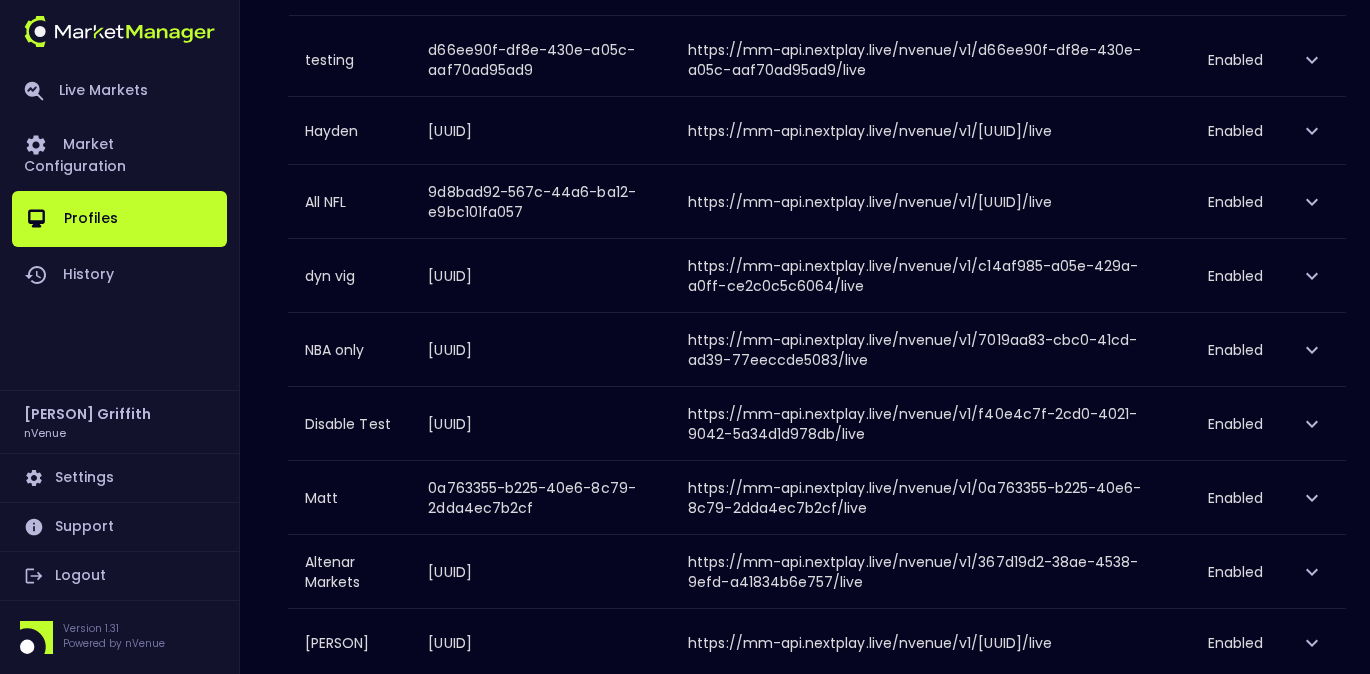 scroll, scrollTop: 346, scrollLeft: 0, axis: vertical 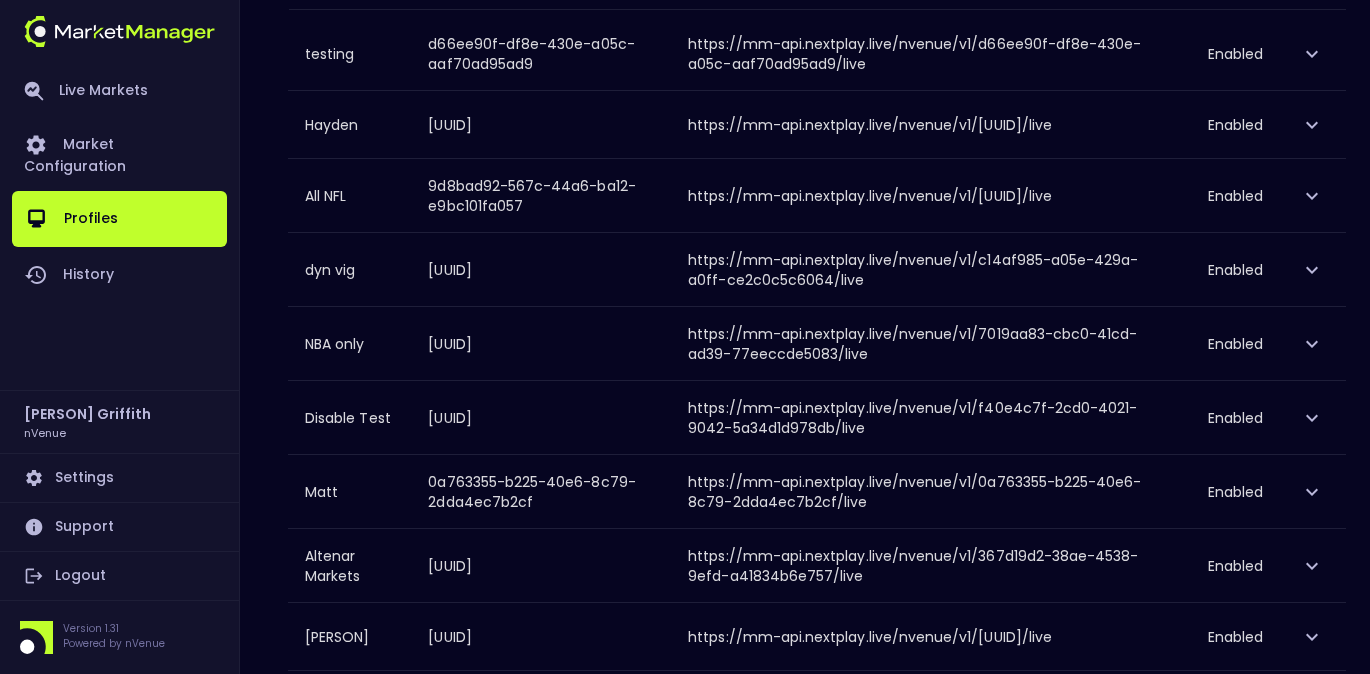 click on "Altenar Markets" at bounding box center (351, 565) 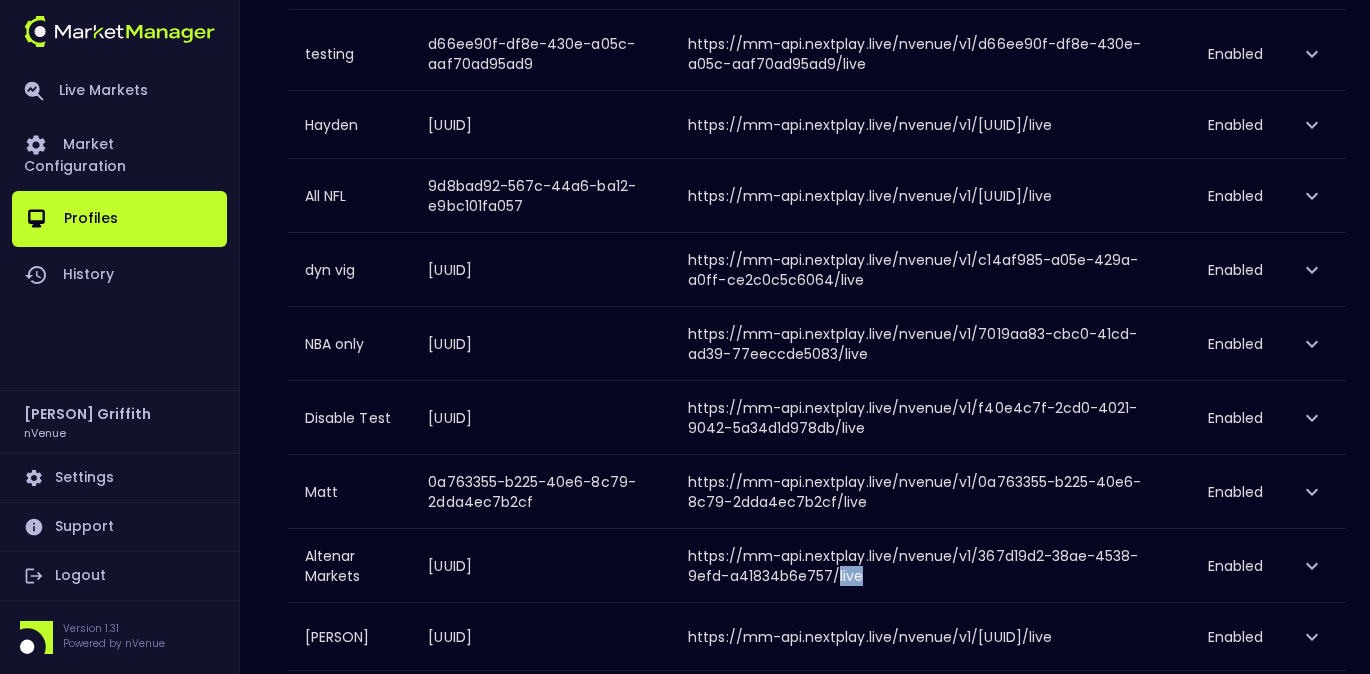 click on "https://mm-api.nextplay.live/nvenue/v1/367d19d2-38ae-4538-9efd-a41834b6e757/live" at bounding box center (931, 565) 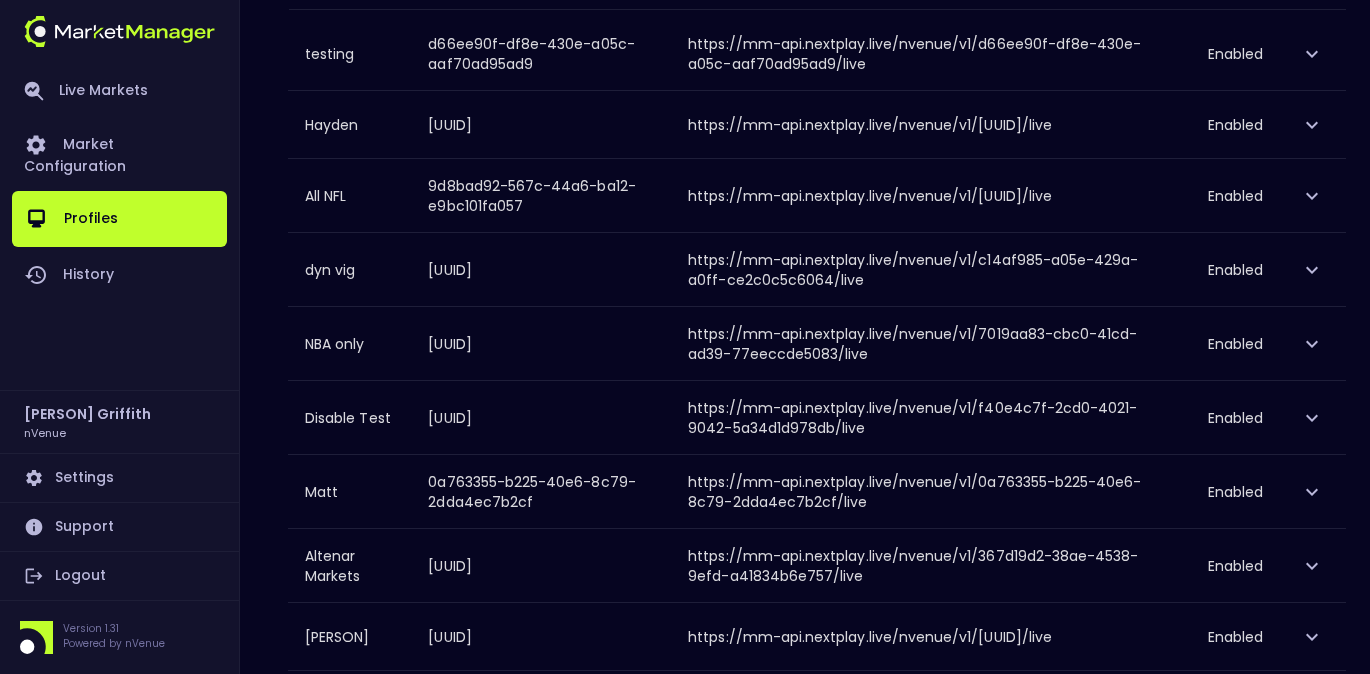 click on "[UUID]" at bounding box center [542, 565] 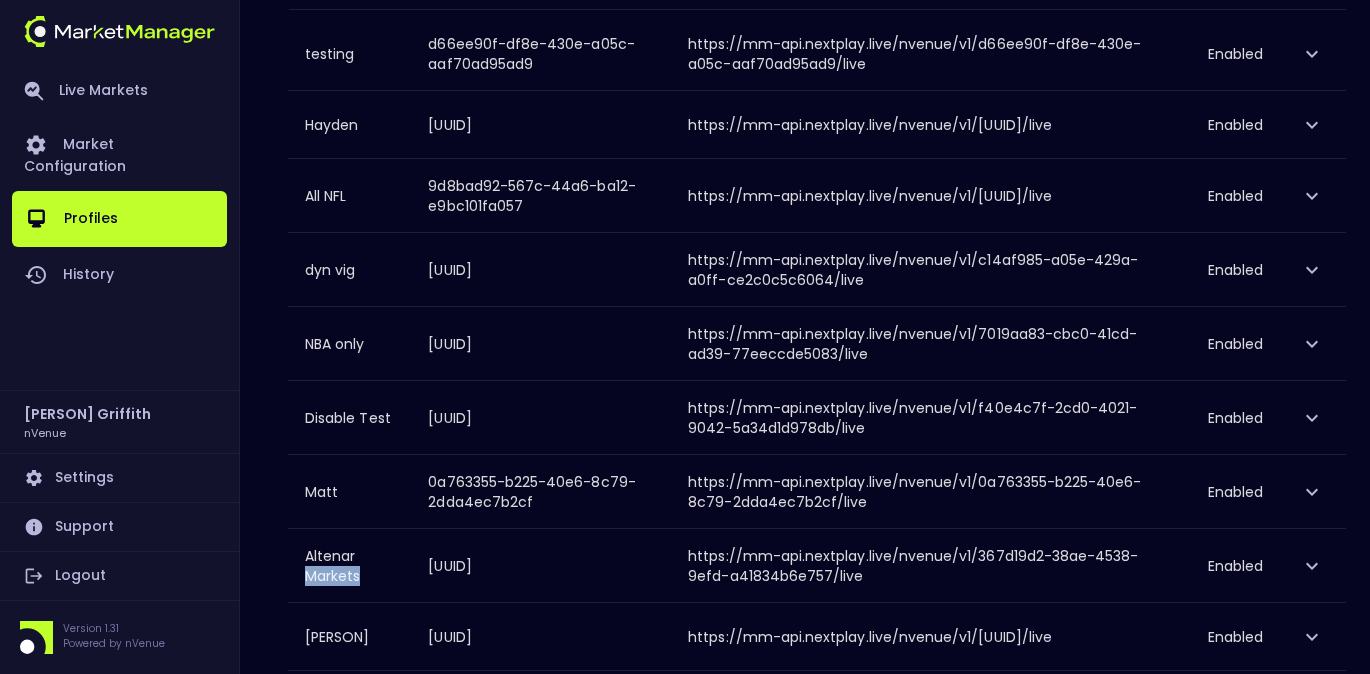 click on "Altenar Markets" at bounding box center [351, 565] 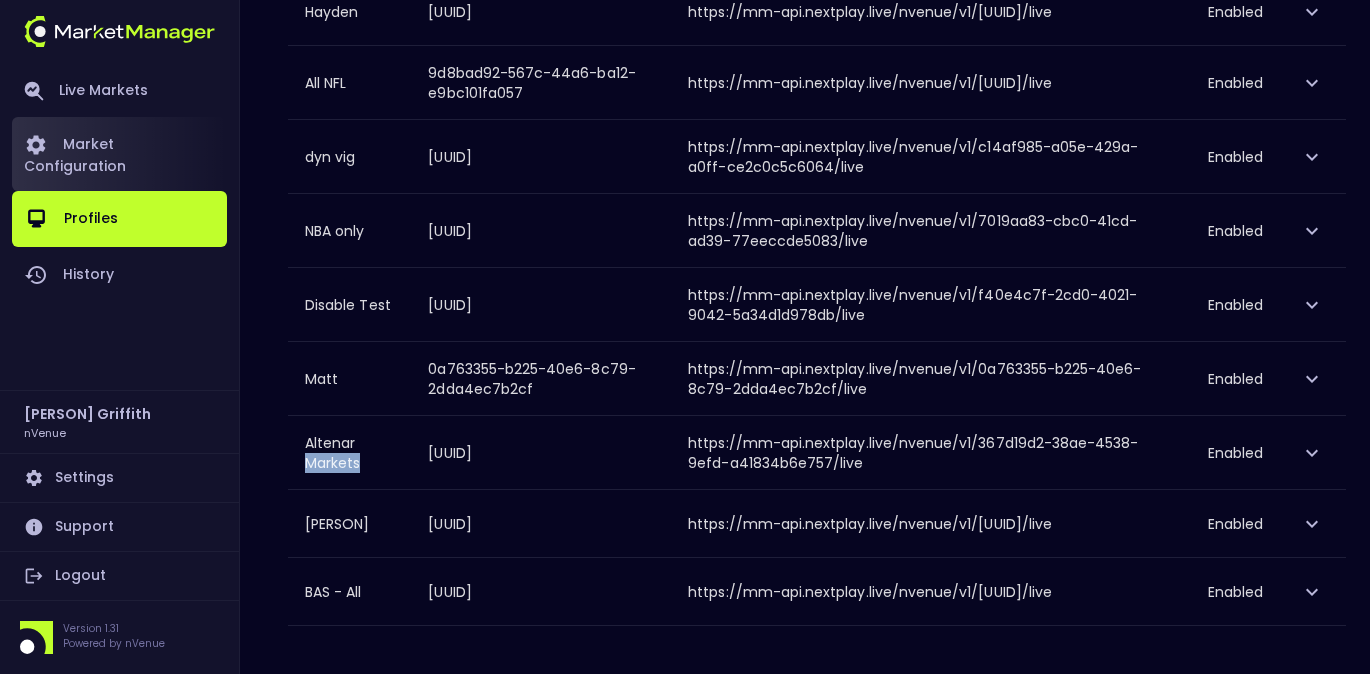 click on "Market Configuration" at bounding box center (119, 154) 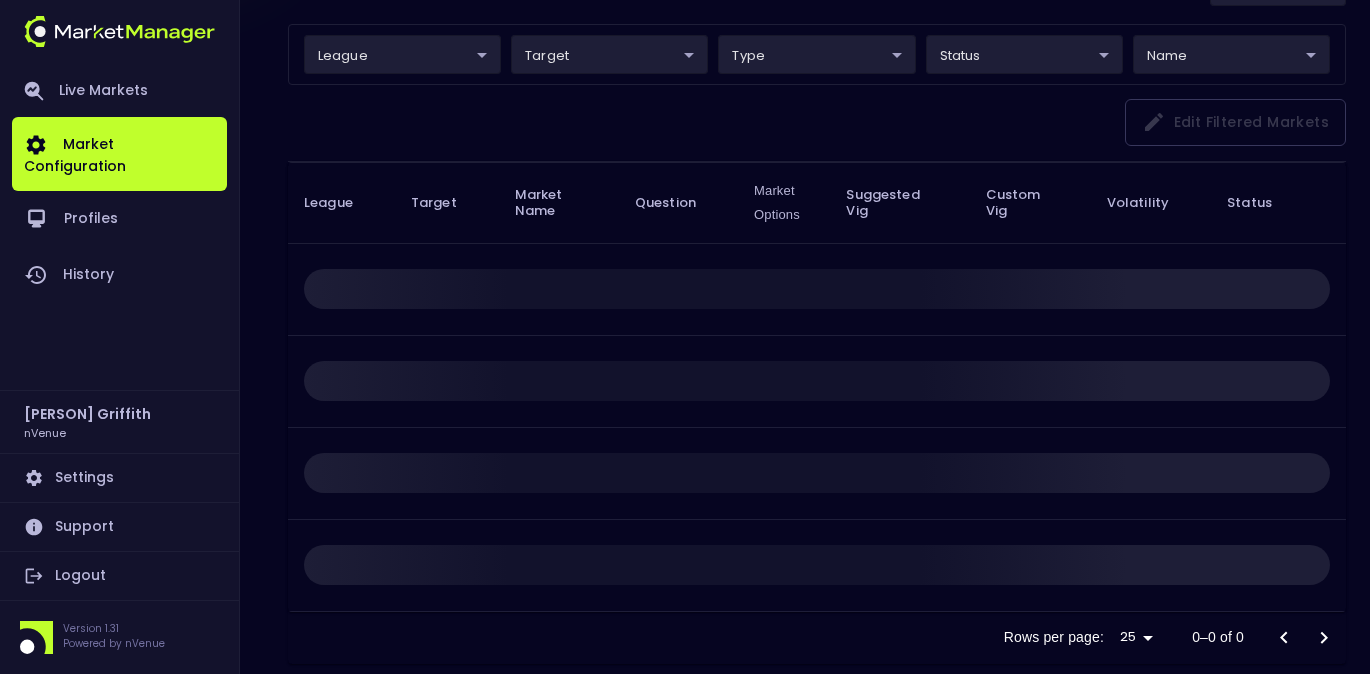 scroll, scrollTop: 100, scrollLeft: 0, axis: vertical 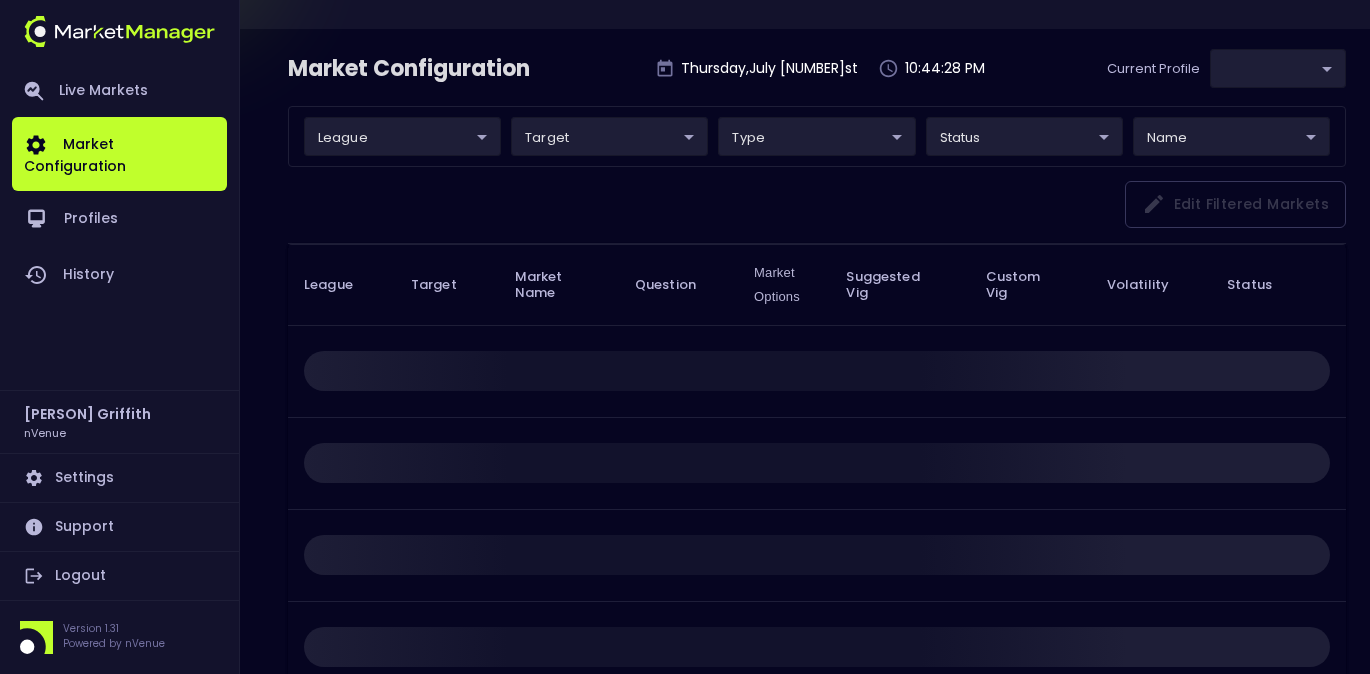 type on "[UUID]" 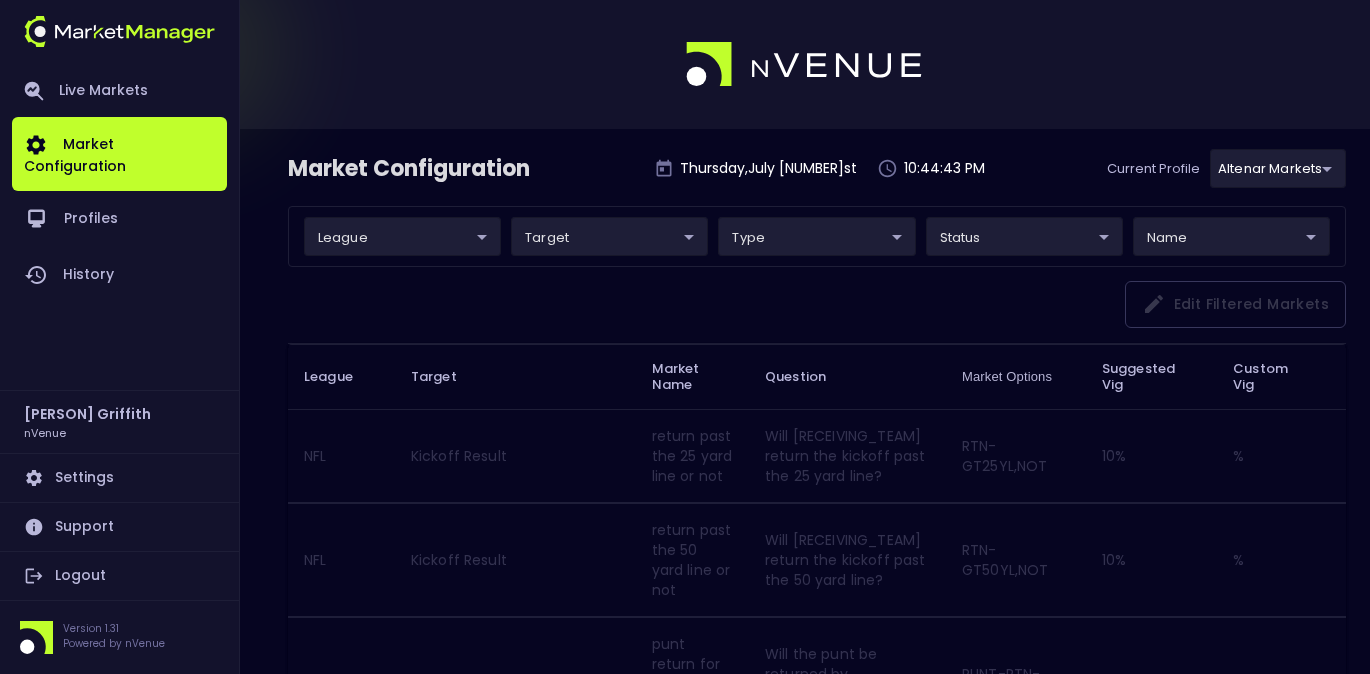 click on "Kickoff Result" at bounding box center [515, 455] 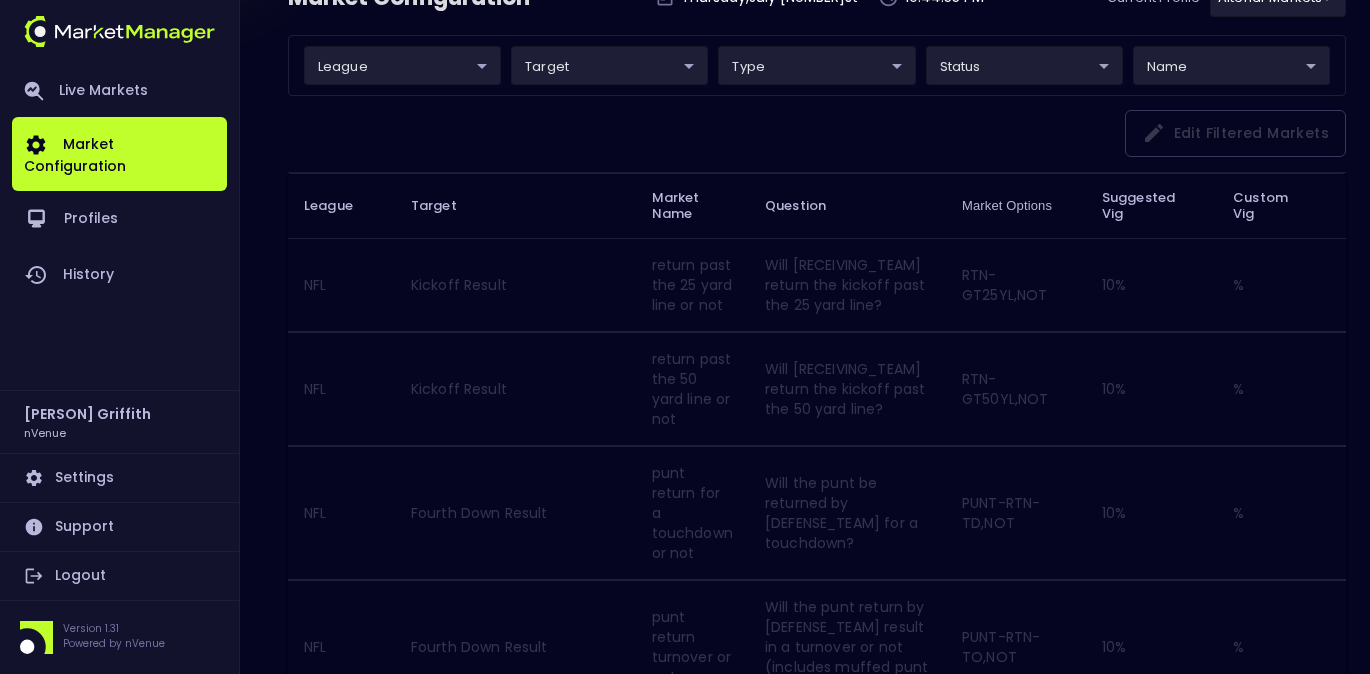 scroll, scrollTop: 0, scrollLeft: 0, axis: both 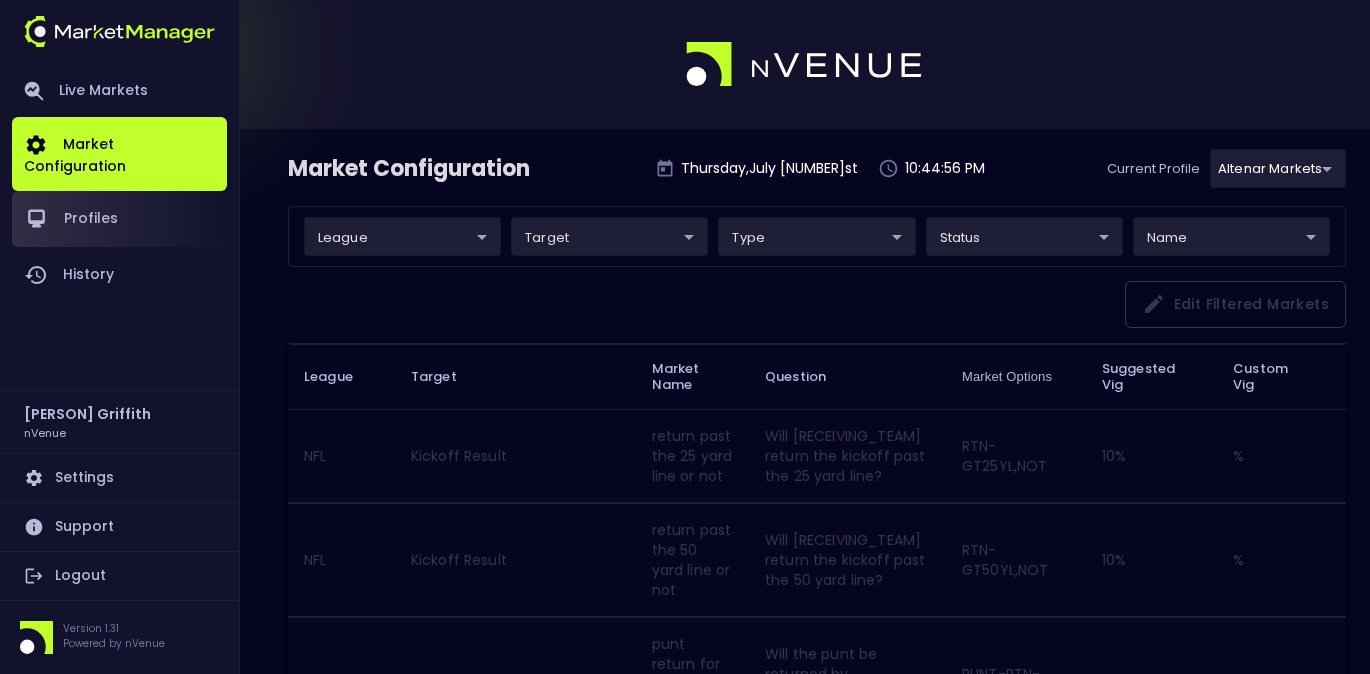 click on "Profiles" at bounding box center (119, 219) 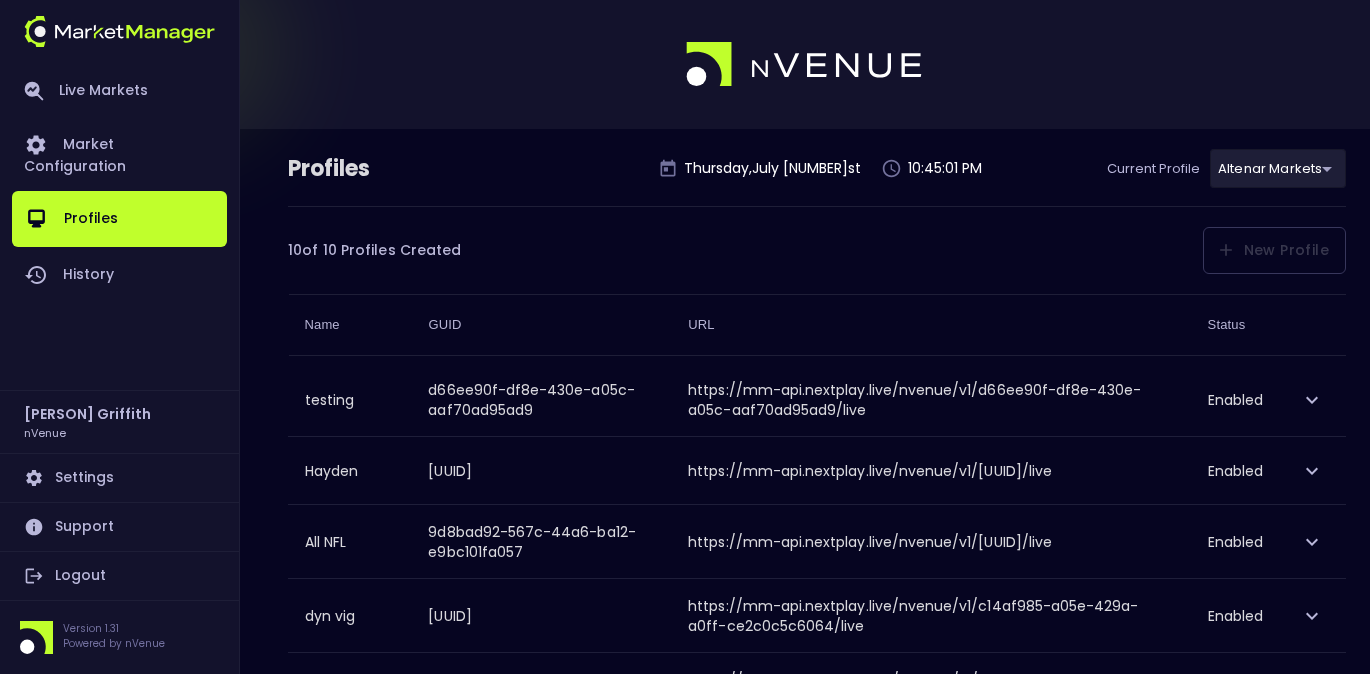click on "10  of 10 Profiles Created New Profile You've reached your maximum number of profiles. Please contact nVenue to discuss adding more." at bounding box center [817, 240] 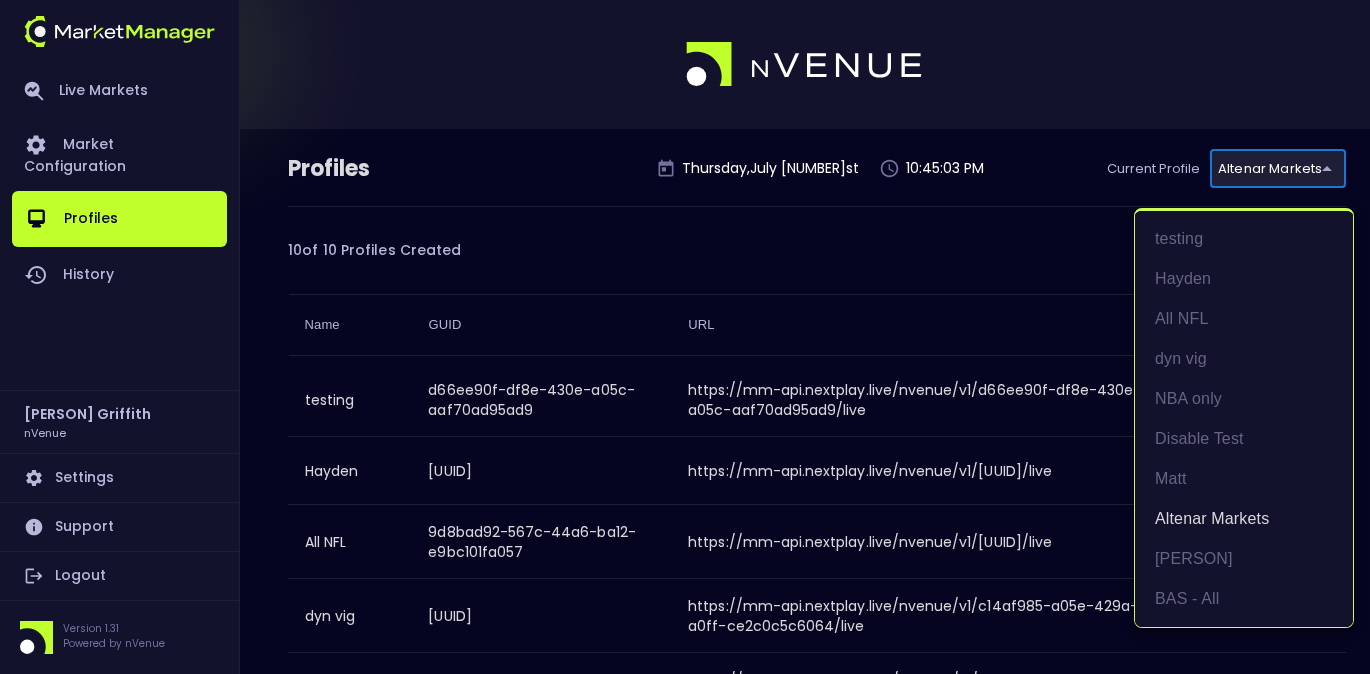 click on "Live Markets Market Configuration Profiles History [FIRST] [LAST] nVenue Settings Support Logout Version 1.31 Powered by nVenue Profiles Thursday , July 31st 10:45:03 PM Current Profile Altenar Markets [UUID] Select 10 of 10 Profiles Created New Profile You've reached your maximum number of profiles. Please contact nVenue to discuss adding more. Name GUID URL Status testing [UUID] https://mm-api.nextplay.live/nvenue/v1/[UUID]/live Enabled [FIRST] [UUID] https://mm-api.nextplay.live/nvenue/v1/[UUID]/live Enabled All NFL [UUID] https://mm-api.nextplay.live/nvenue/v1/[UUID]/live Enabled dyn vig [UUID] https://mm-api.nextplay.live/nvenue/v1/[UUID]/live Enabled NBA only [UUID] Enabled Disable Test Enabled [FIRST]" at bounding box center [685, 566] 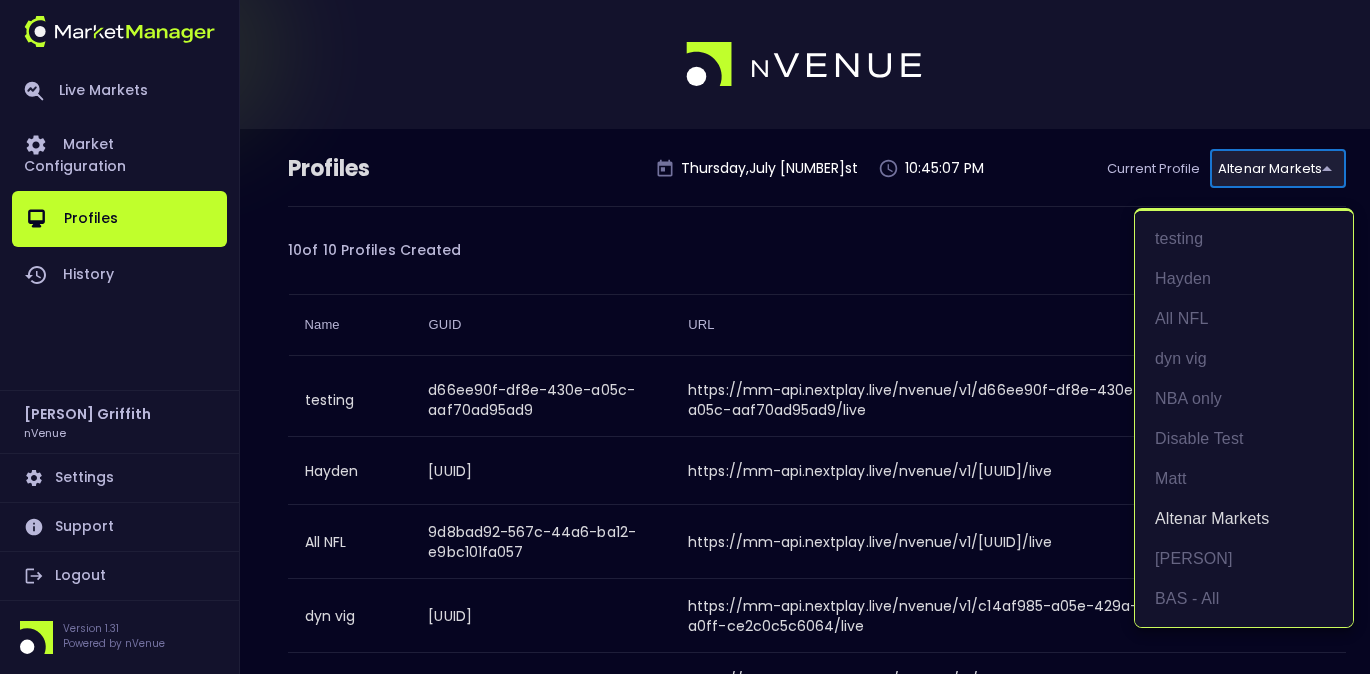 click on "testing [PERSON] All NFL dyn vig NBA only Disable Test [PERSON] BAS - All" at bounding box center (1244, 419) 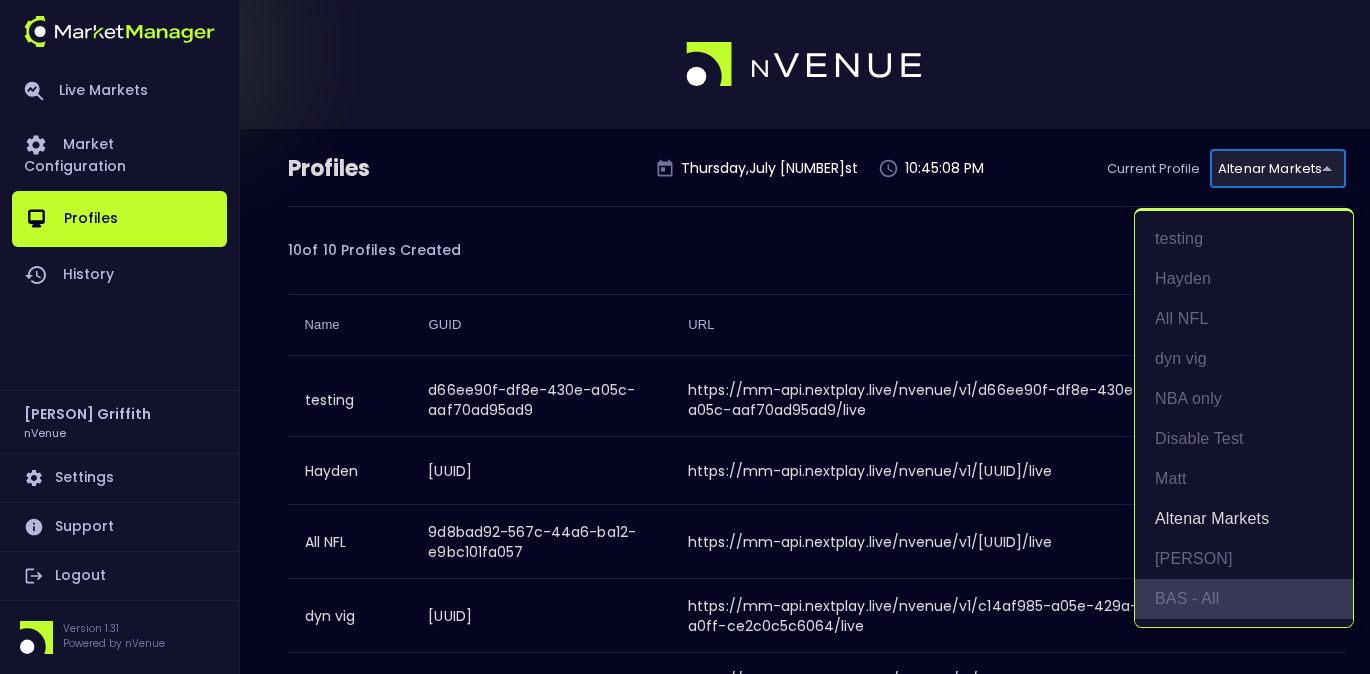 click on "BAS - All" at bounding box center [1244, 599] 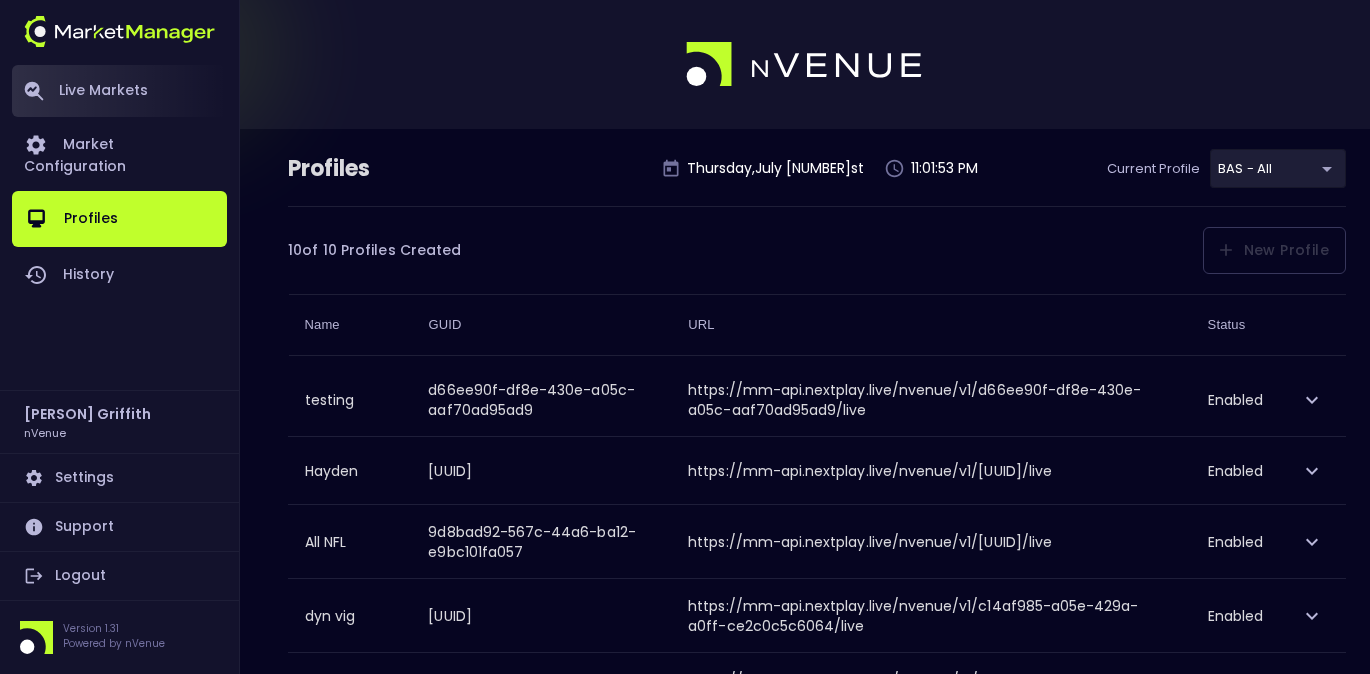 click on "Live Markets" at bounding box center [119, 91] 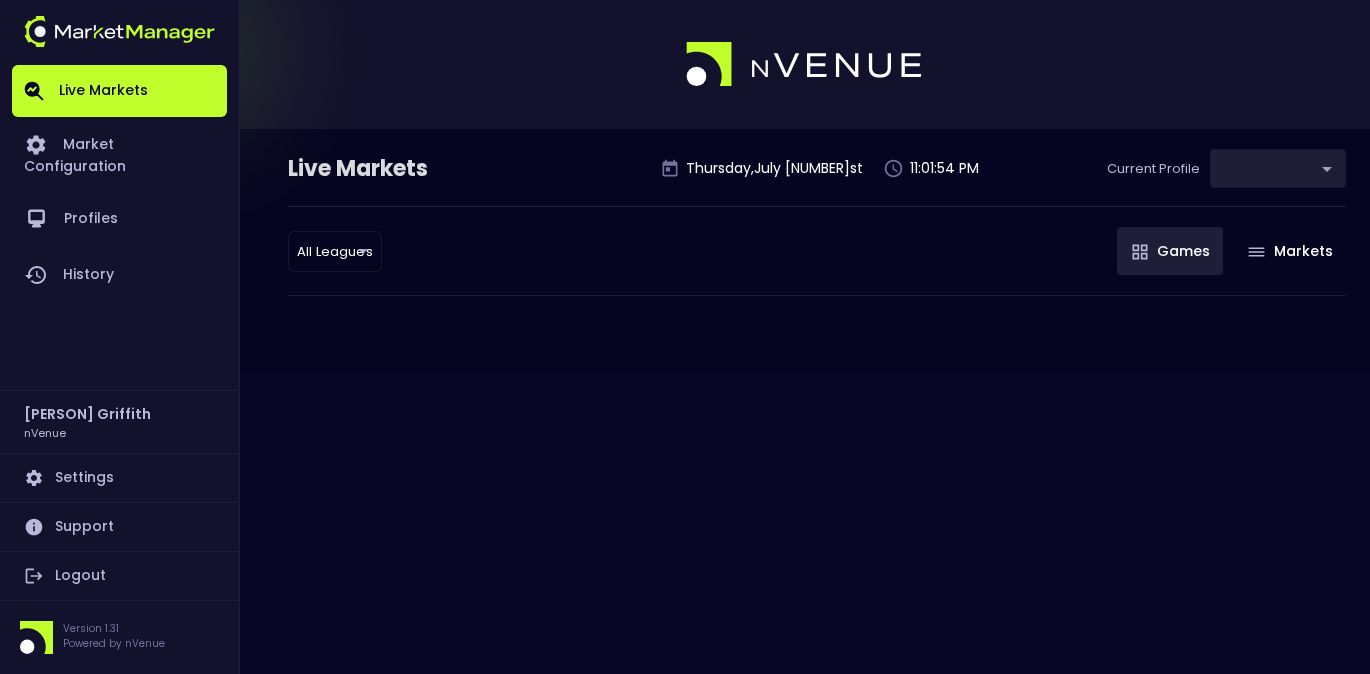 type on "[UUID]" 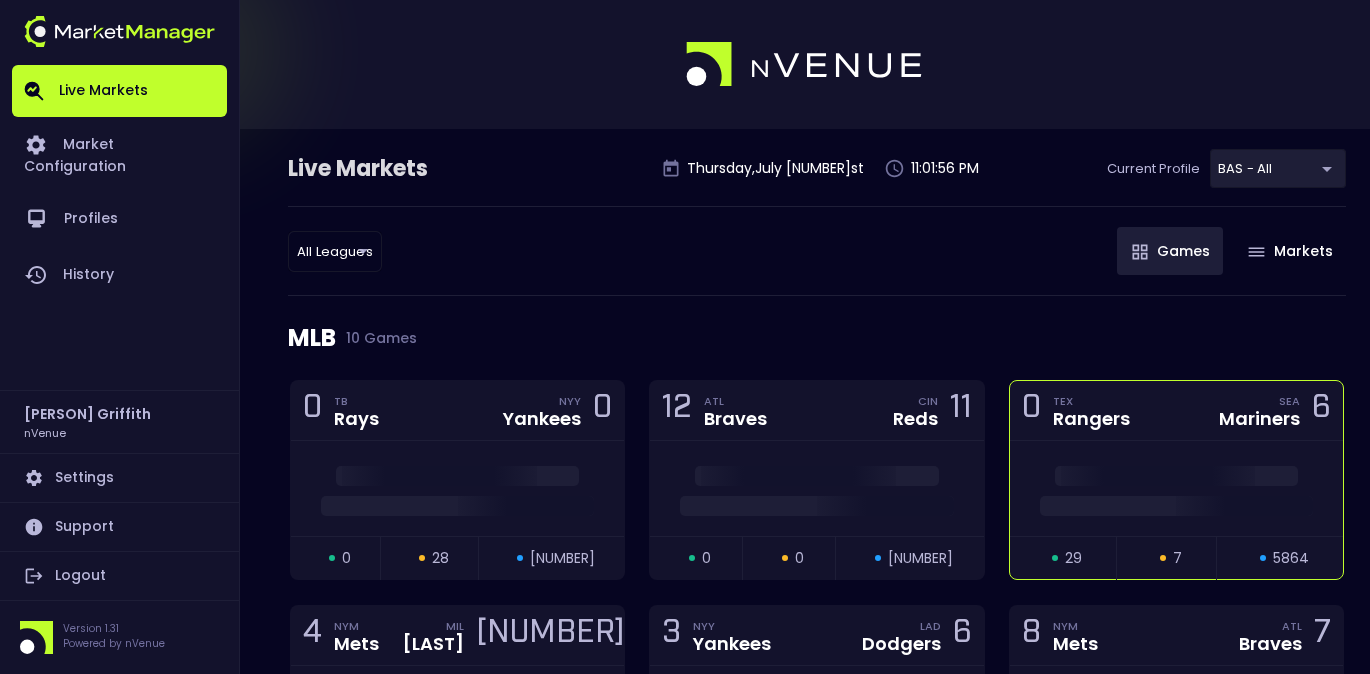 click at bounding box center (1176, 501) 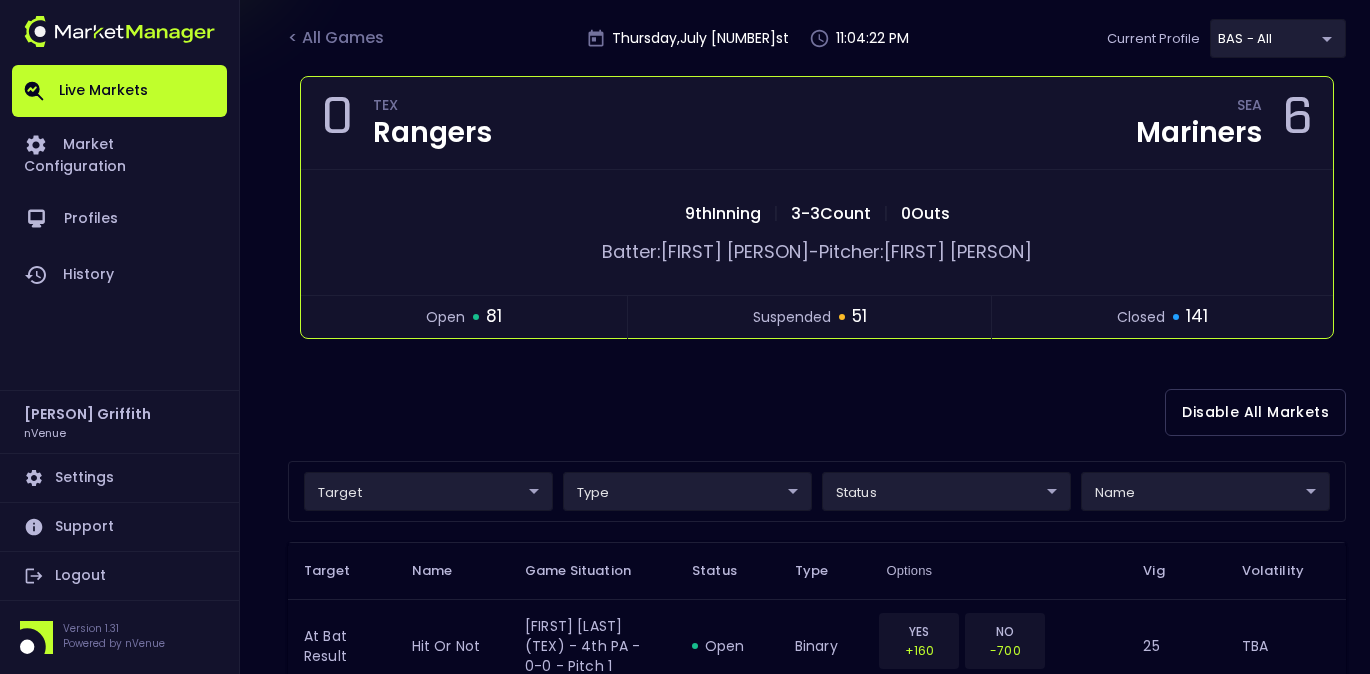 scroll, scrollTop: 261, scrollLeft: 0, axis: vertical 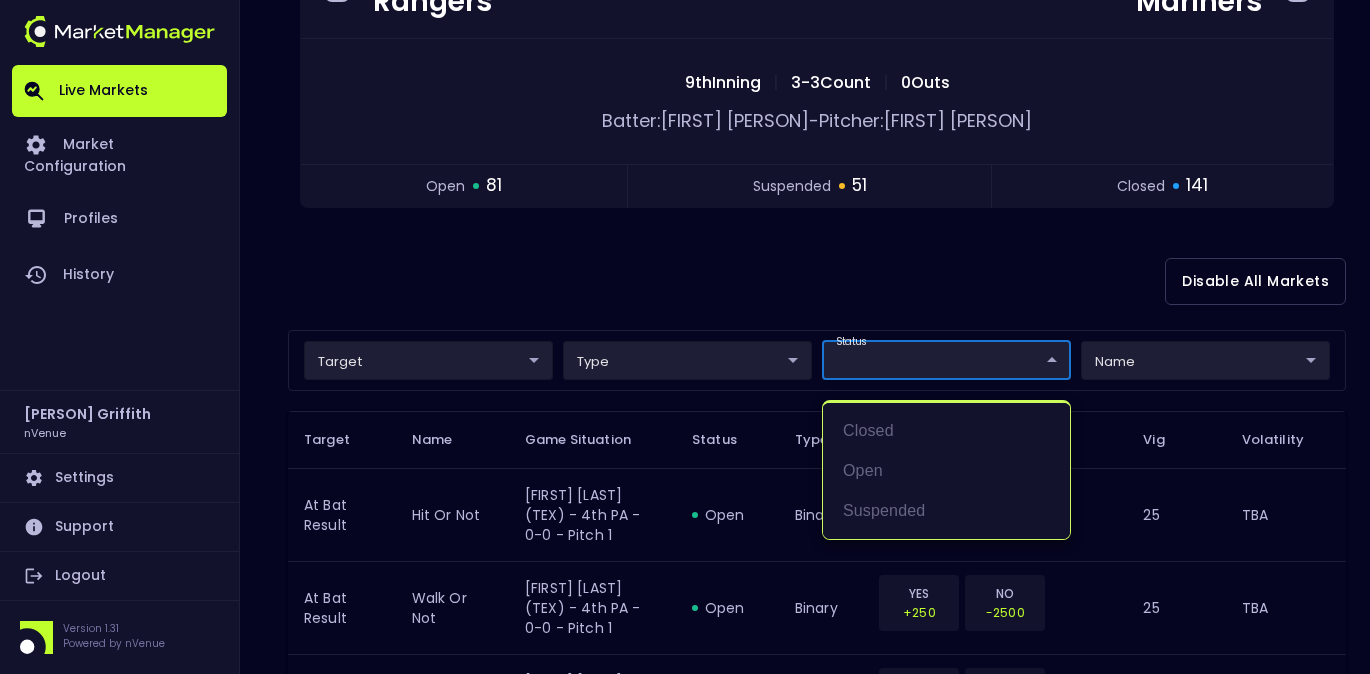 click on "Live Markets Market Configuration Profiles History [FIRST] [LAST] nVenue Settings Support Logout Version 1.31 Powered by nVenue < All Games Thursday , July 31st 11:04:23 PM Current Profile BAS - All [UUID] Select Target Market Status Type Vig Volatility Options Close 0 TEX Rangers SEA Mariners 6 9th Inning | 3 - 3 Count | 0 Outs Batter: [FIRST] [LAST] - Pitcher: [FIRST] [LAST] open 81 suspended 51 closed 141 Disable All Markets target ​ ​ type ​ ​ status ​ ​ name ​ ​ Target Name Game Situation Status Type Options Vig Volatility At Bat Result hit or not [FIRST] [LAST] (TEX) - 4th PA - 0-0 - Pitch 1 open binary YES +160 NO -700 25 TBA At Bat Result walk or not [FIRST] [LAST] (TEX) - 4th PA - 0-0 - Pitch 1 open binary YES +250 NO -2500 25 TBA At Bat Result single [FIRST] [LAST] (TEX) - 4th PA - 0-0 - Pitch 1 open binary YES +220 NO -1600 25 TBA At Bat Result double [FIRST] [LAST] (TEX) - 4th PA - 0-0 - Pitch 1 open binary YES +2500 25 TBA At Bat Result" at bounding box center (685, 1722) 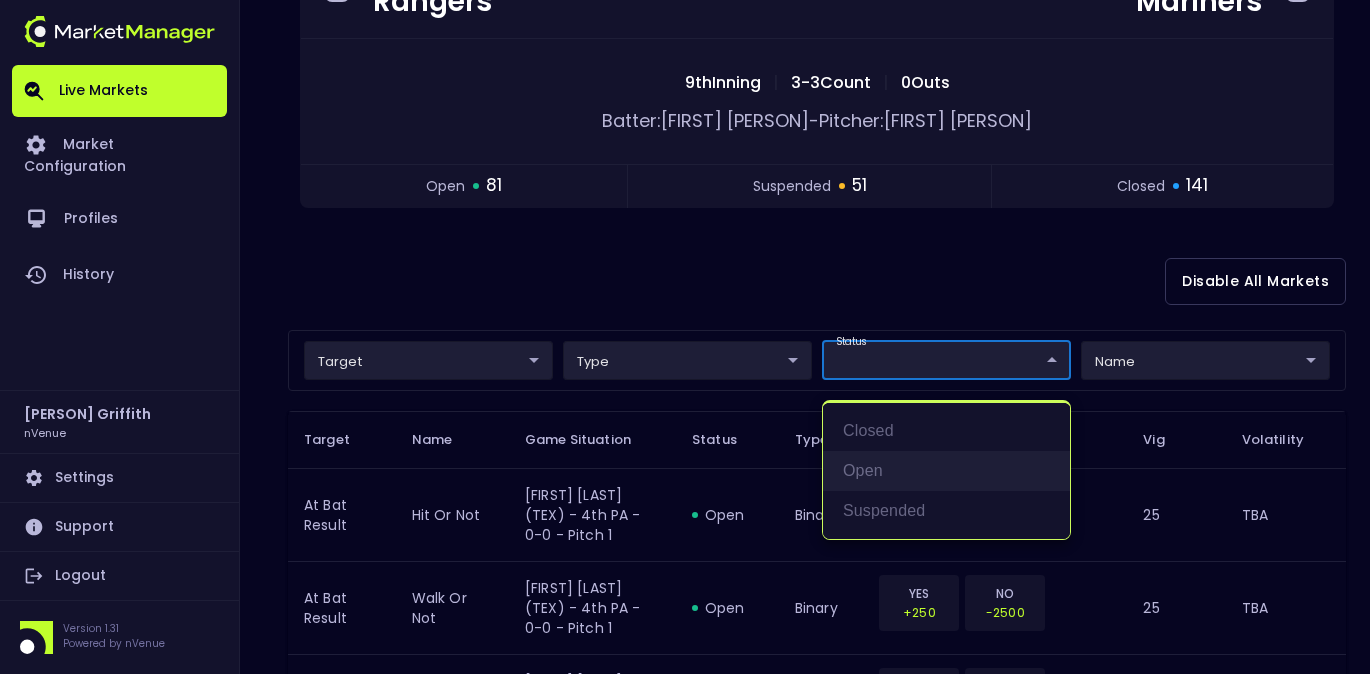 click on "open" at bounding box center (946, 471) 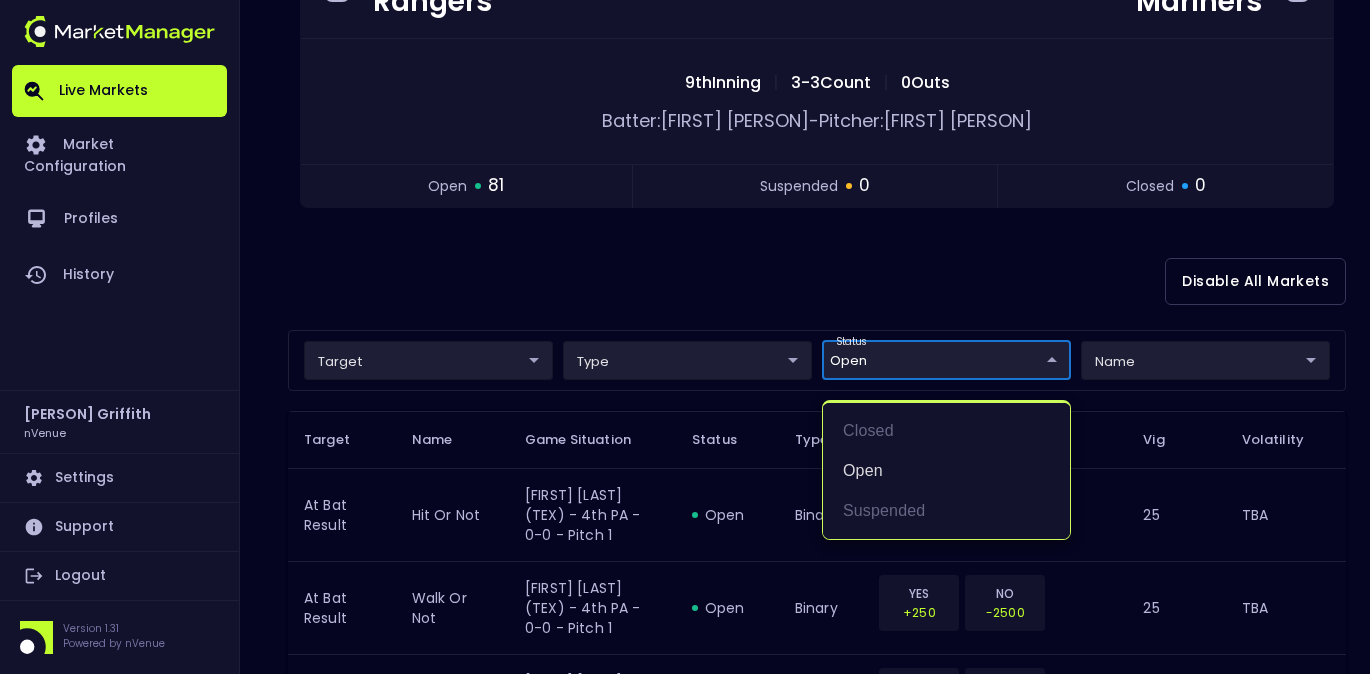 click at bounding box center [685, 337] 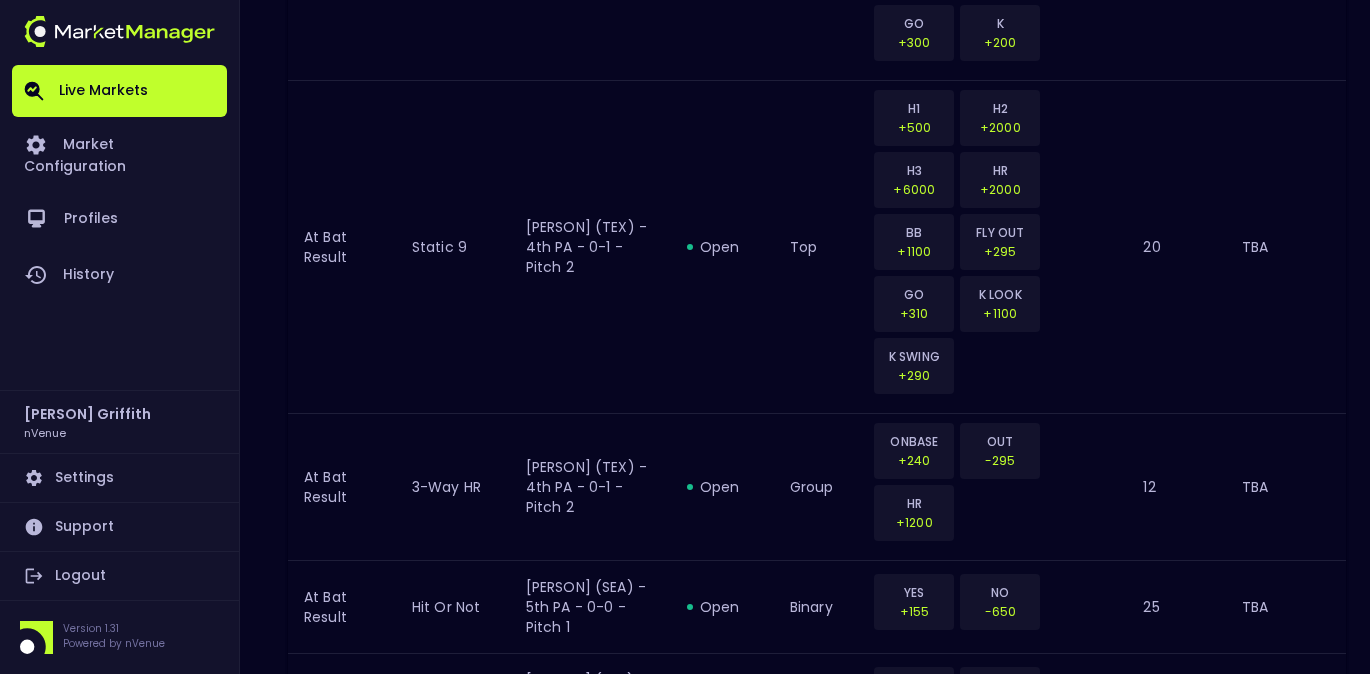 scroll, scrollTop: 3293, scrollLeft: 0, axis: vertical 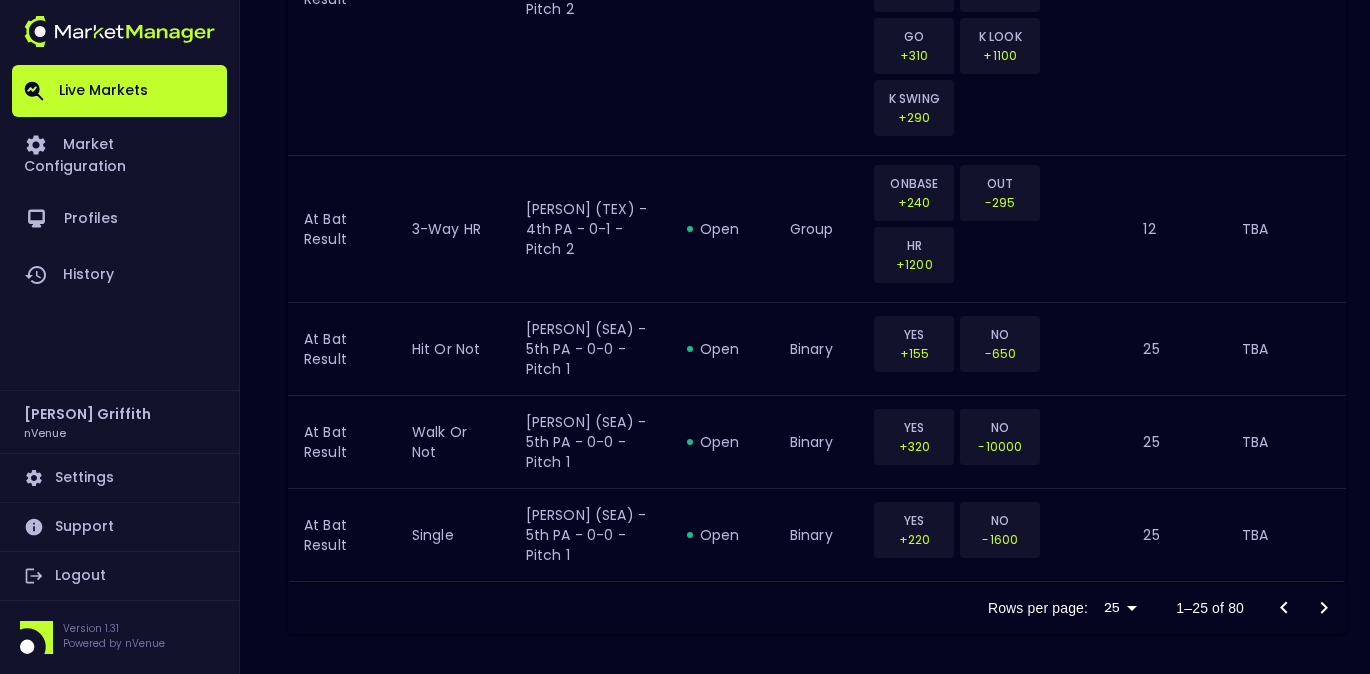 click 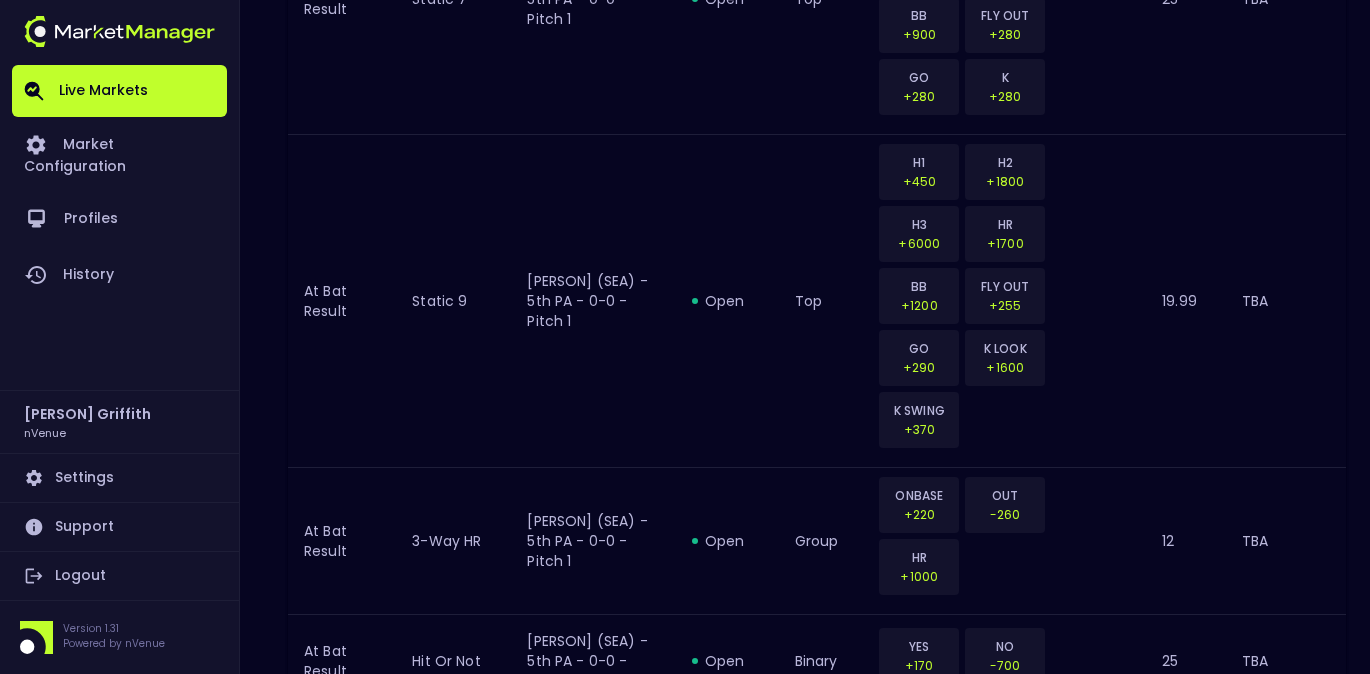 scroll, scrollTop: 3293, scrollLeft: 0, axis: vertical 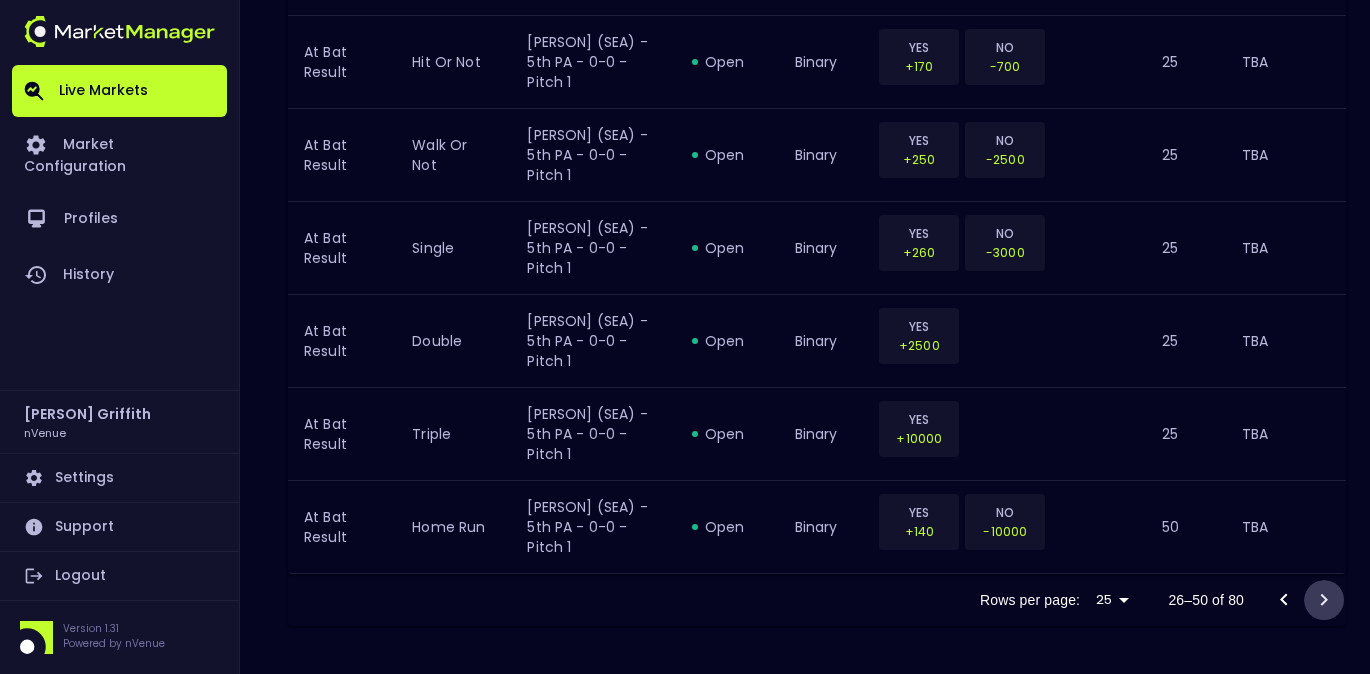 click at bounding box center (1324, 600) 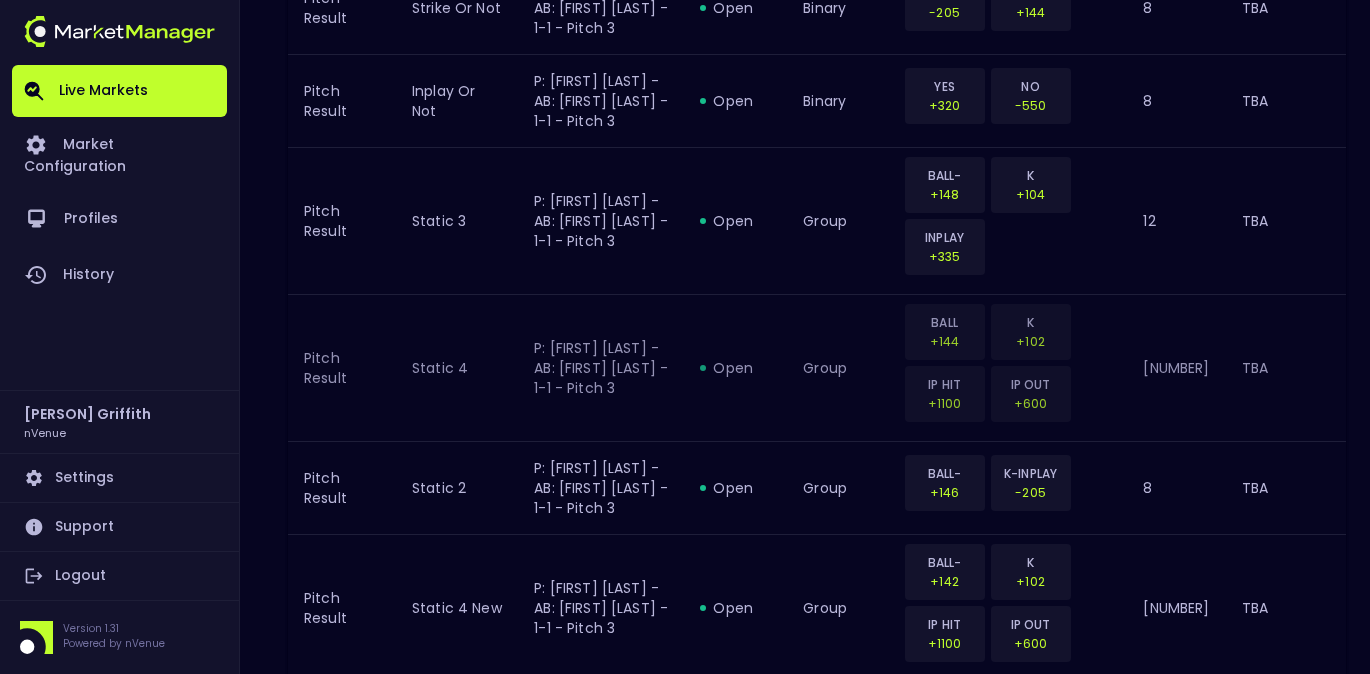 scroll, scrollTop: 3455, scrollLeft: 0, axis: vertical 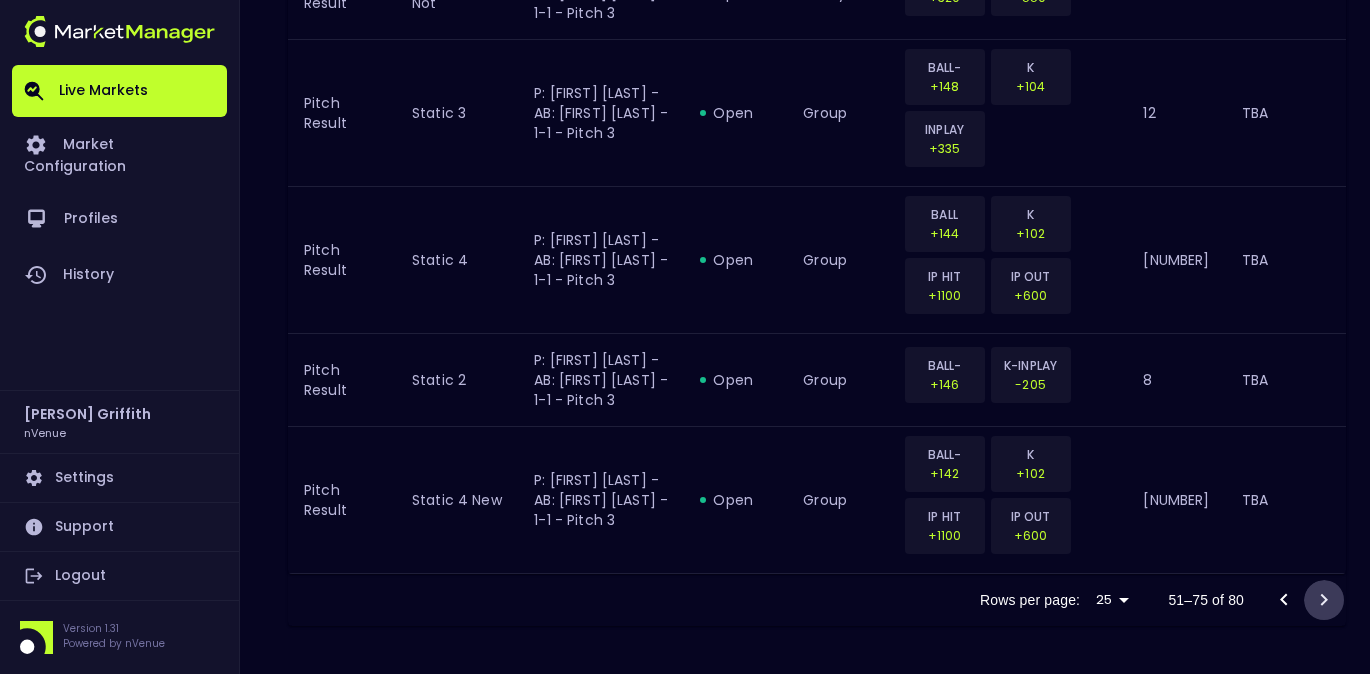 click 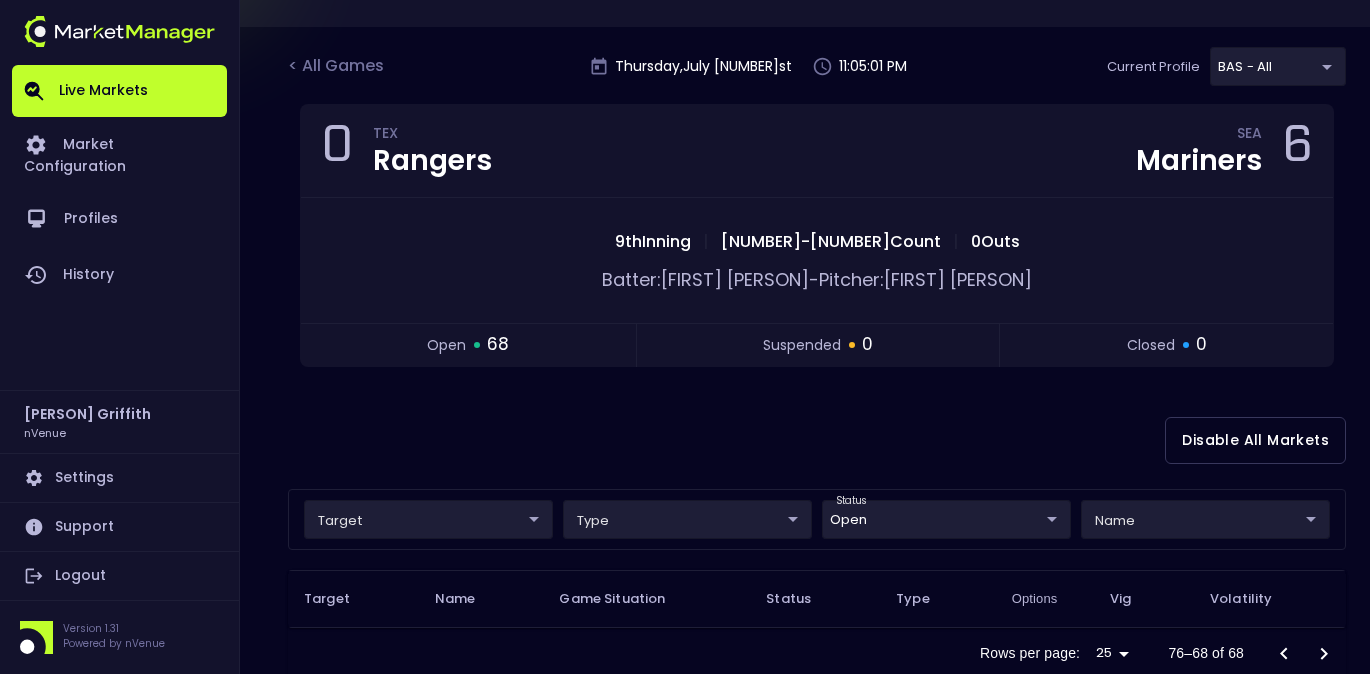 scroll, scrollTop: 155, scrollLeft: 0, axis: vertical 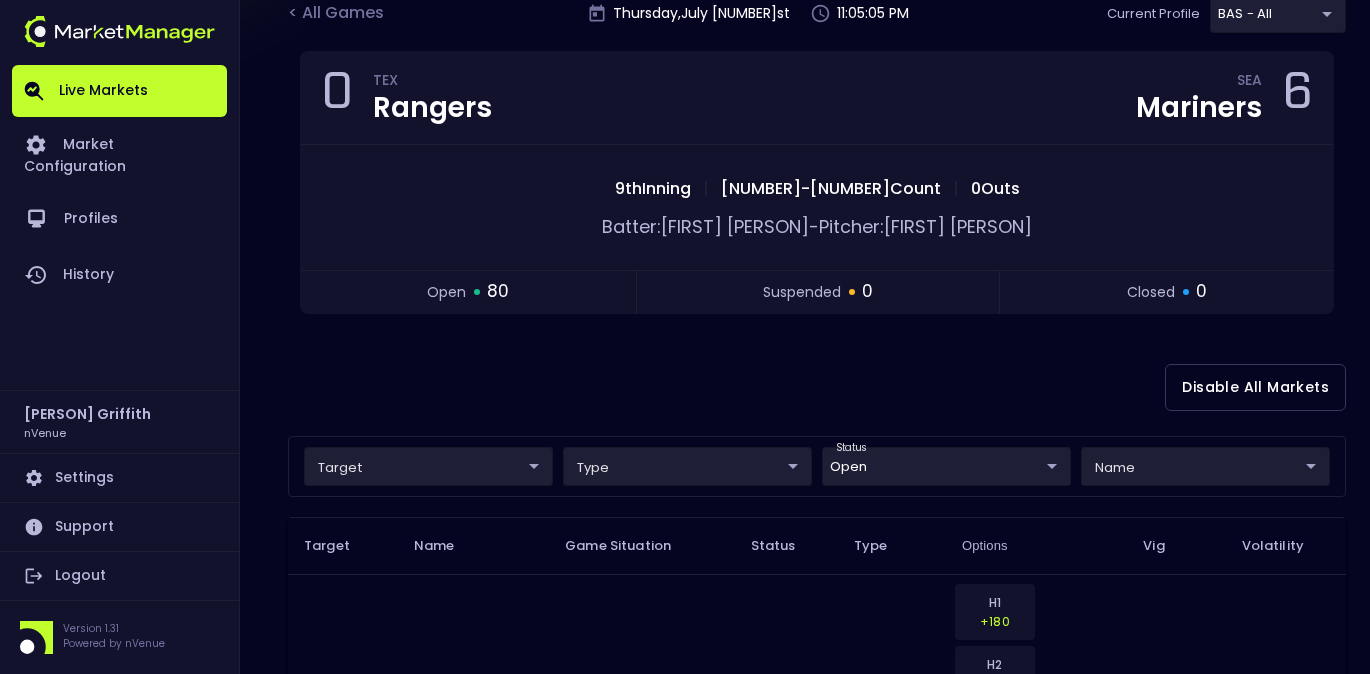click on "TBA" at bounding box center [1286, 740] 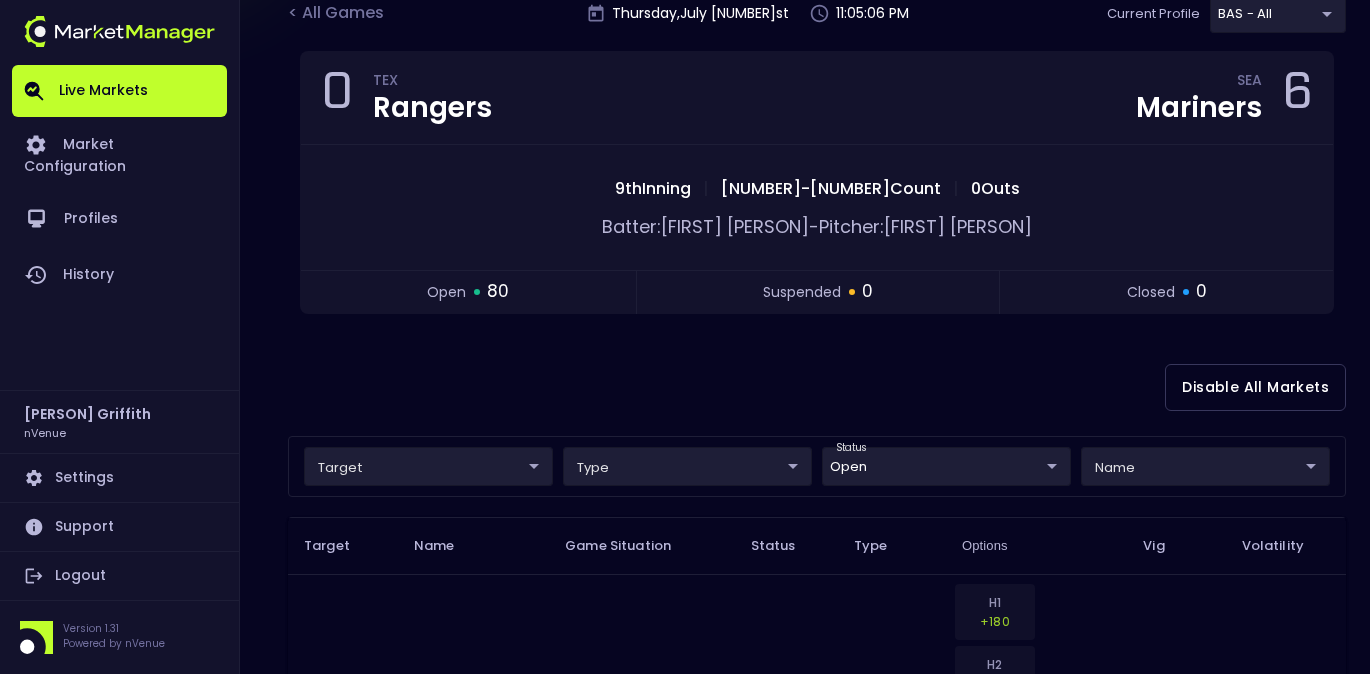 scroll, scrollTop: 0, scrollLeft: 0, axis: both 